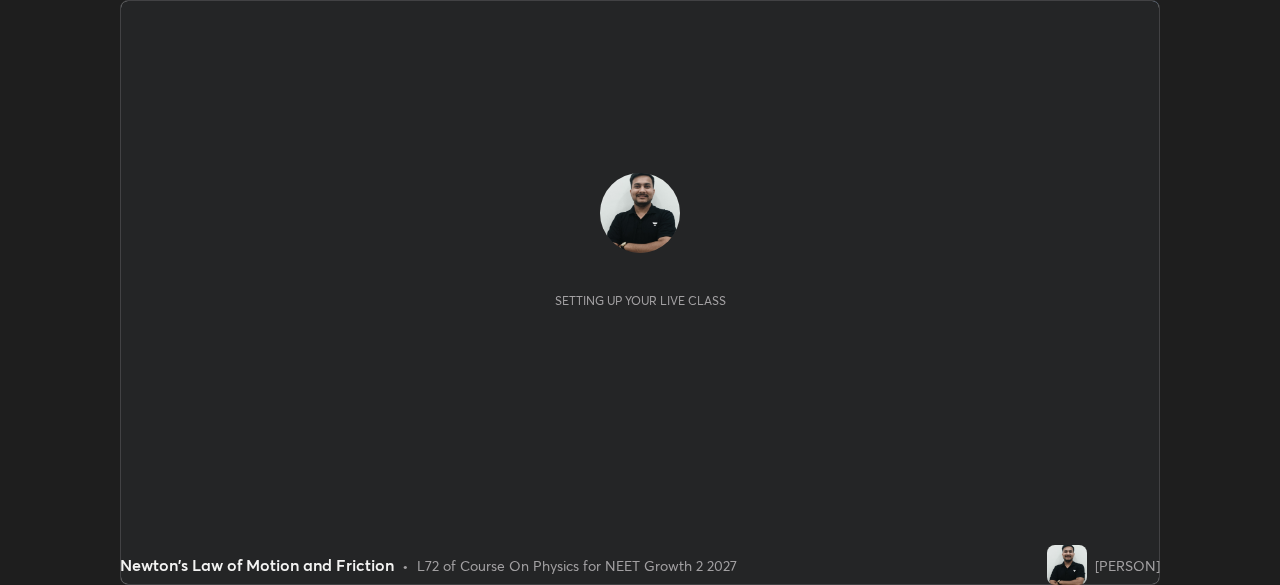 scroll, scrollTop: 0, scrollLeft: 0, axis: both 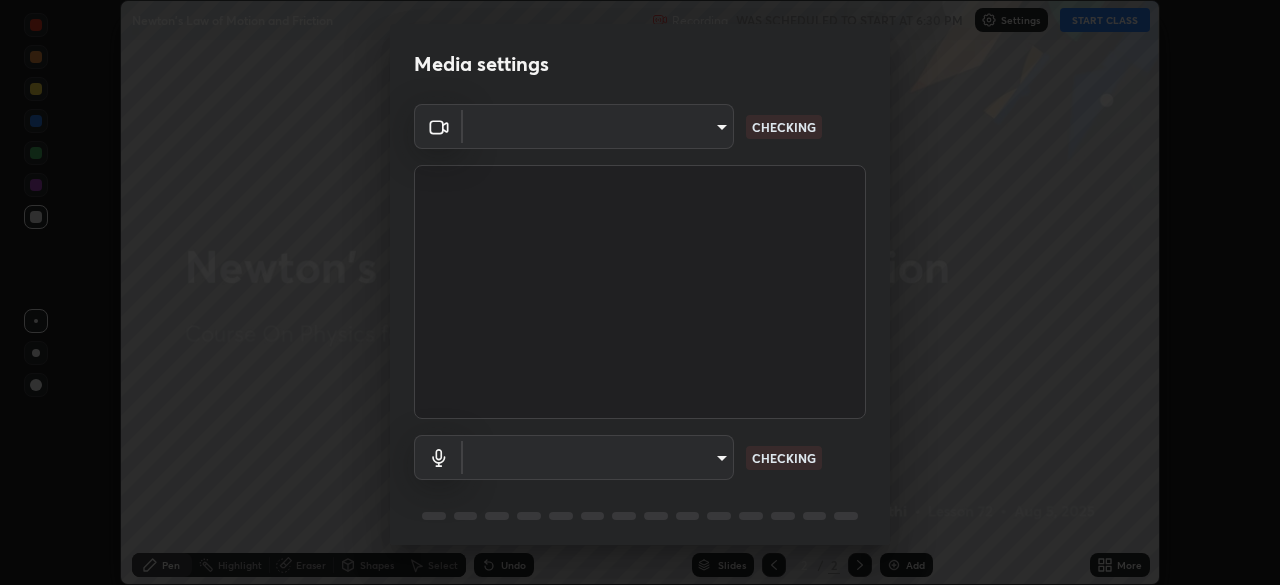 type on "57e3ca6dd86483d2bfa20ddb5cc9cb6232c8fb2c34ea93961d8bdc2c07e3a664" 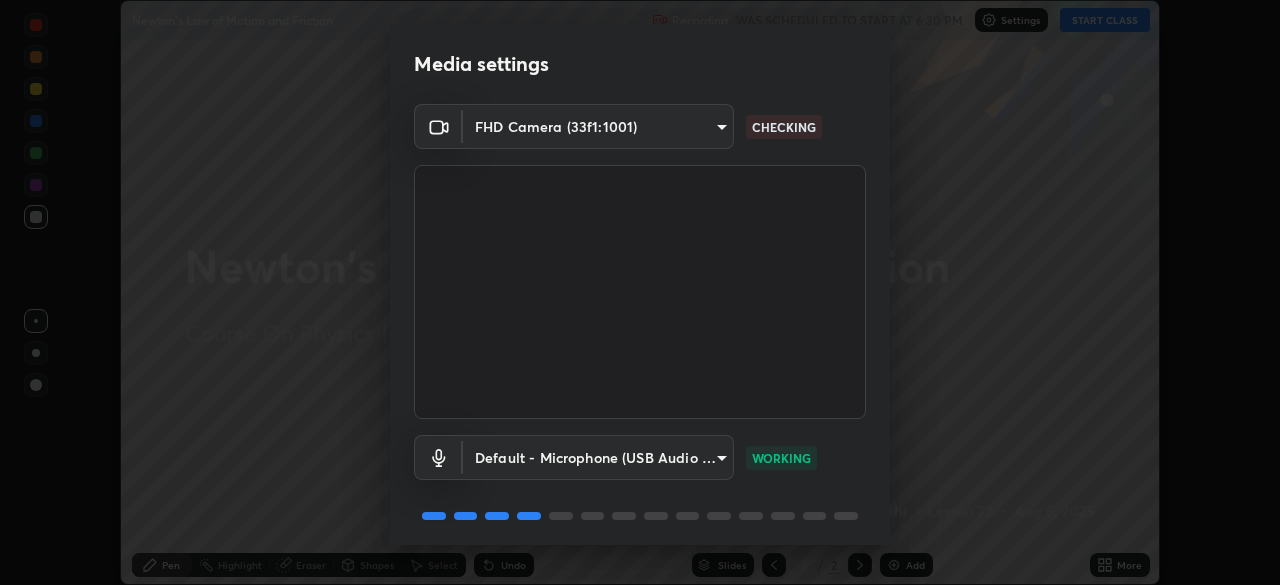 scroll, scrollTop: 71, scrollLeft: 0, axis: vertical 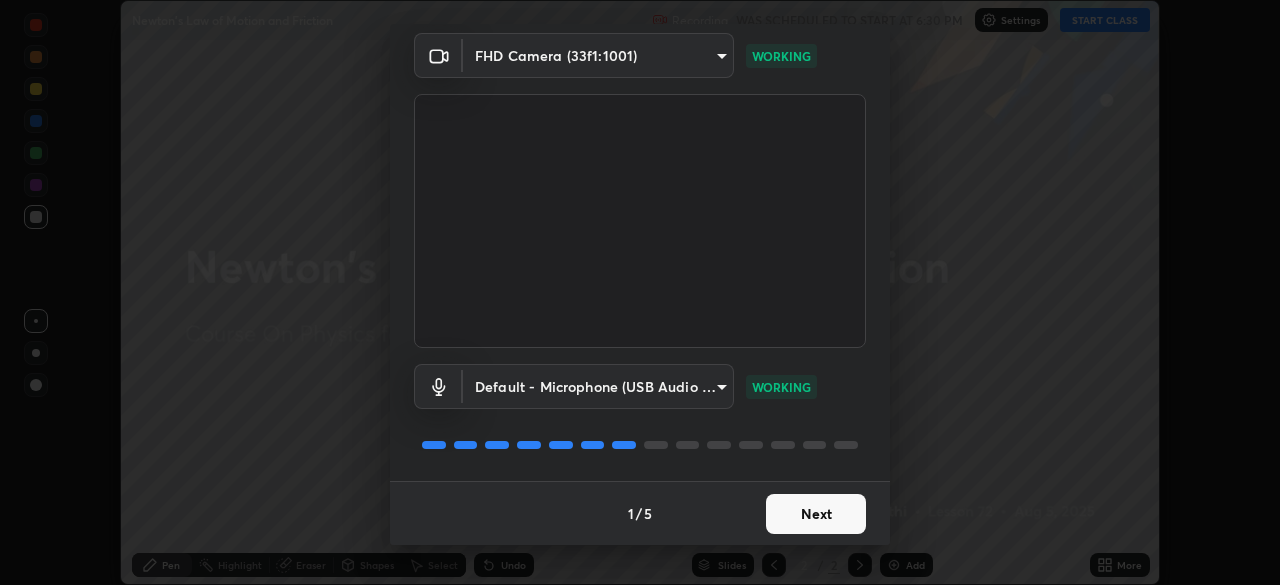 click on "Next" at bounding box center (816, 514) 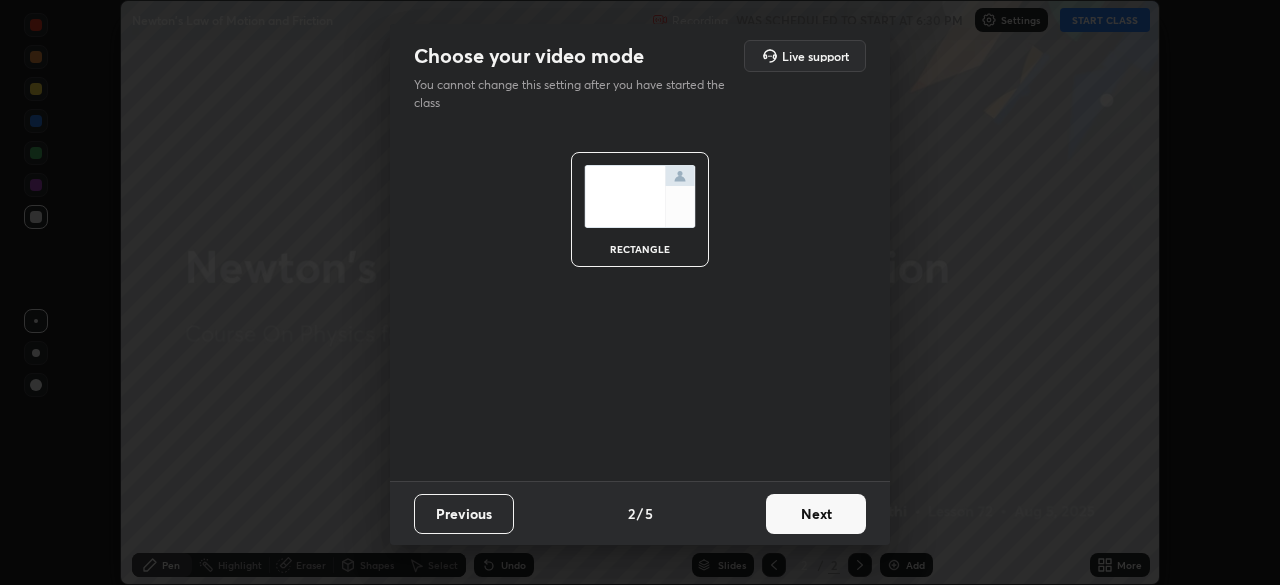 click on "Next" at bounding box center (816, 514) 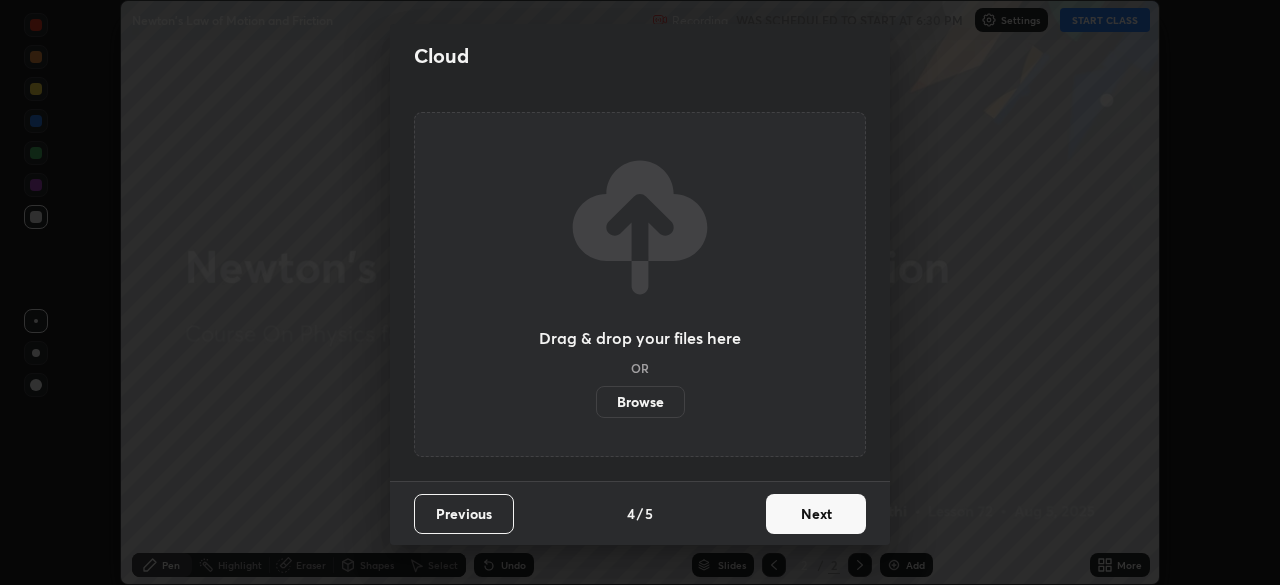 click on "Next" at bounding box center [816, 514] 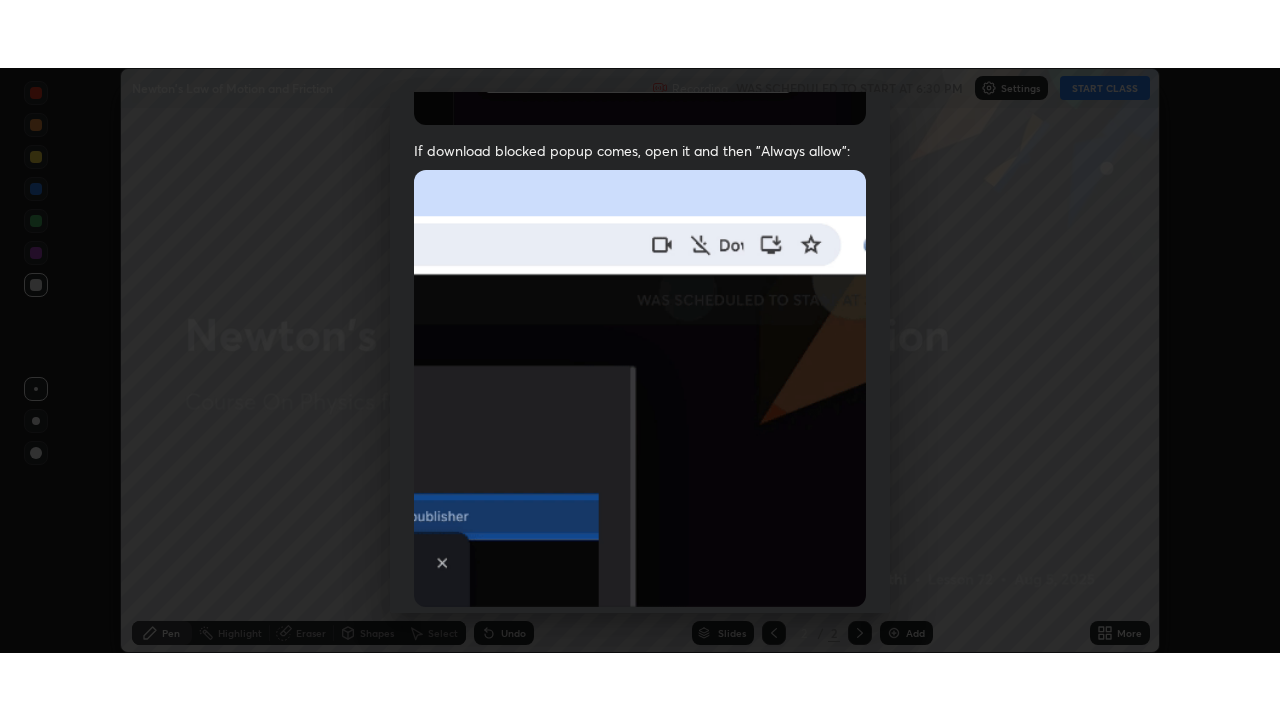 scroll, scrollTop: 479, scrollLeft: 0, axis: vertical 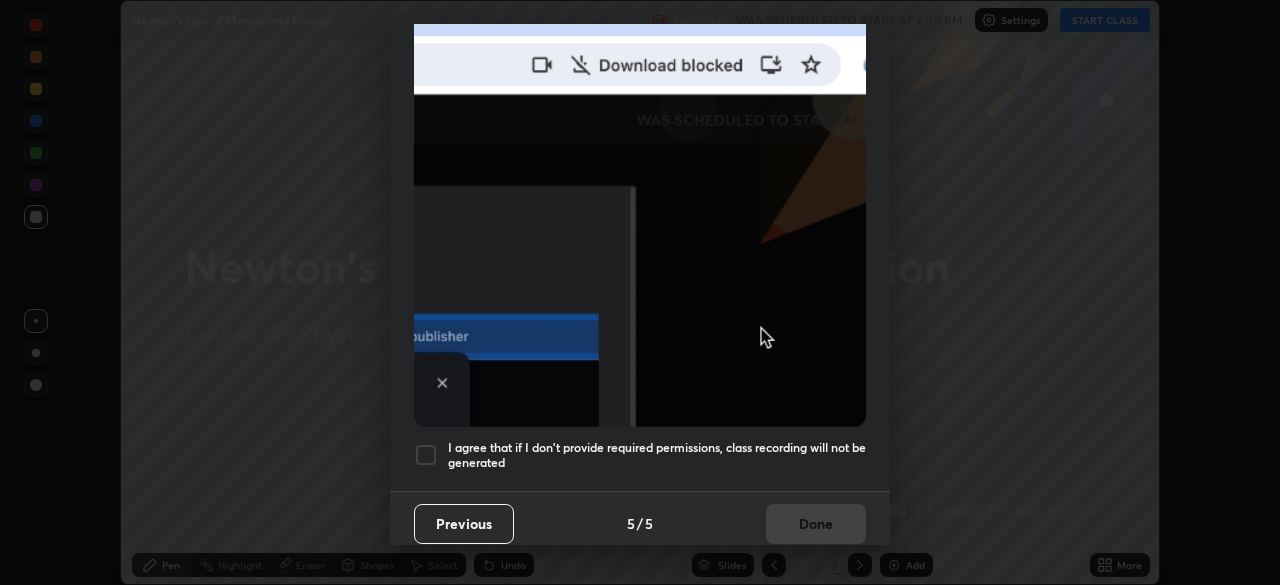 click at bounding box center [426, 455] 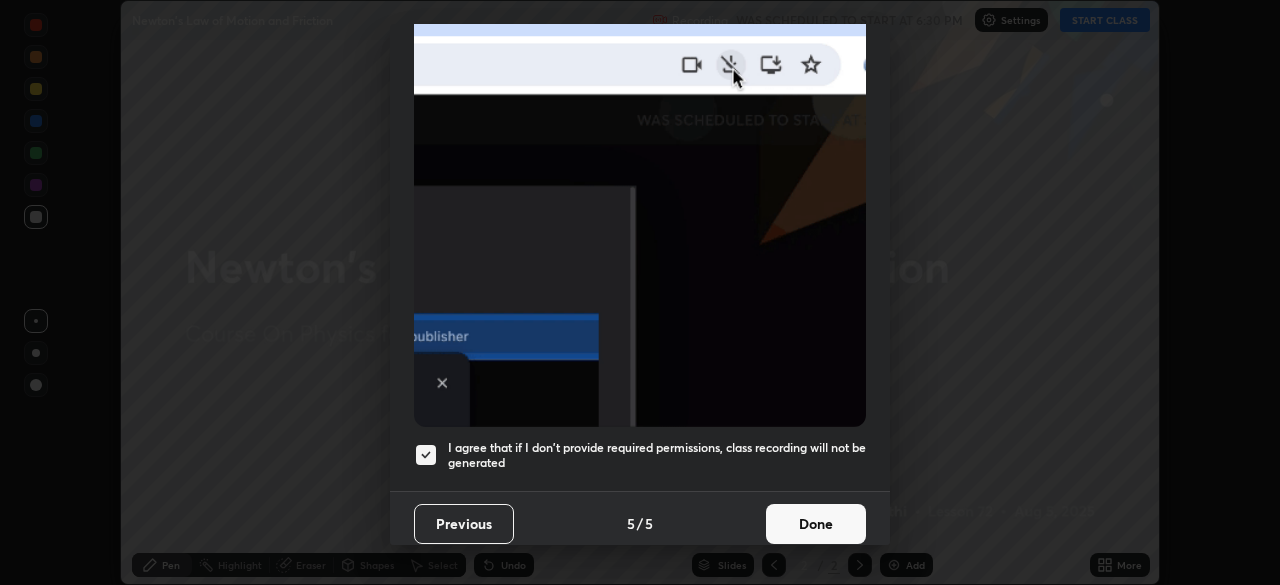 click on "Done" at bounding box center [816, 524] 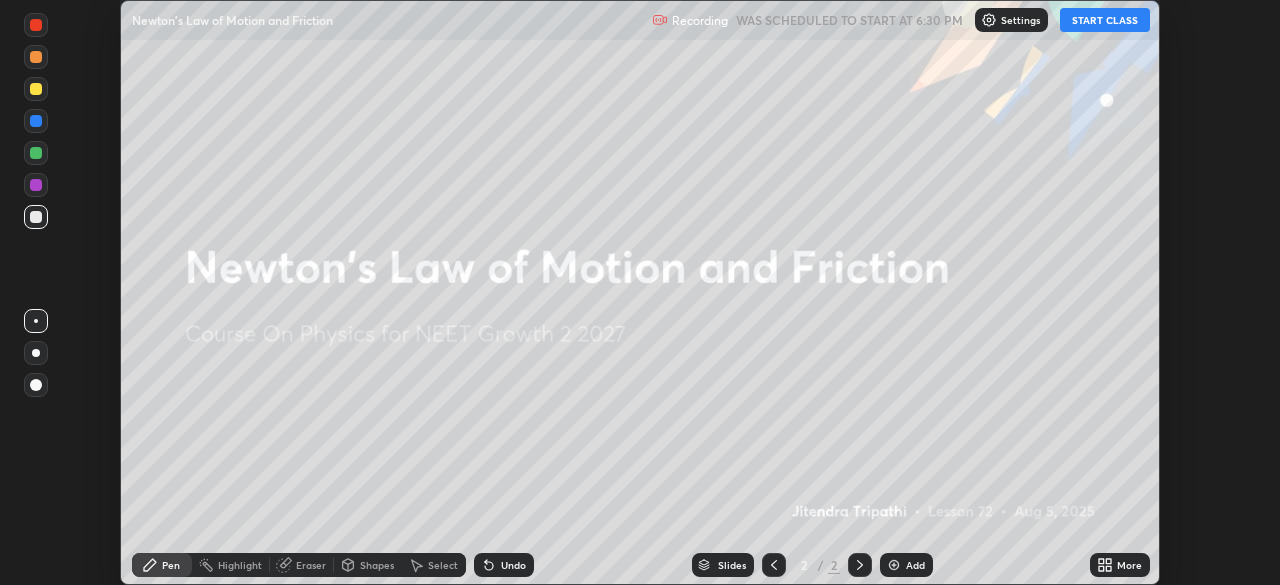 click on "START CLASS" at bounding box center (1105, 20) 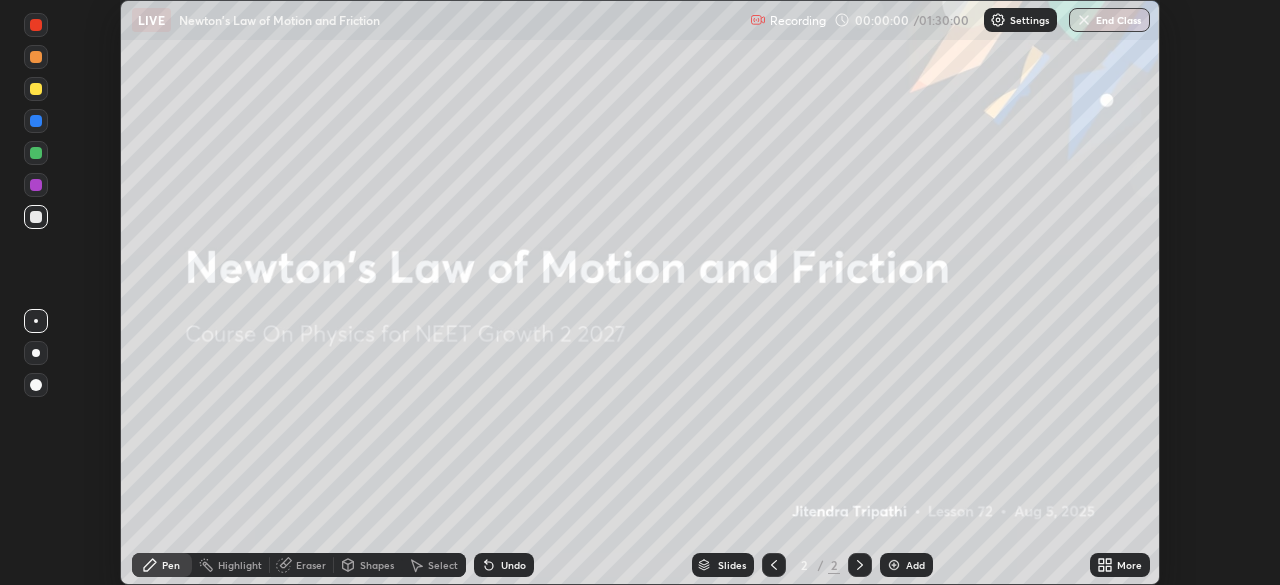 click 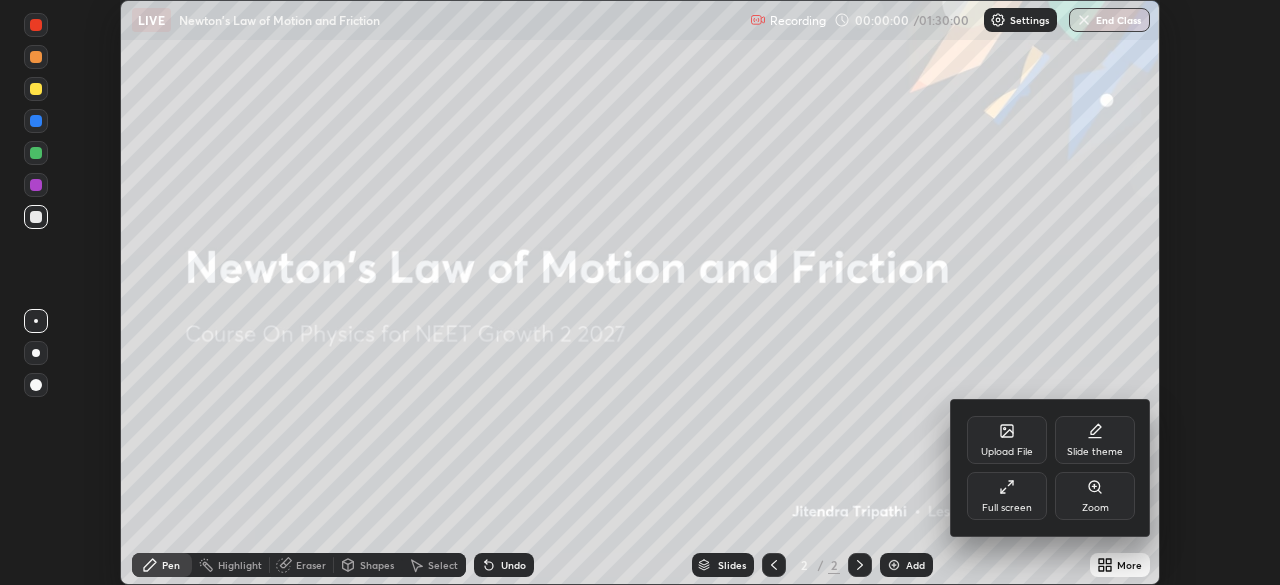 click on "Full screen" at bounding box center [1007, 496] 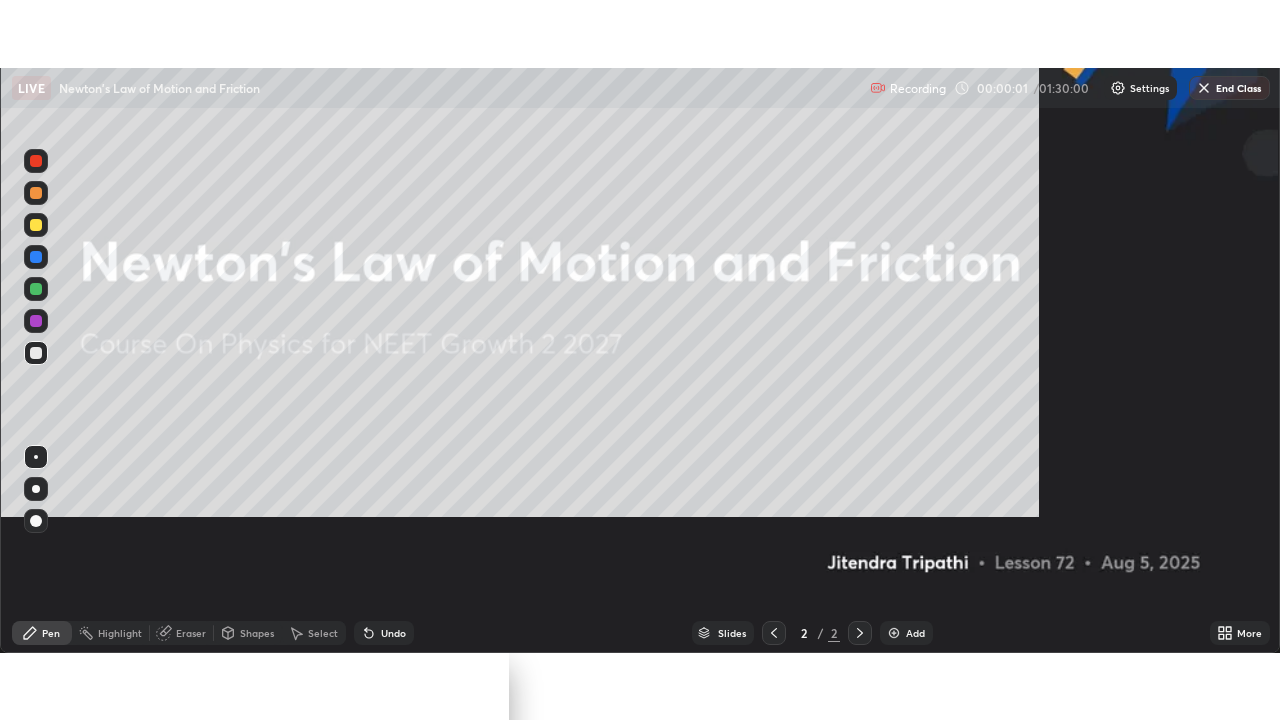 scroll, scrollTop: 99280, scrollLeft: 98720, axis: both 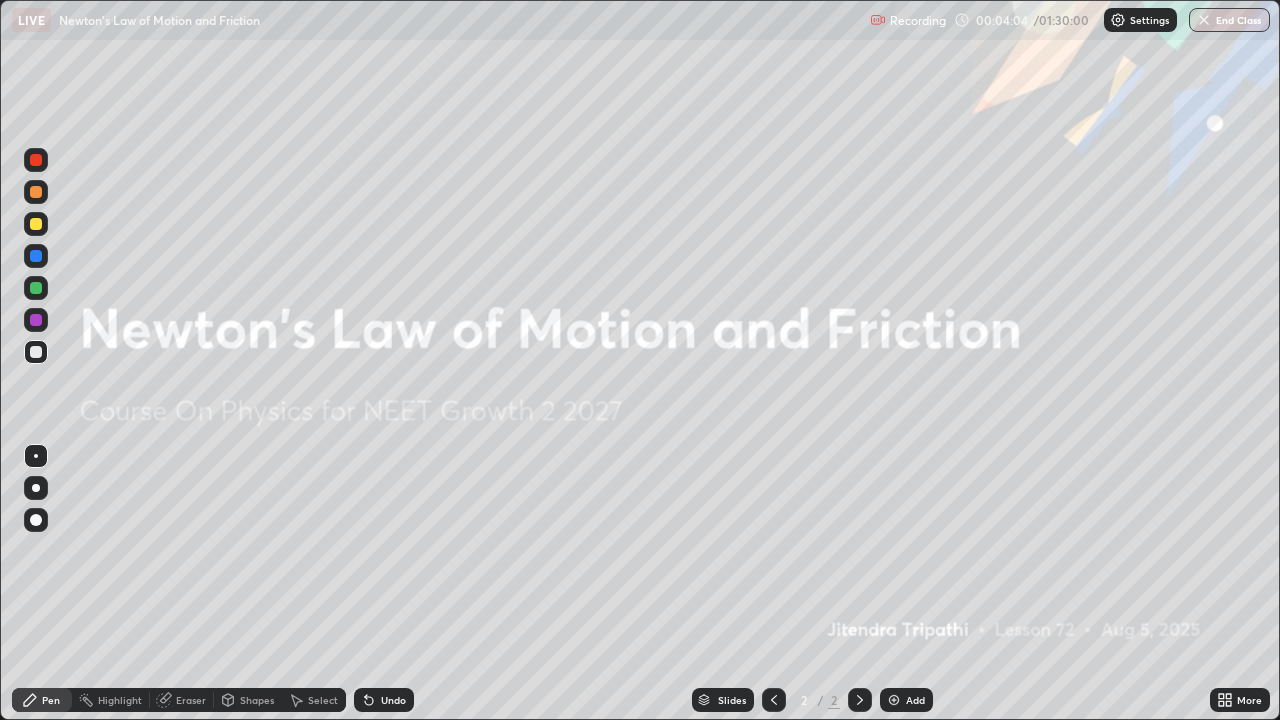 click 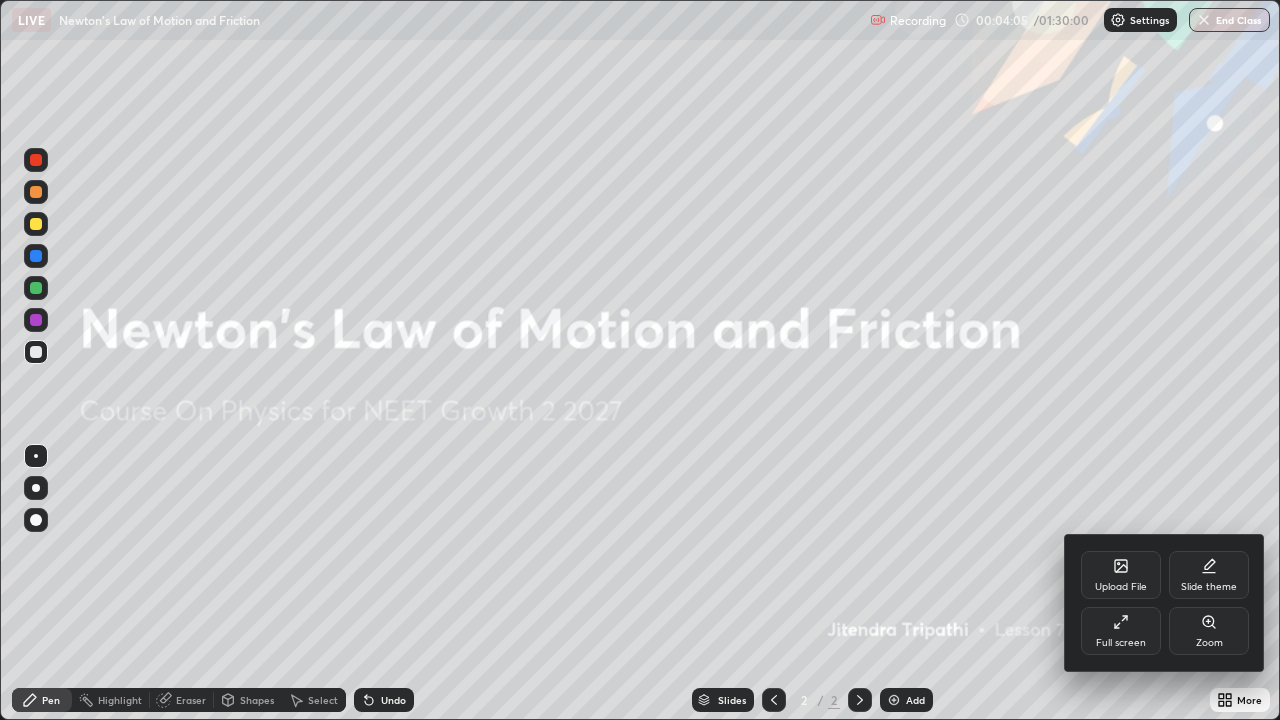 click on "Upload File" at bounding box center (1121, 575) 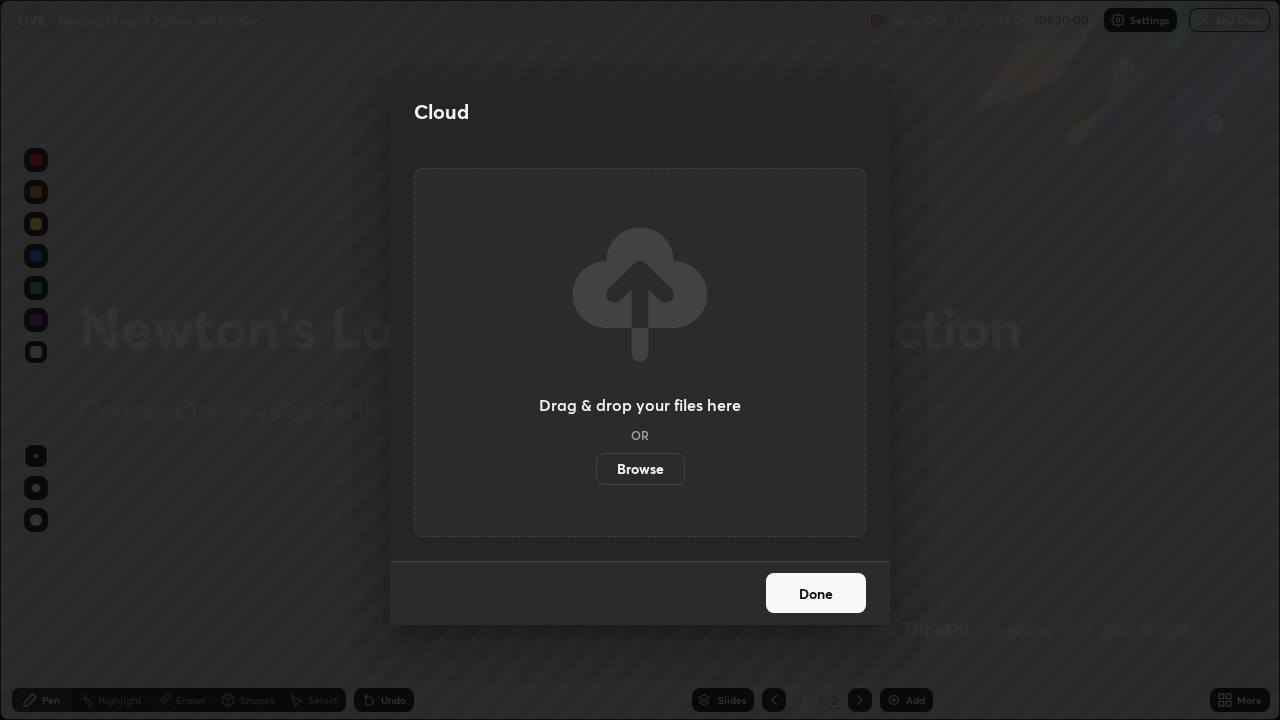 click on "Browse" at bounding box center (640, 469) 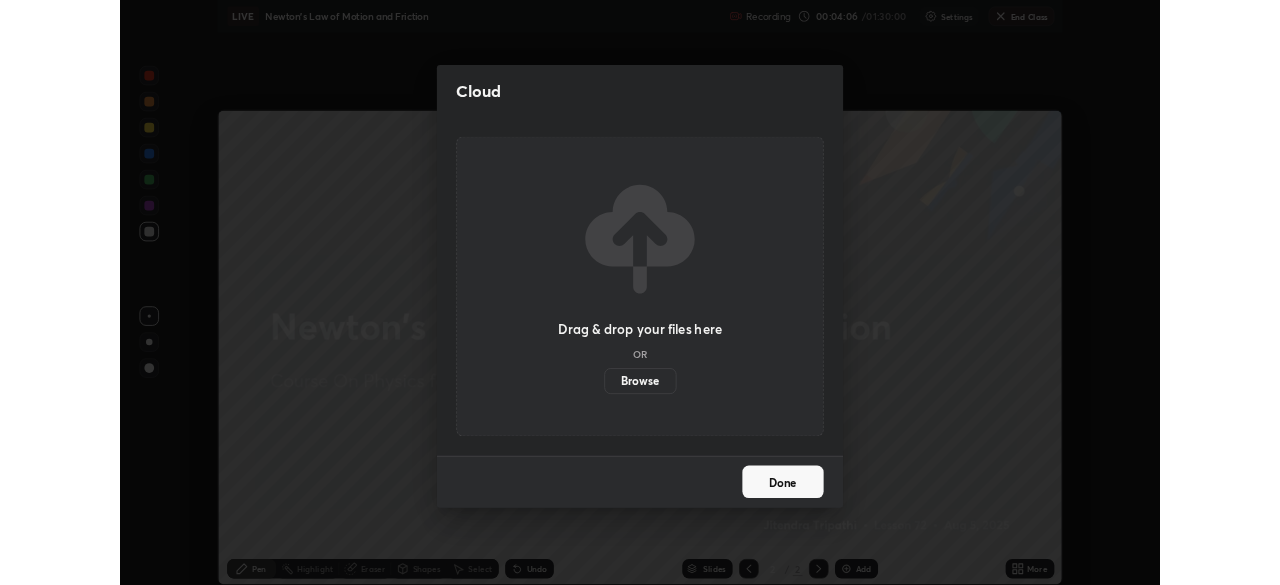 scroll, scrollTop: 585, scrollLeft: 1280, axis: both 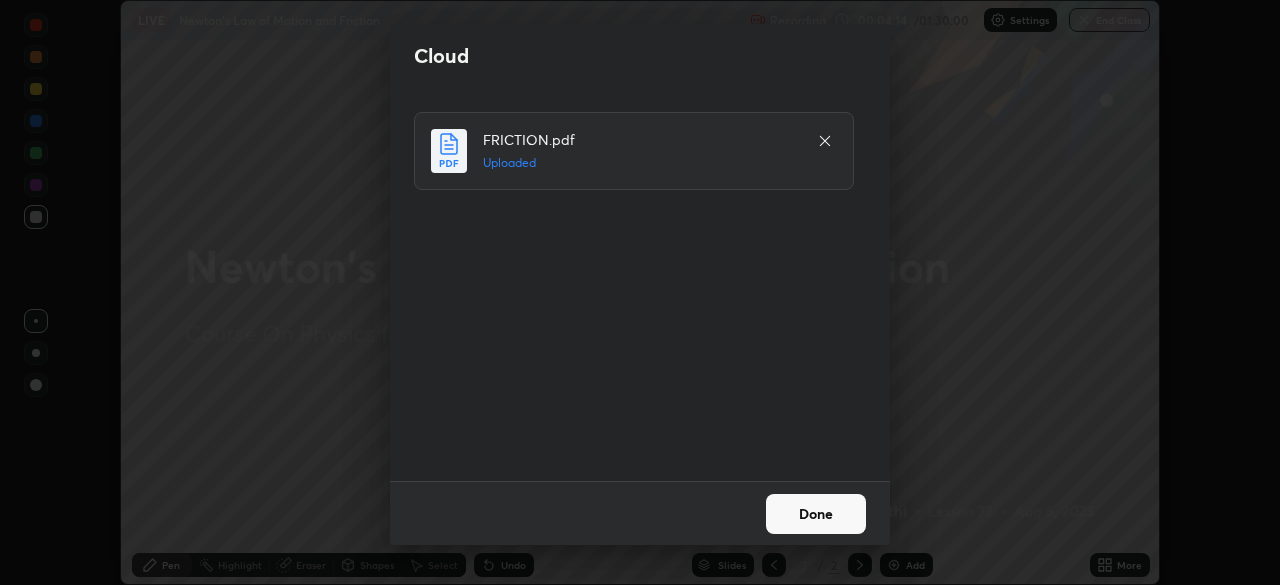 click on "Done" at bounding box center [816, 514] 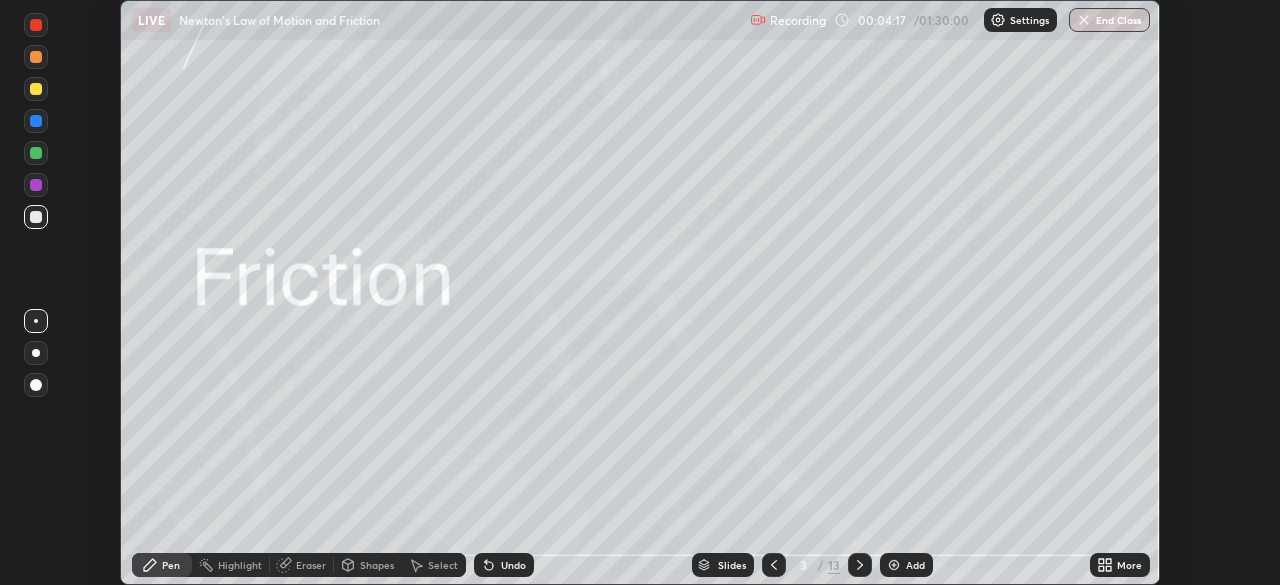click on "Slides" at bounding box center (732, 565) 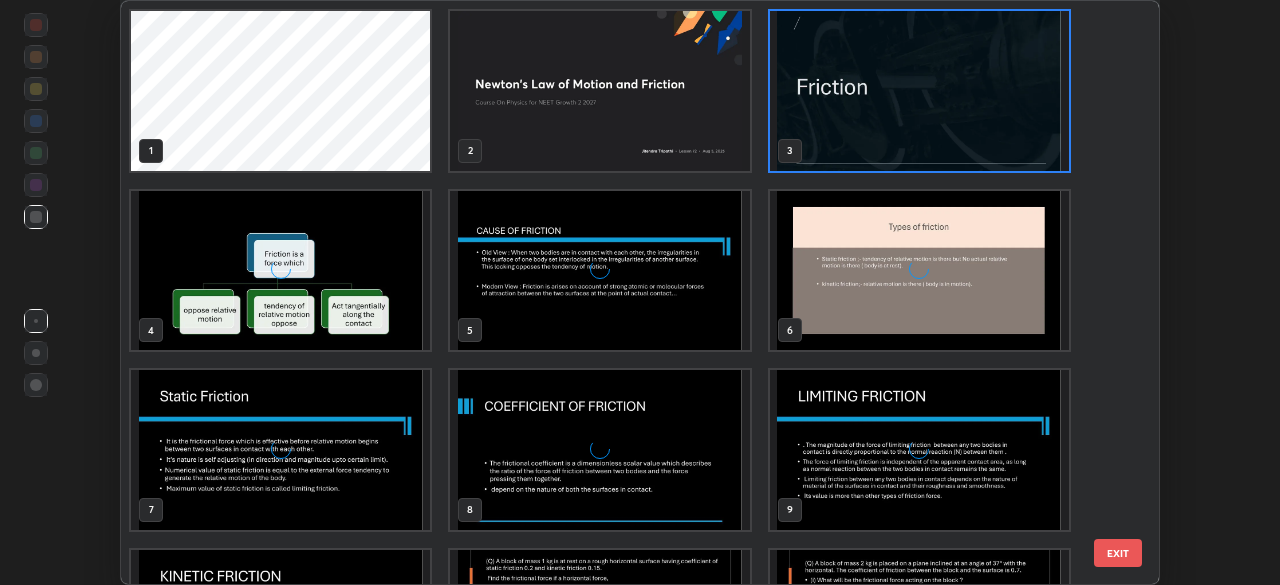 scroll, scrollTop: 7, scrollLeft: 11, axis: both 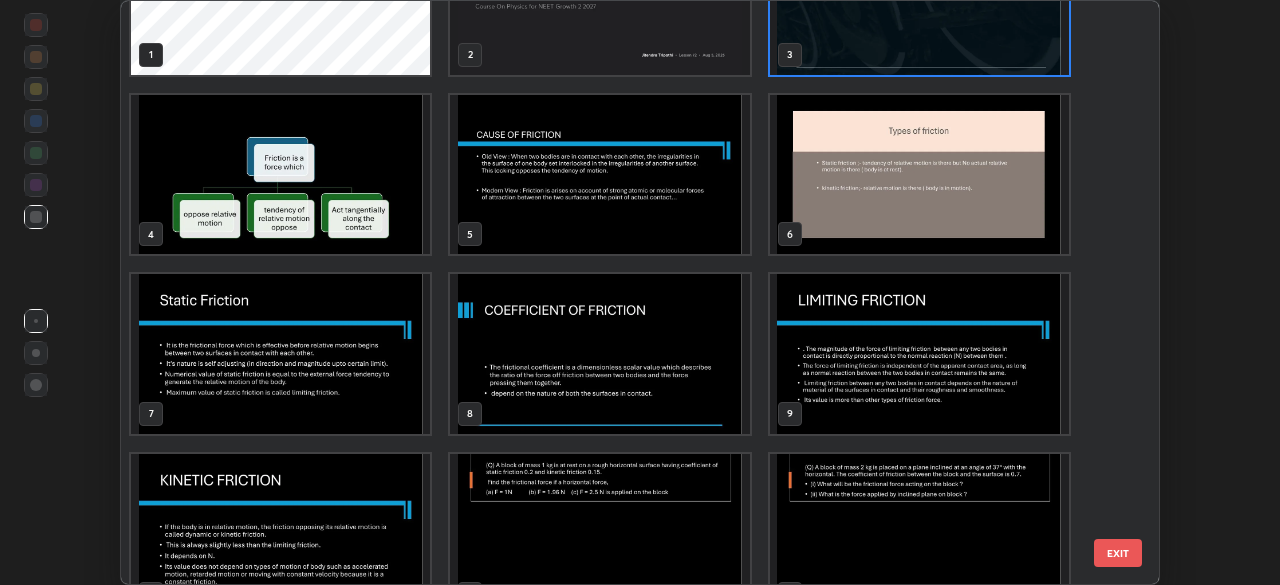 click at bounding box center (919, 175) 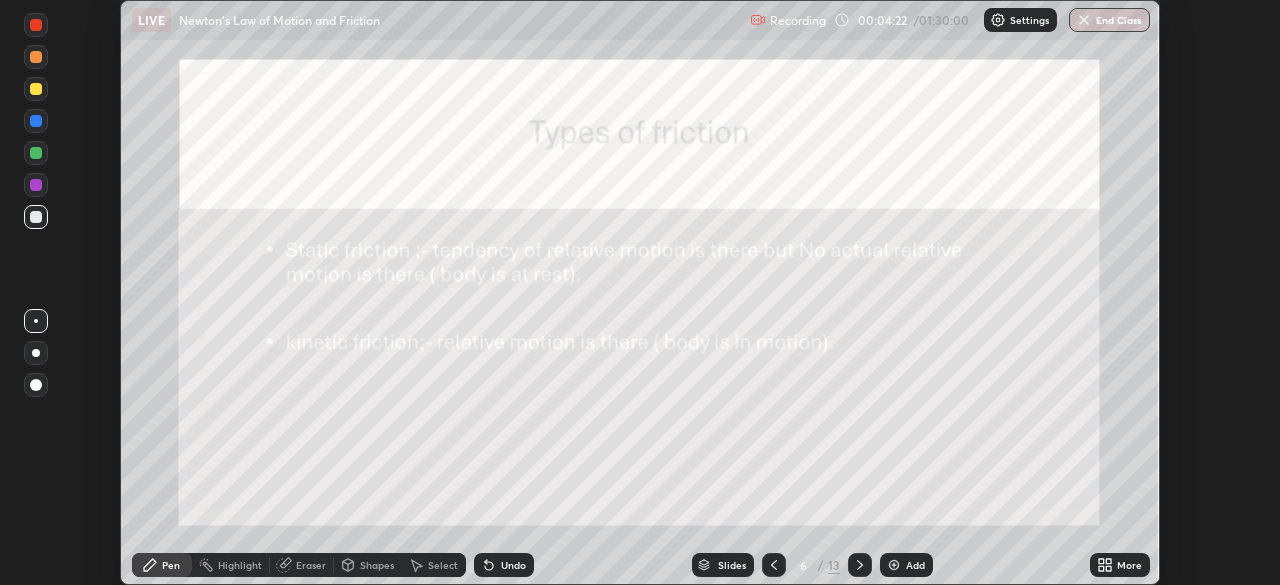 click 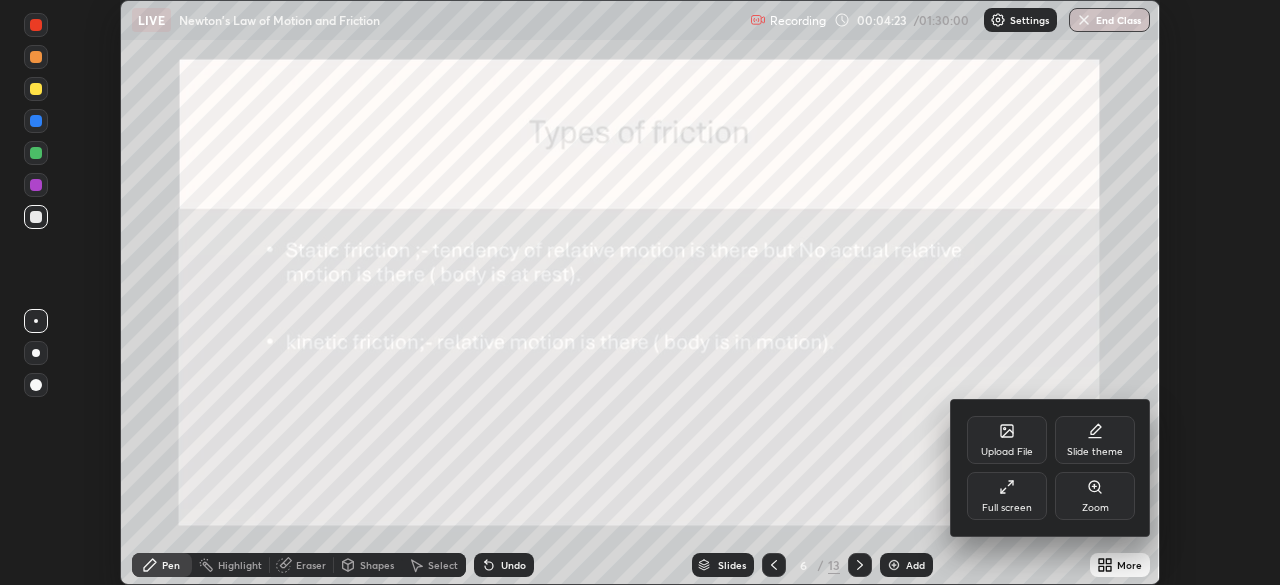click on "Full screen" at bounding box center [1007, 496] 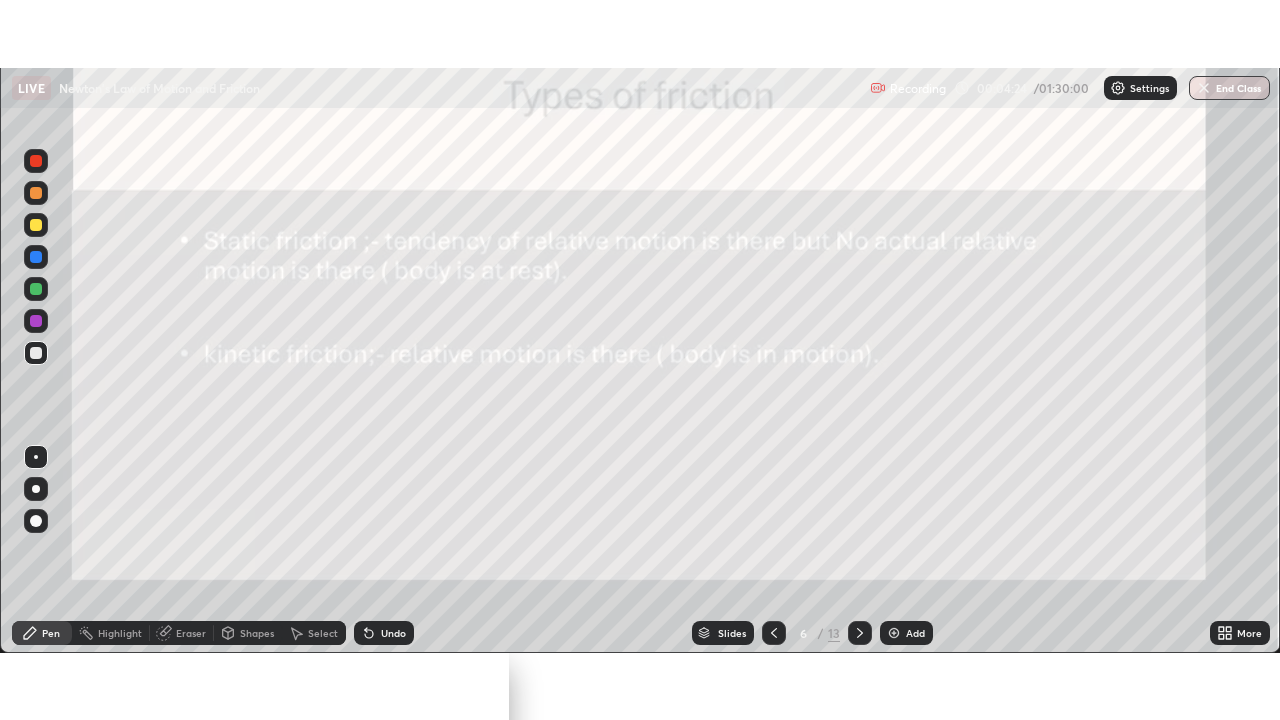 scroll, scrollTop: 99280, scrollLeft: 98720, axis: both 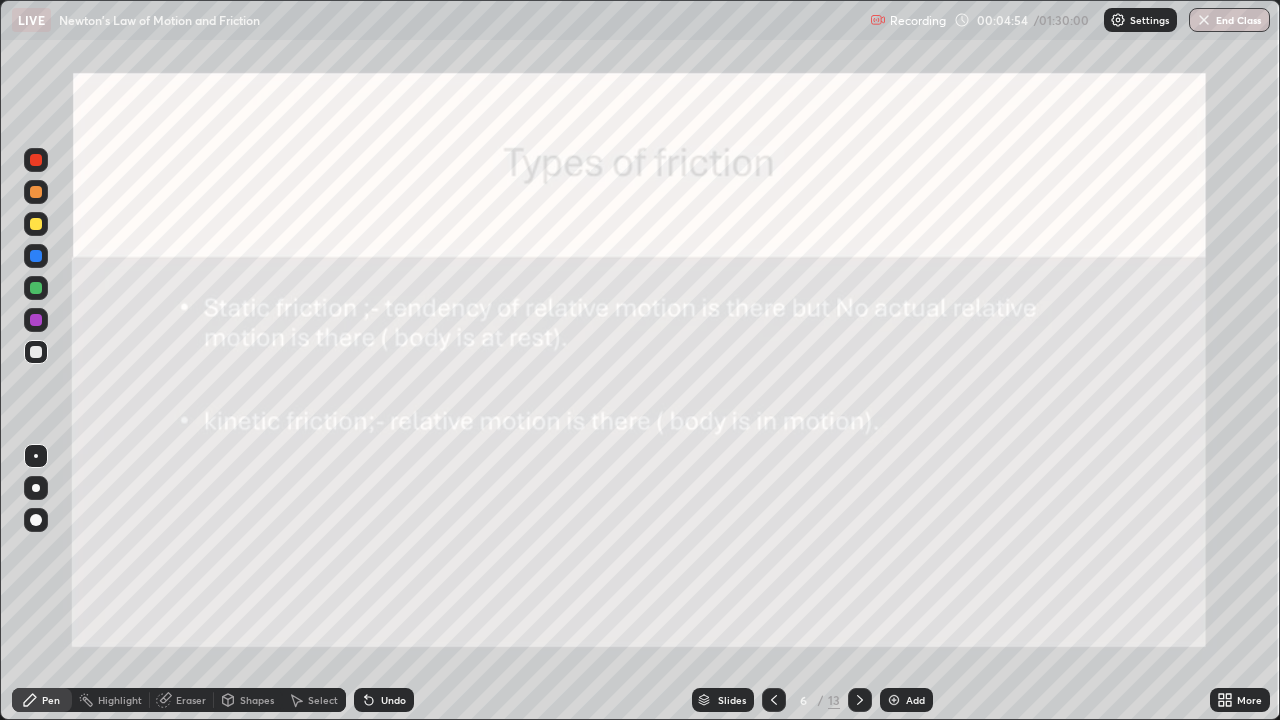 click 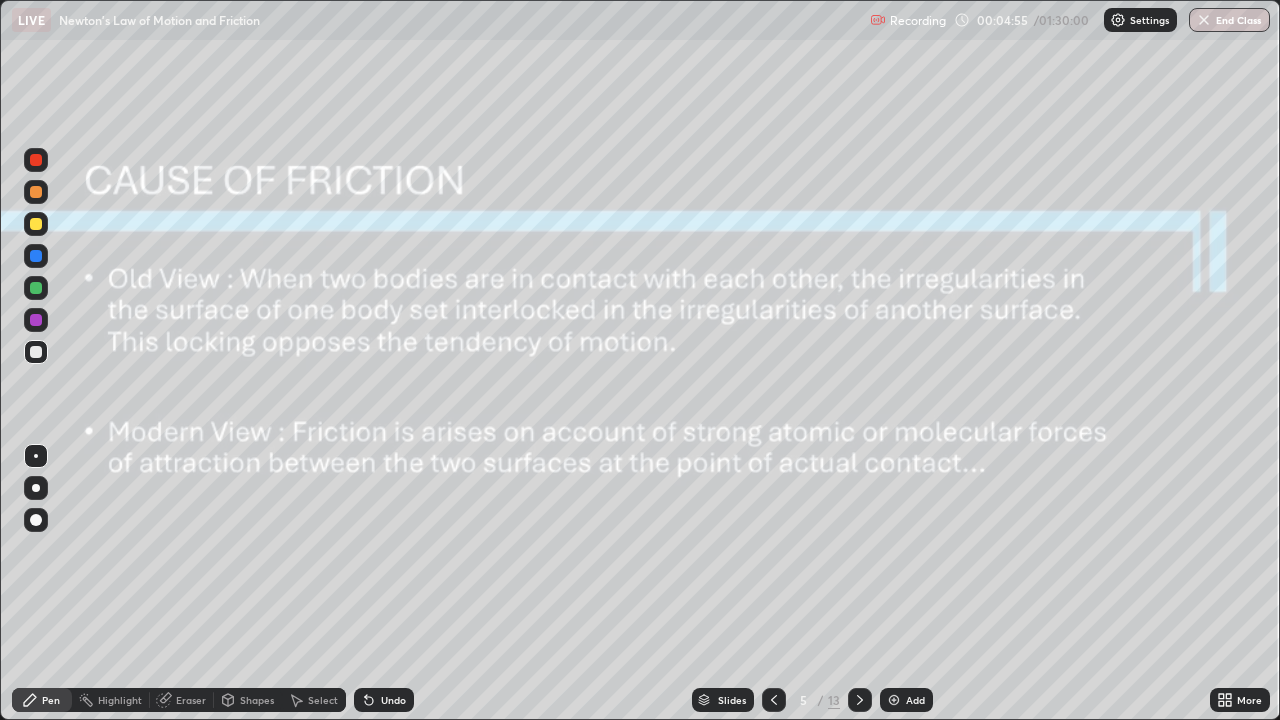 click 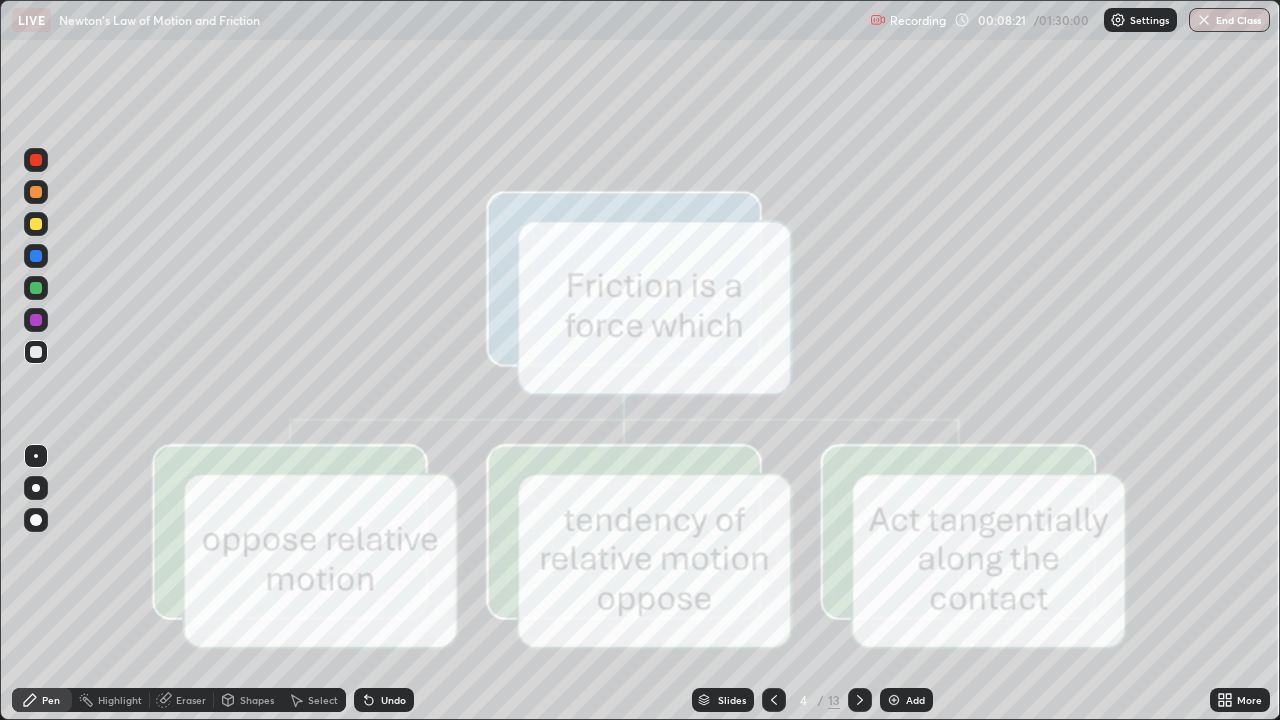 click 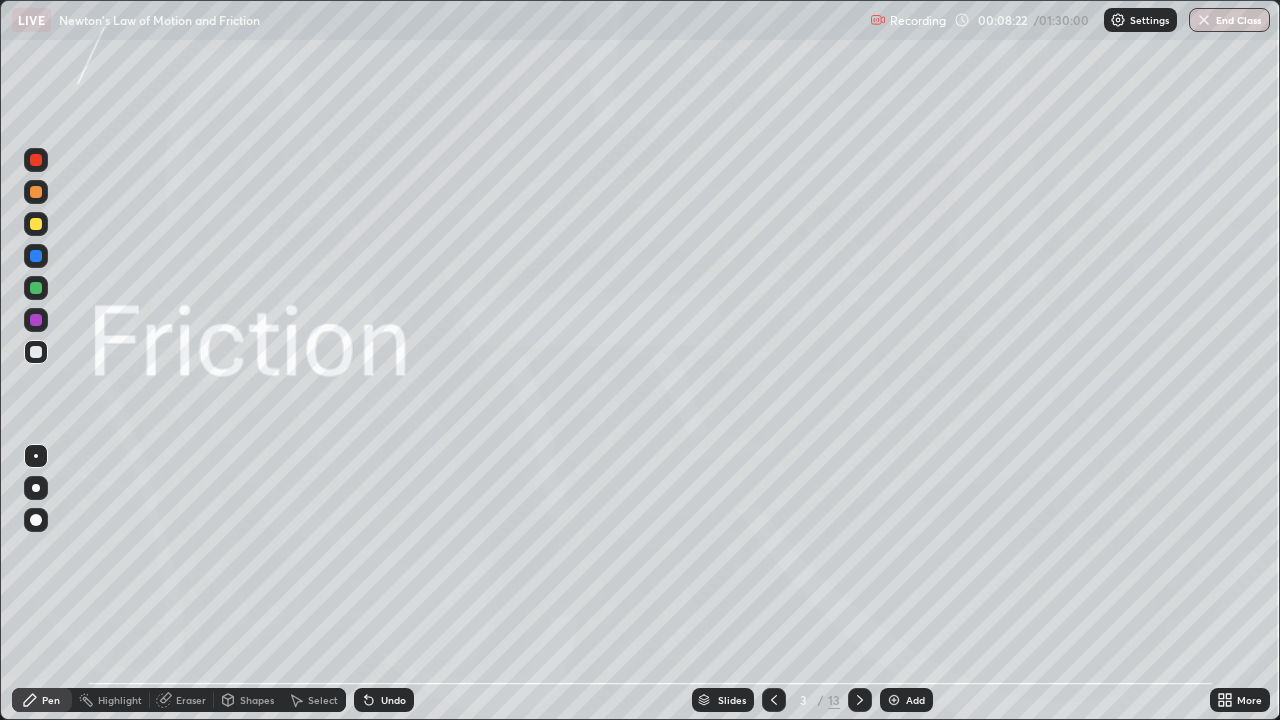 click 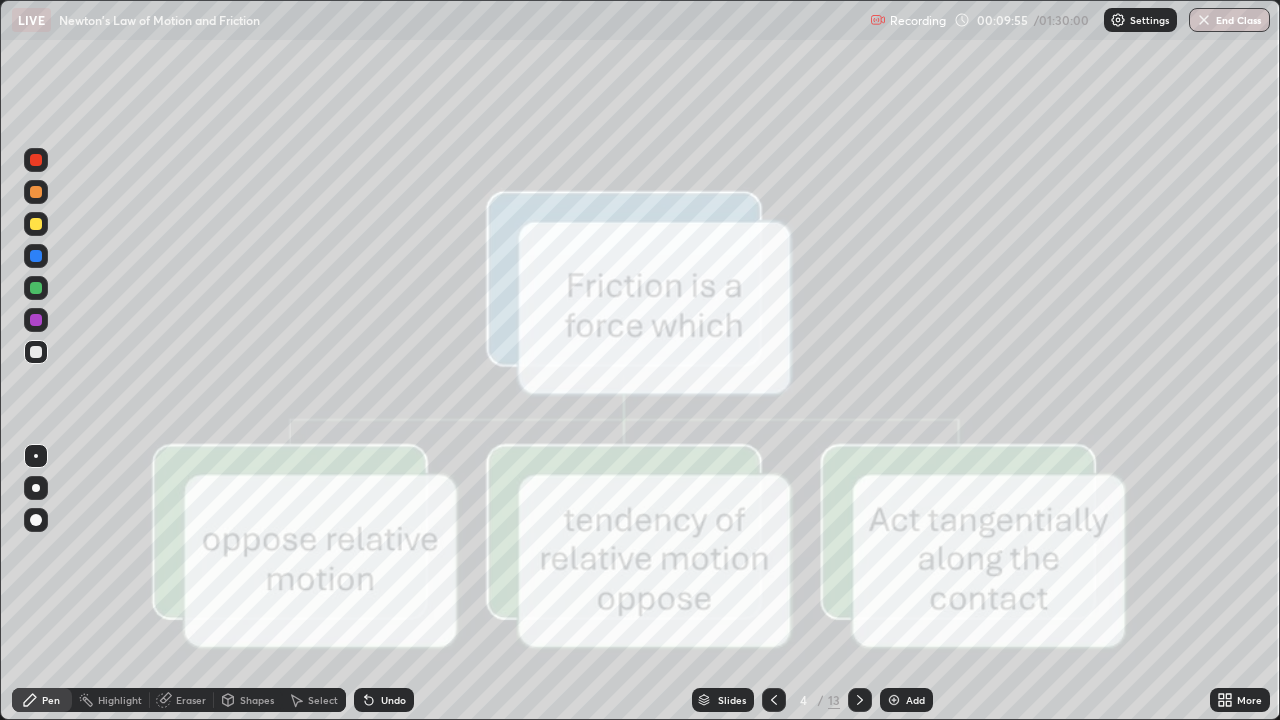 click 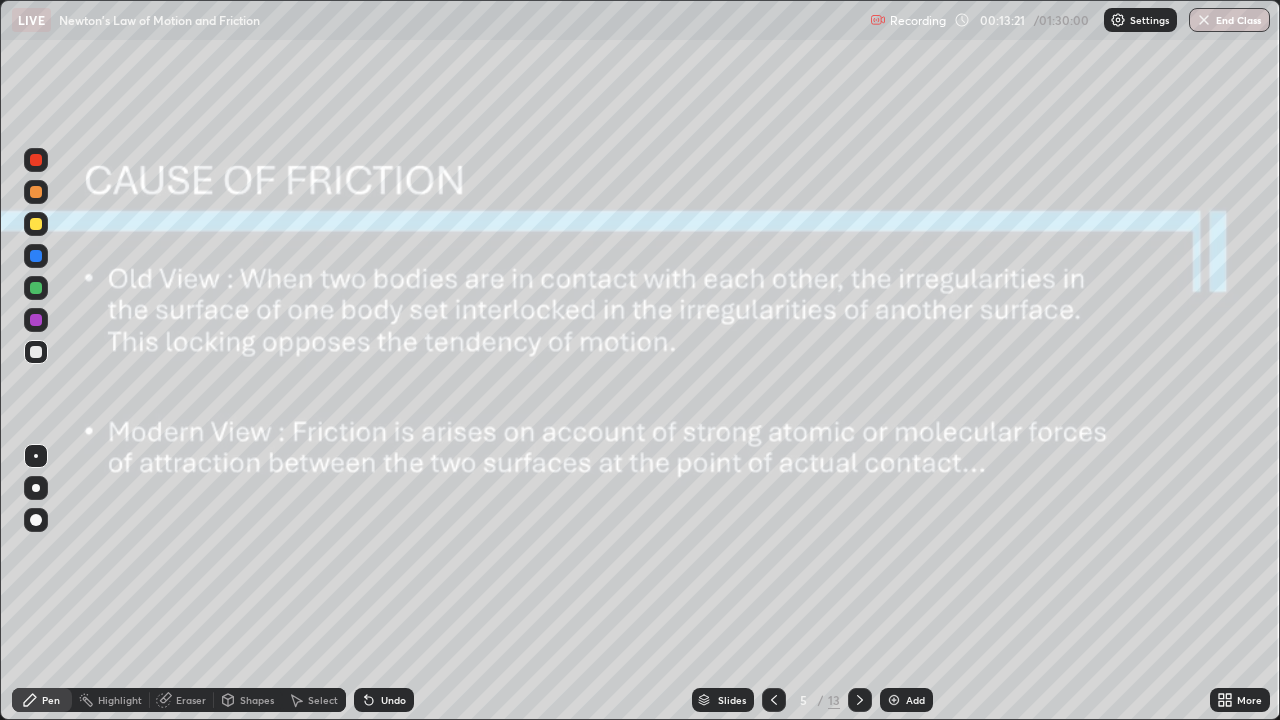 click 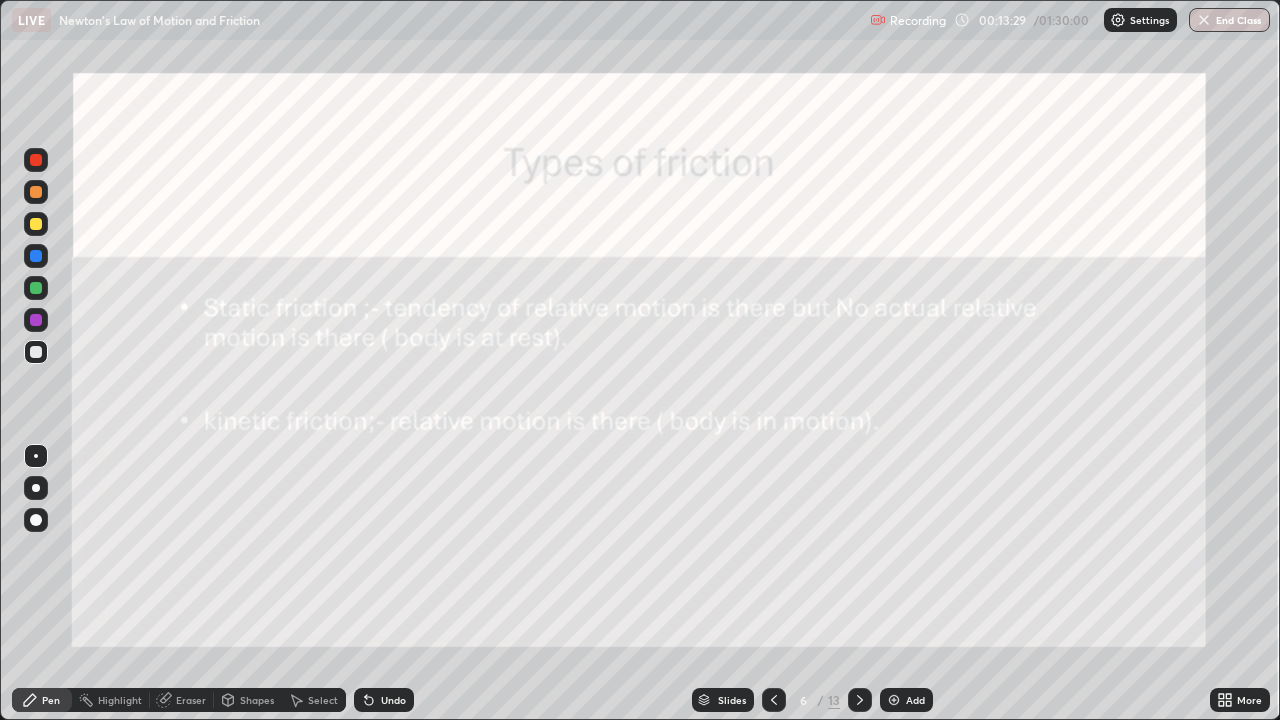 click at bounding box center [36, 320] 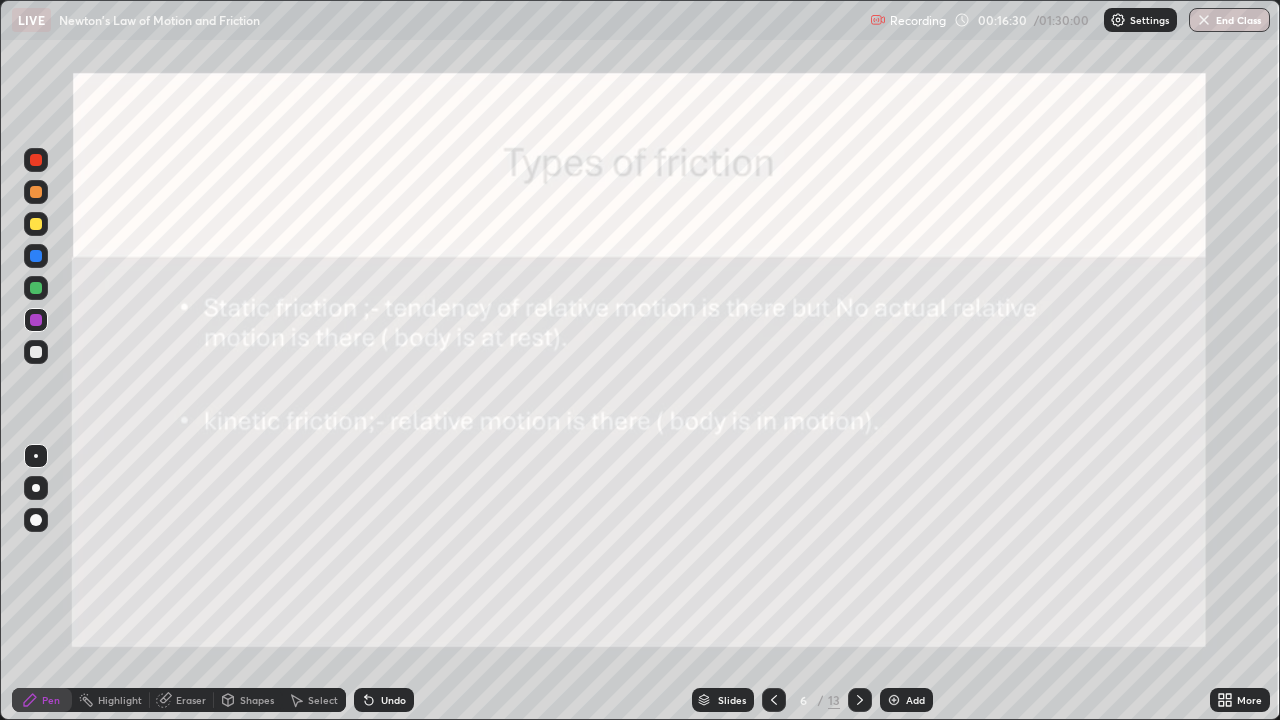 click 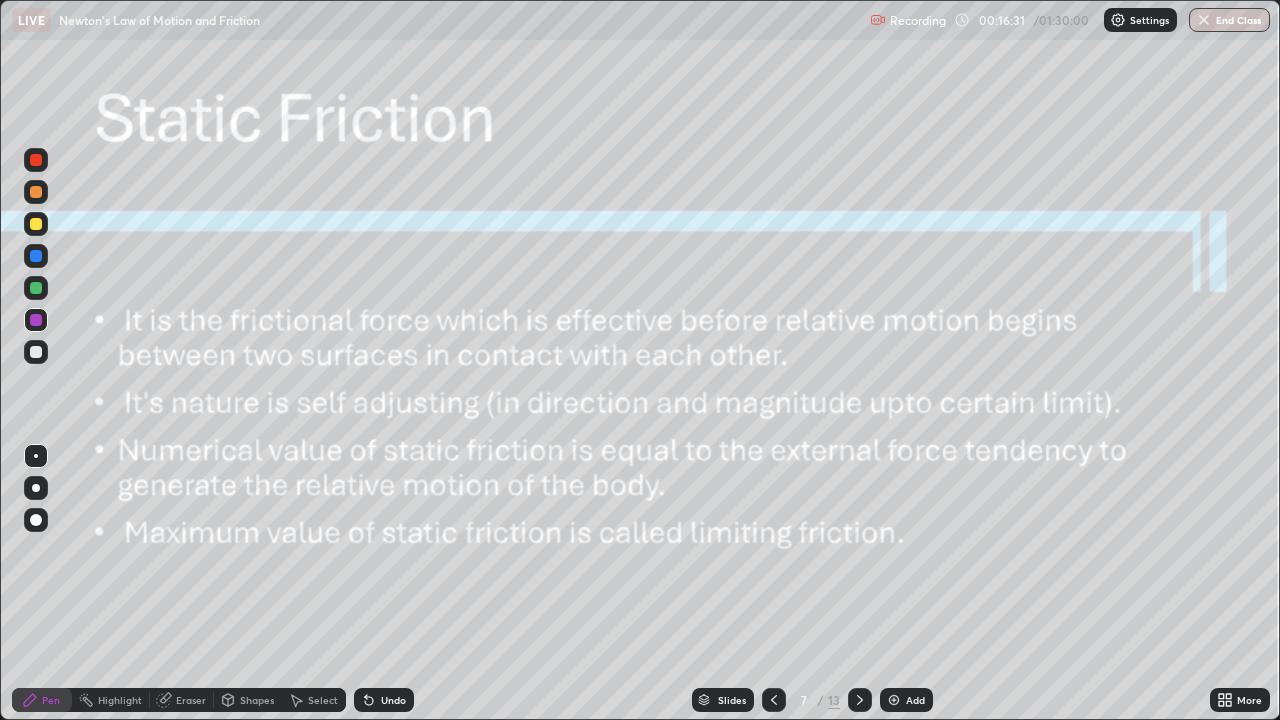 click 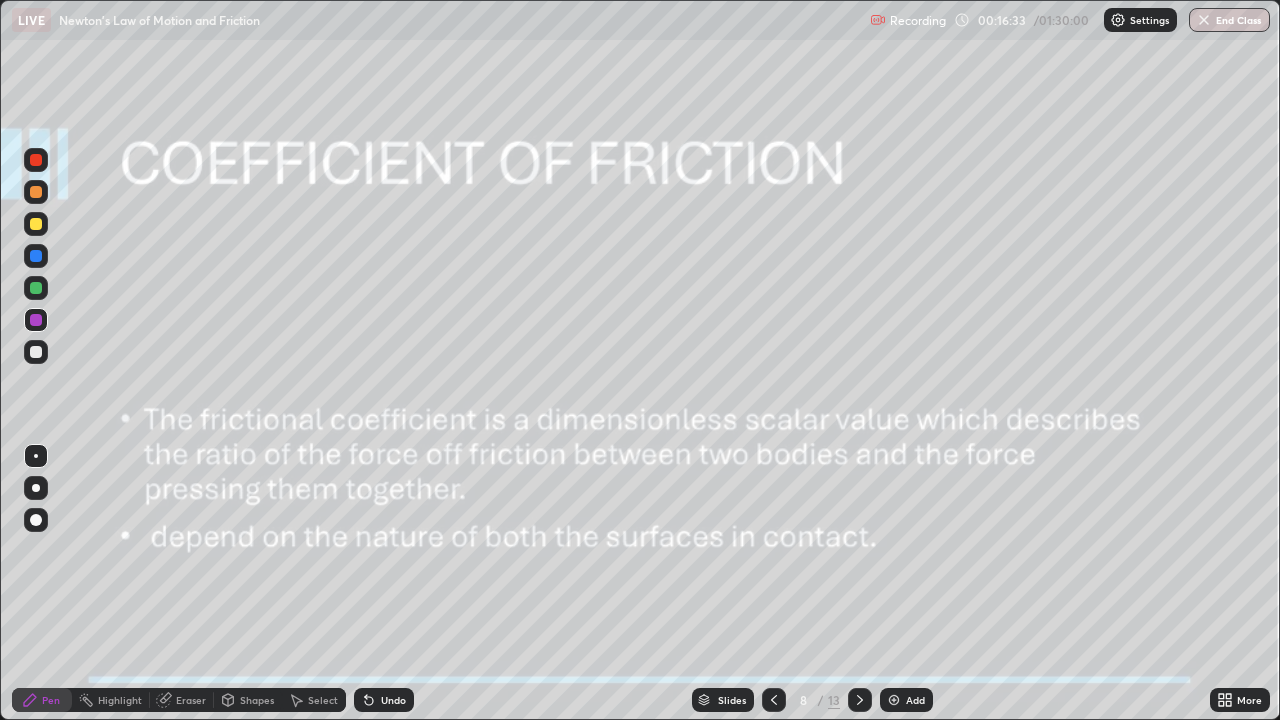 click 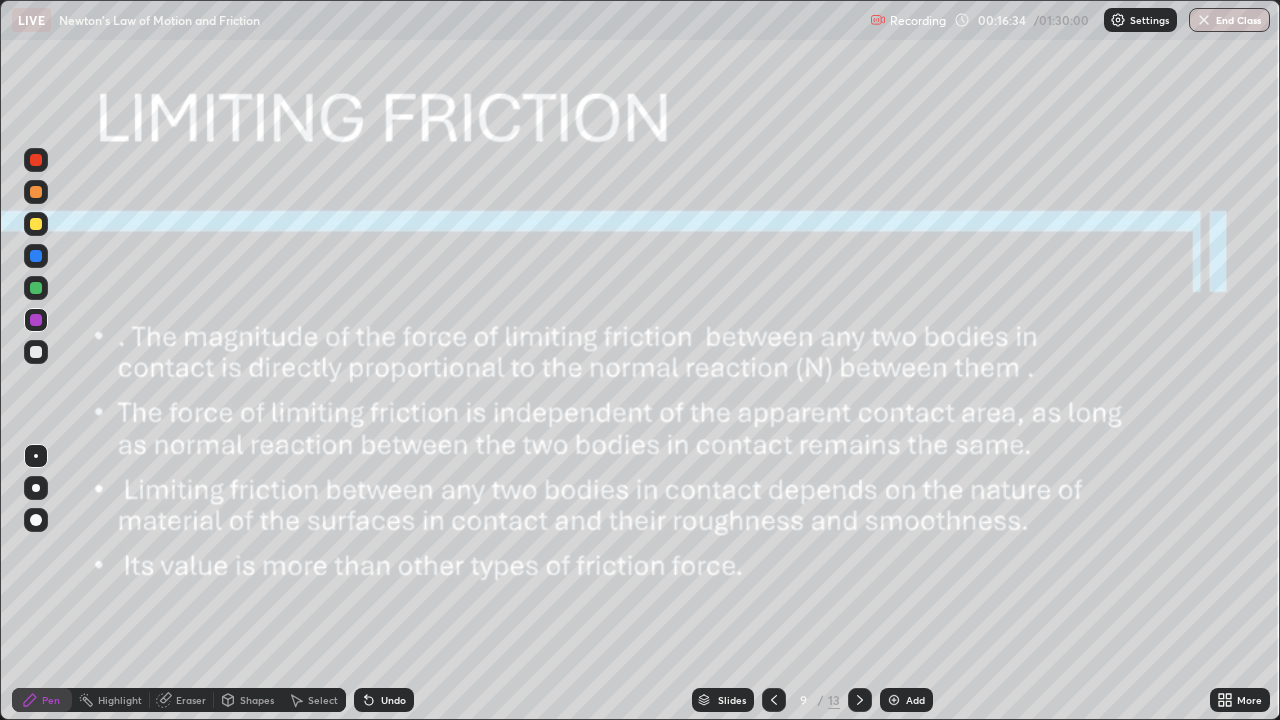click 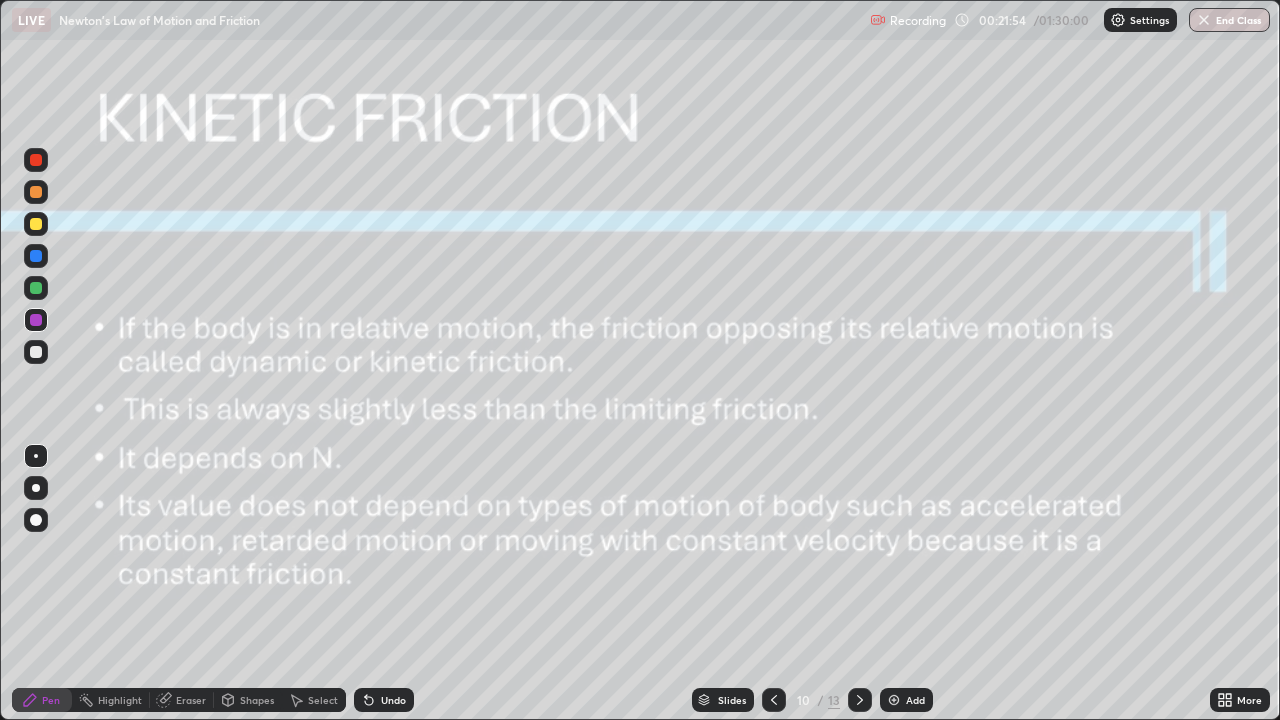 click 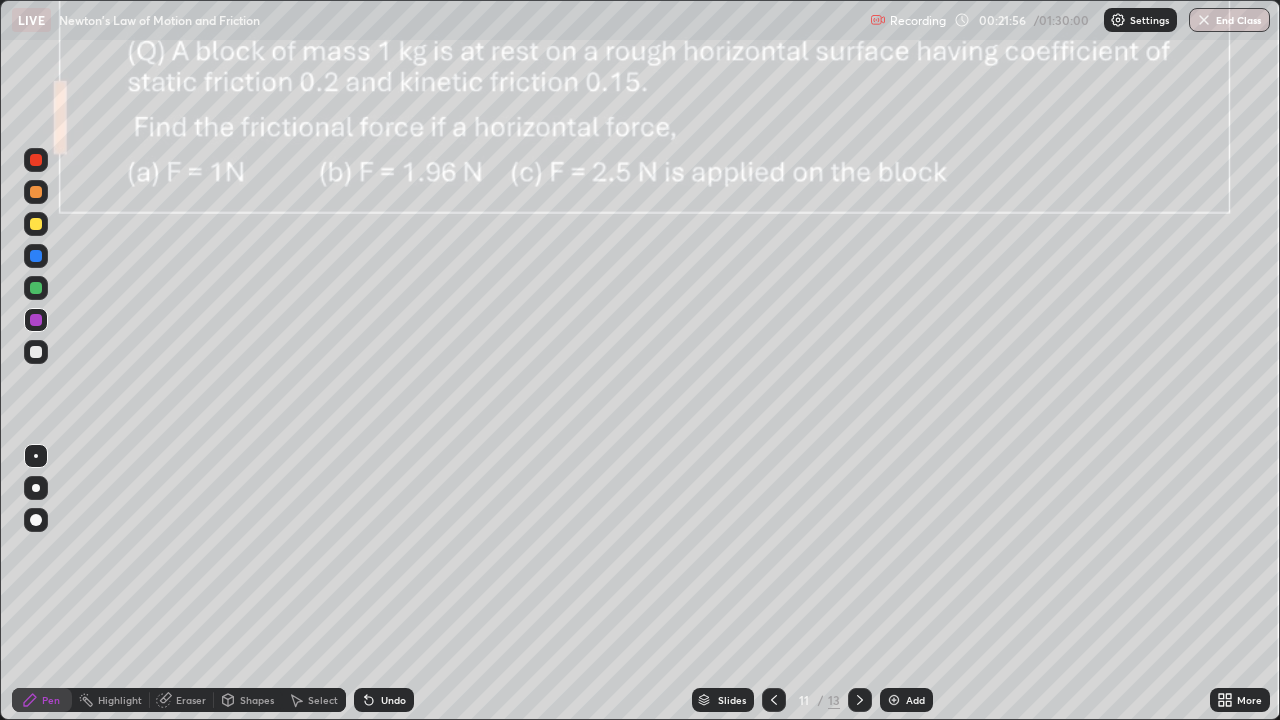 click on "Add" at bounding box center [906, 700] 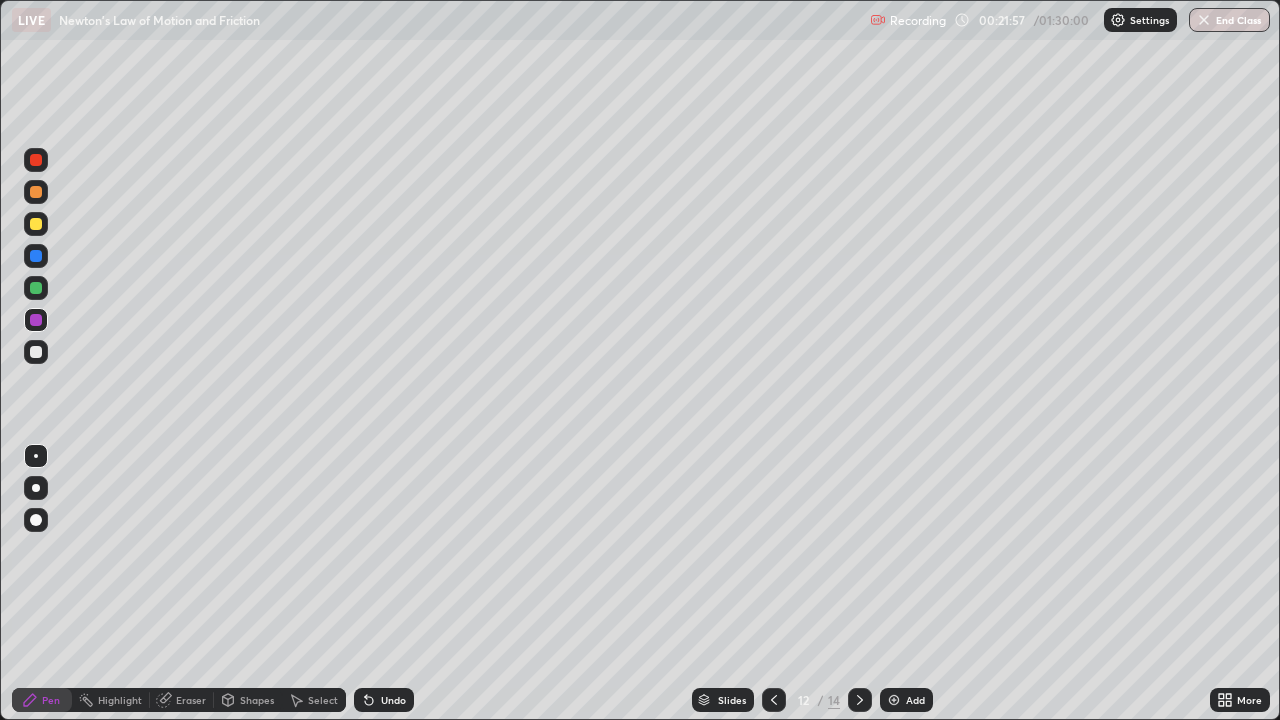 click at bounding box center [774, 700] 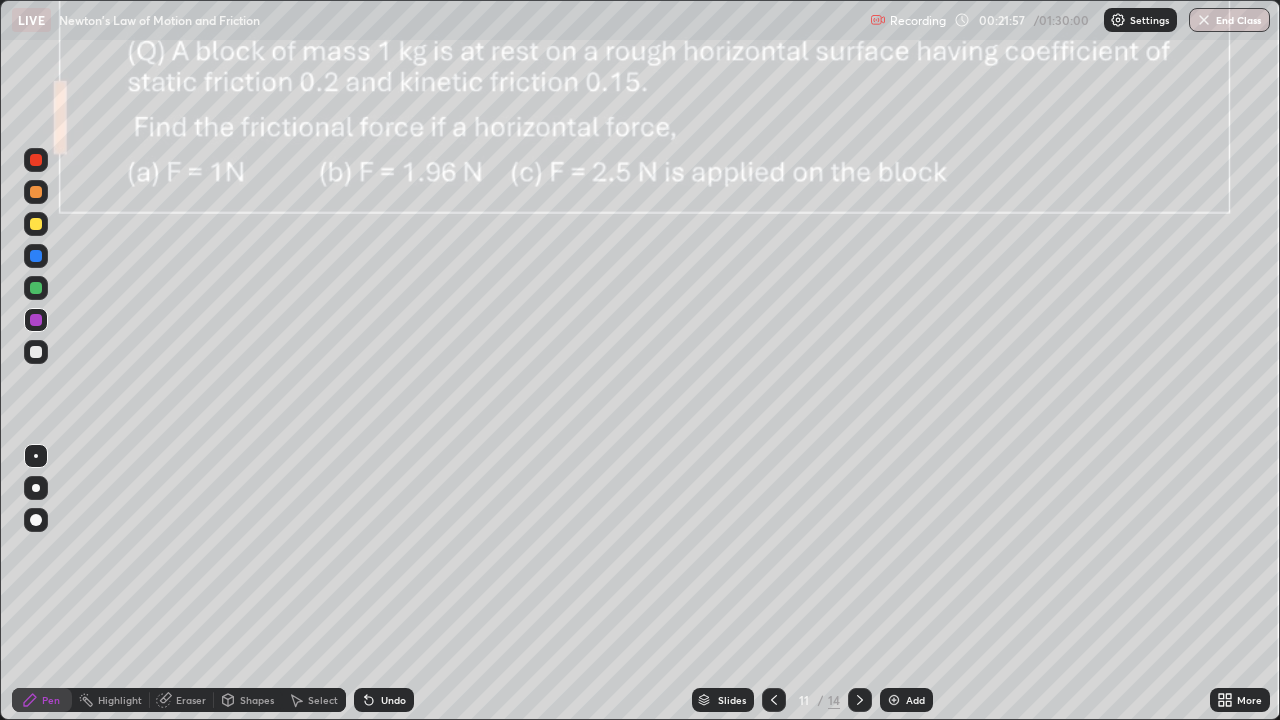click 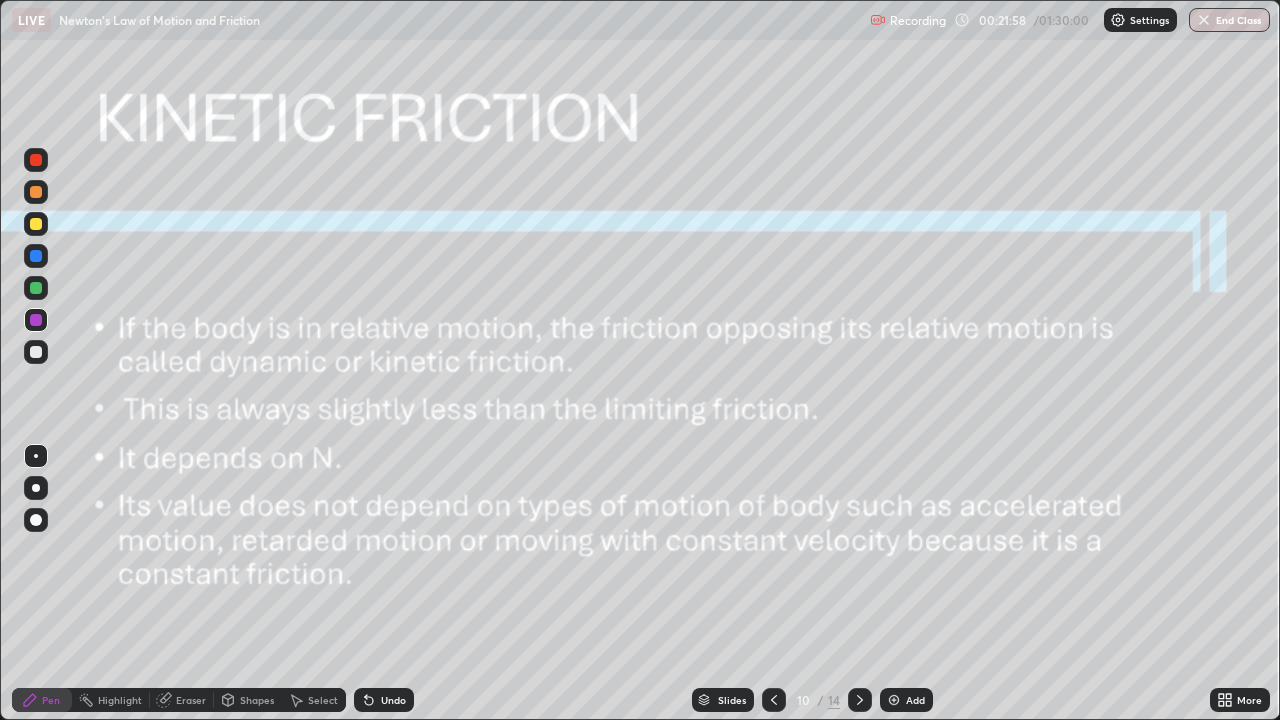 click on "Add" at bounding box center [906, 700] 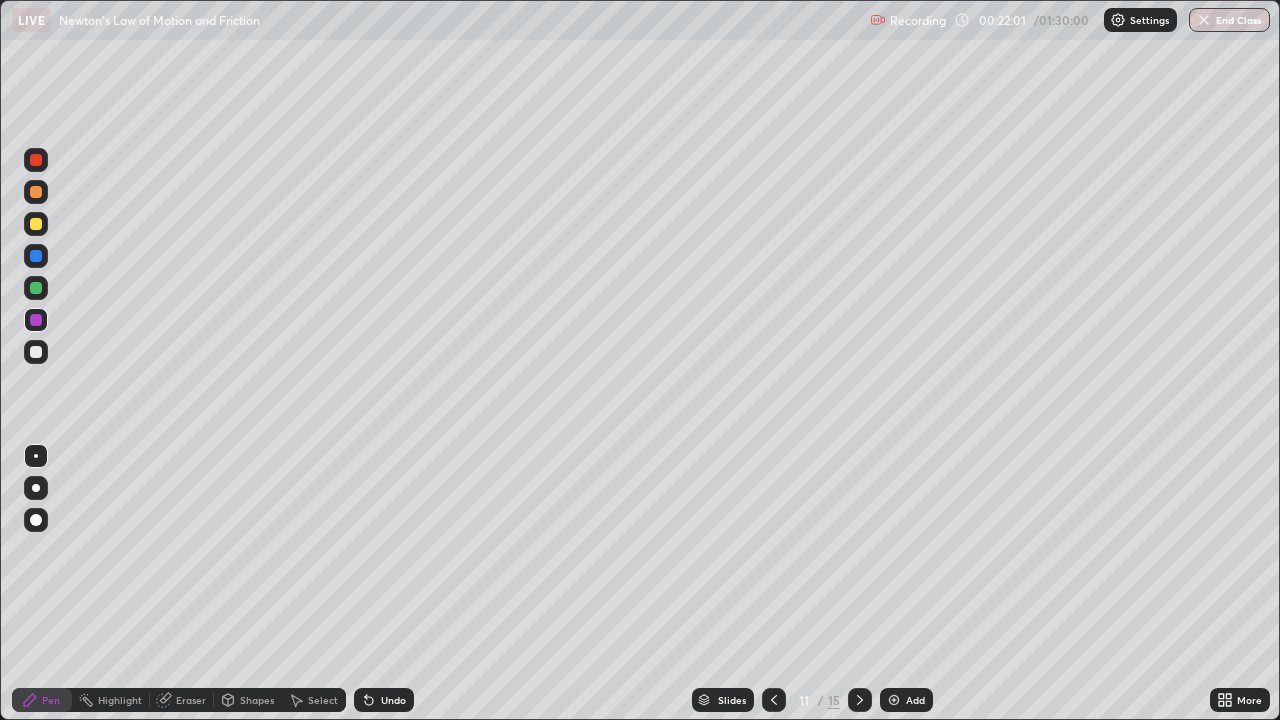 click at bounding box center (36, 224) 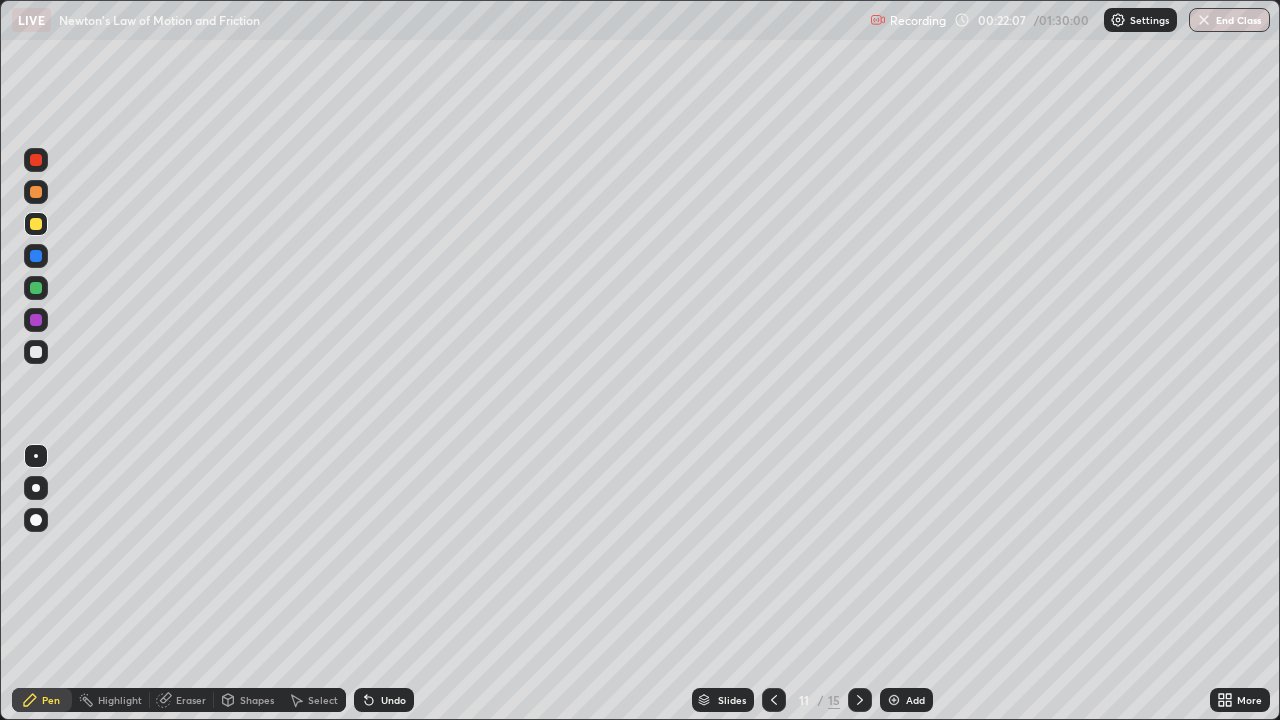 click at bounding box center (36, 192) 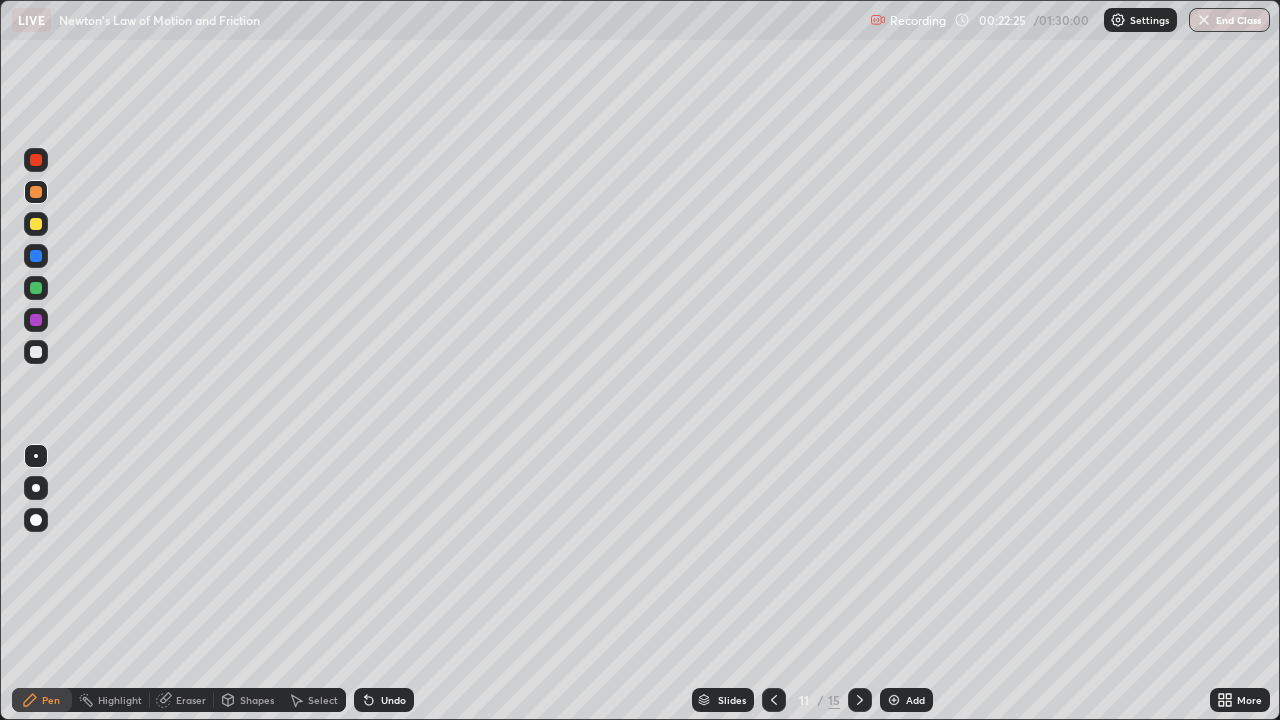 click 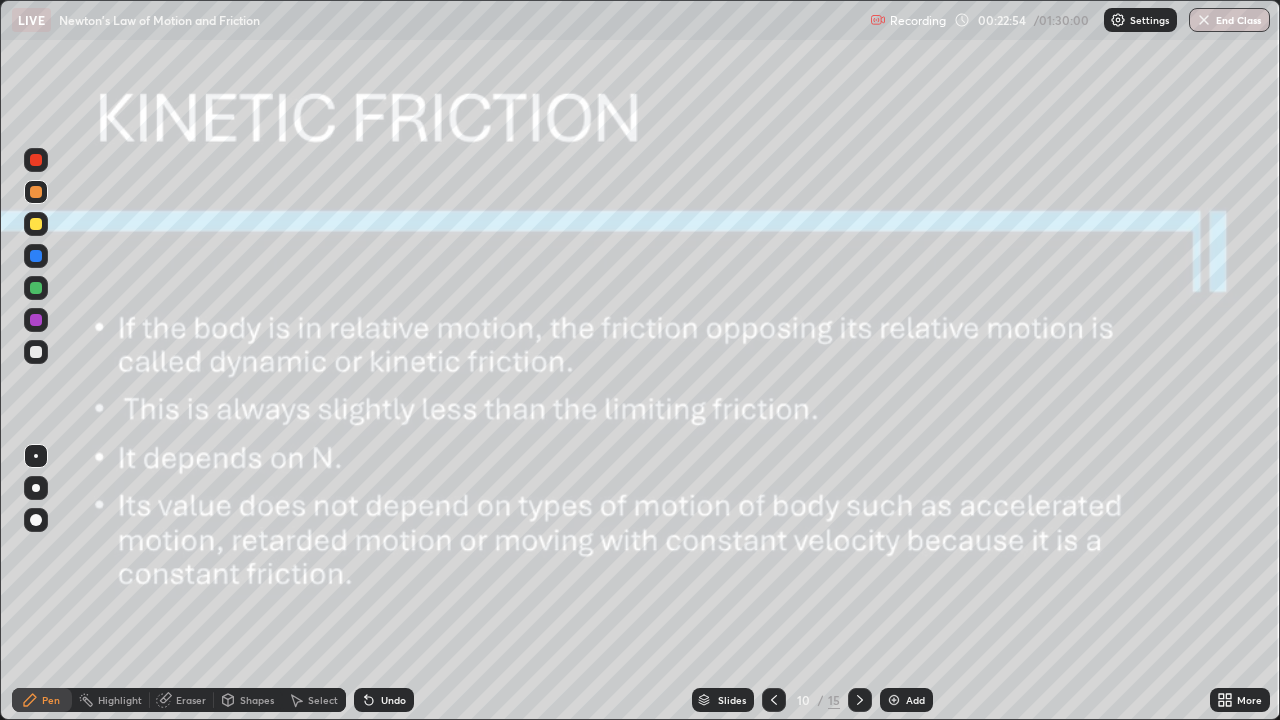 click 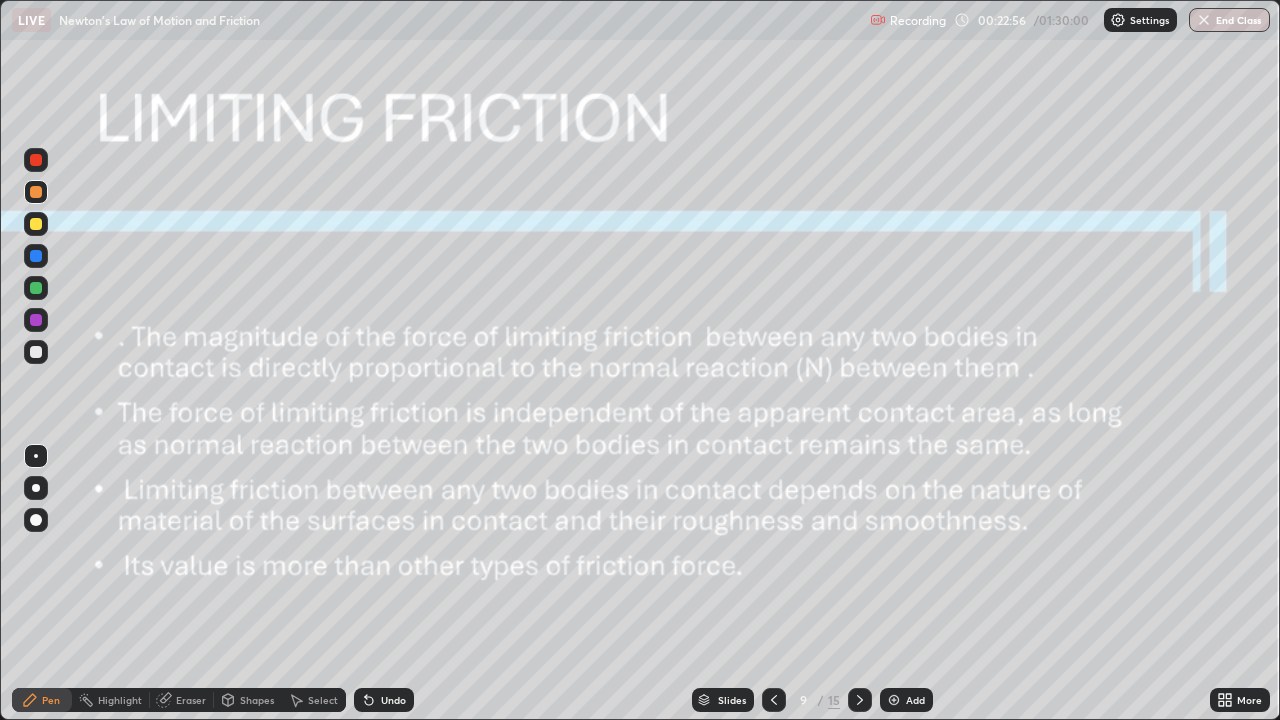 click 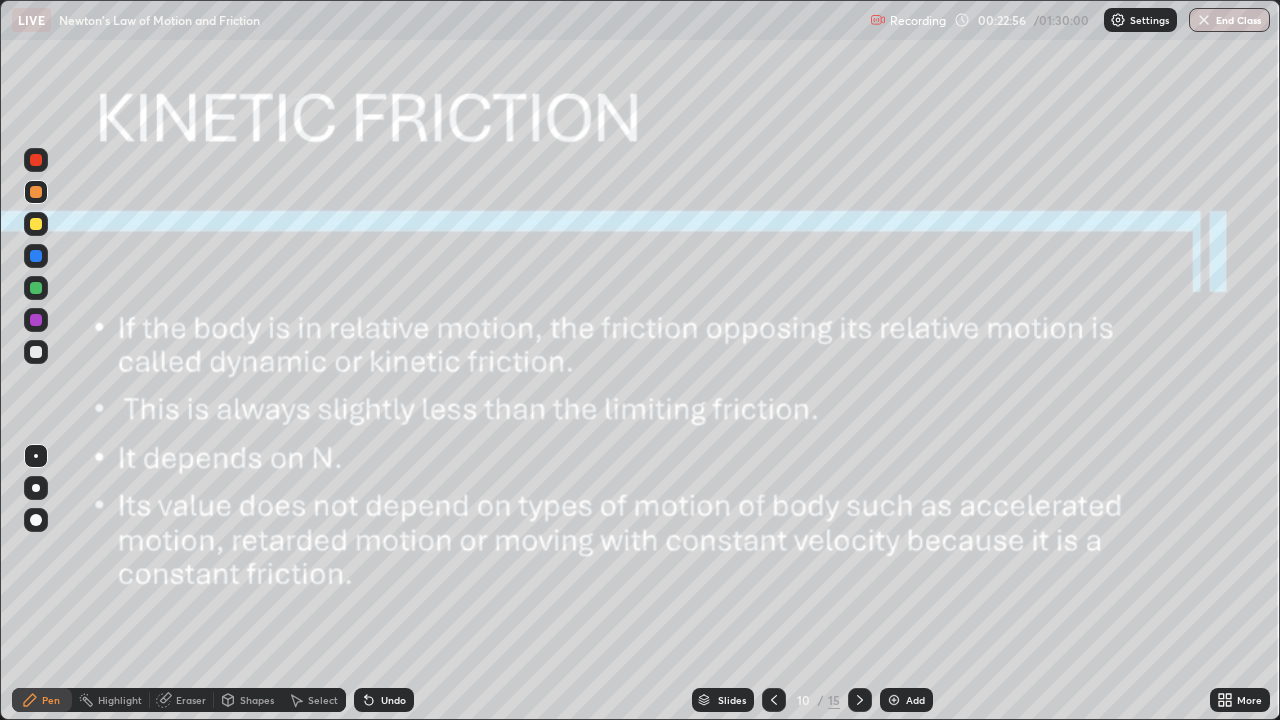 click 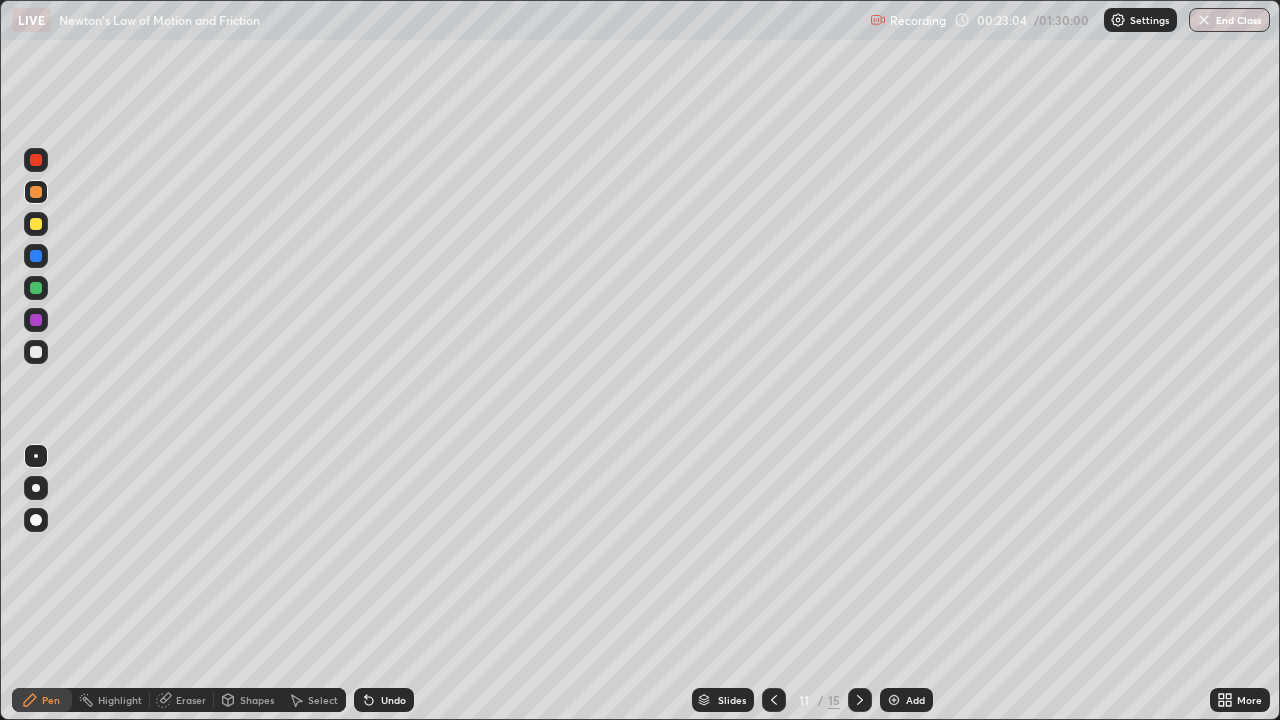 click on "Undo" at bounding box center (384, 700) 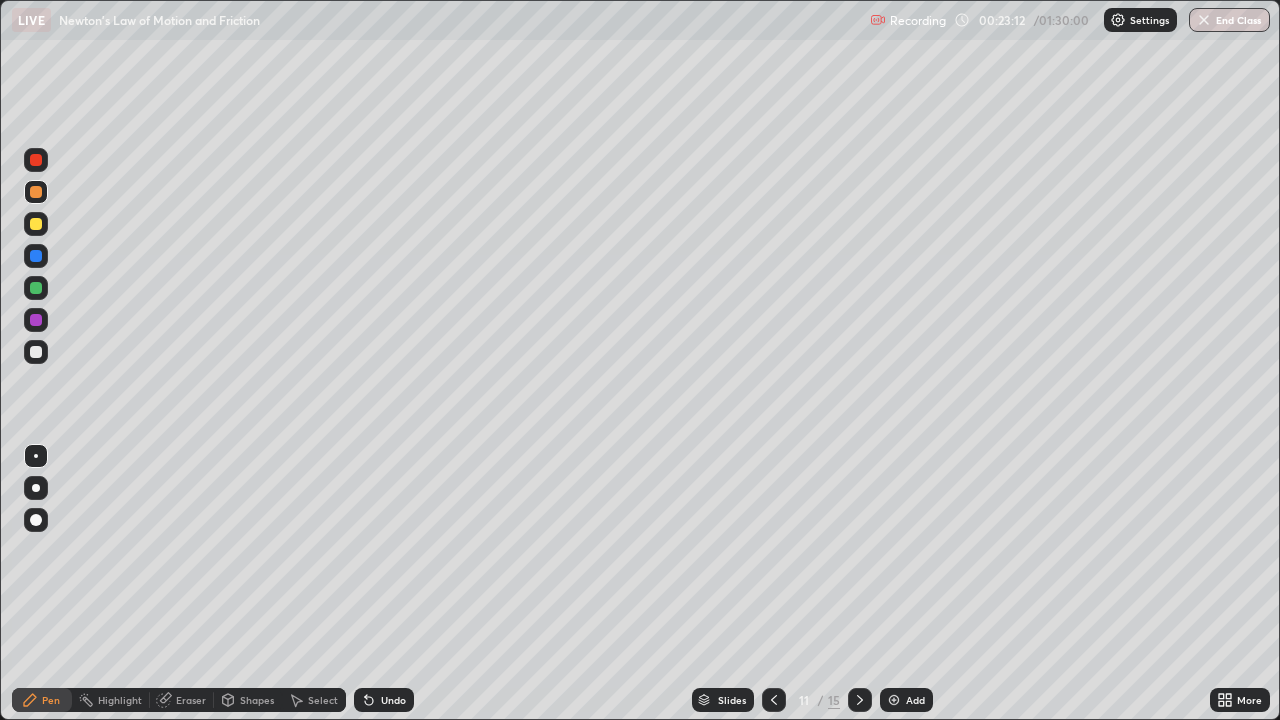 click at bounding box center (36, 288) 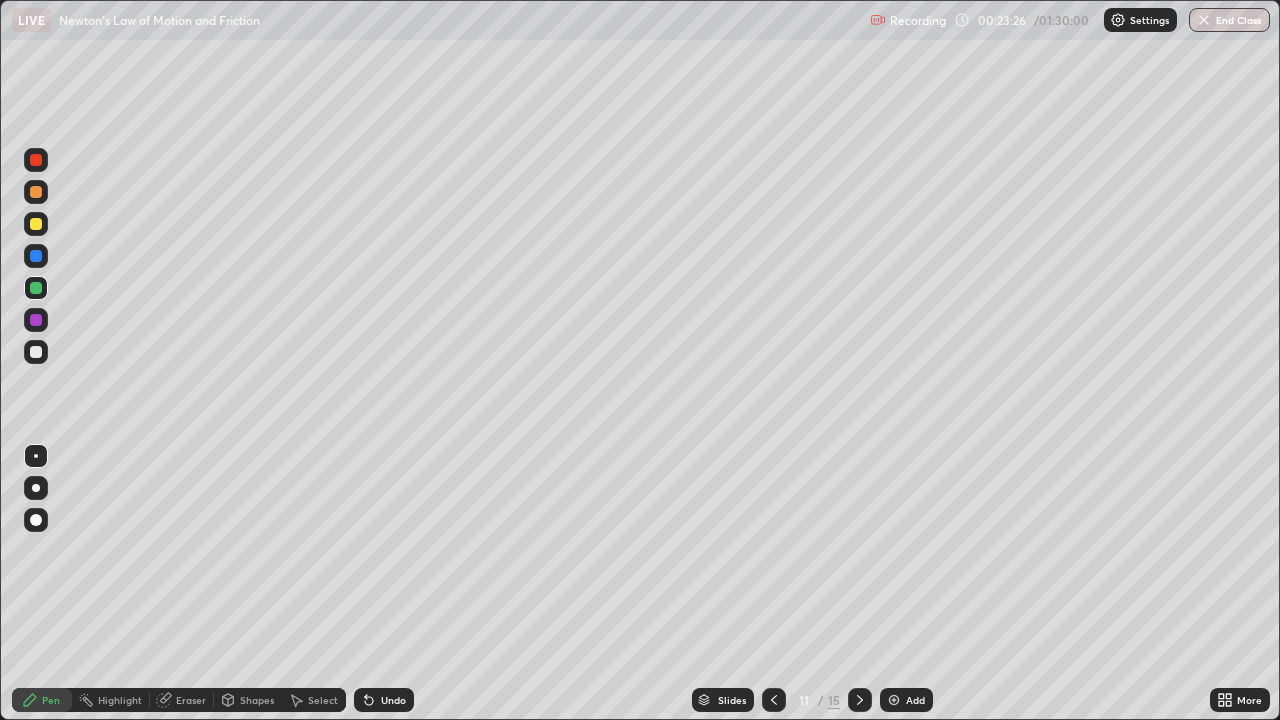 click at bounding box center [36, 160] 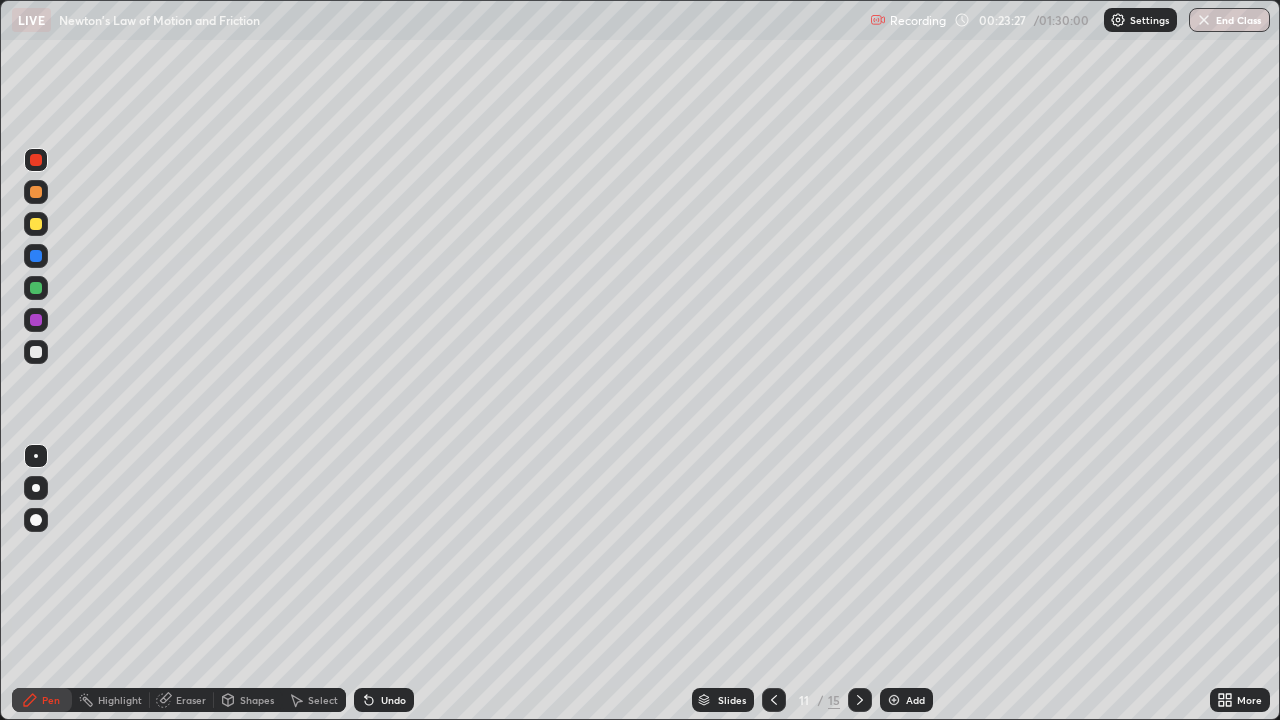 click at bounding box center [36, 160] 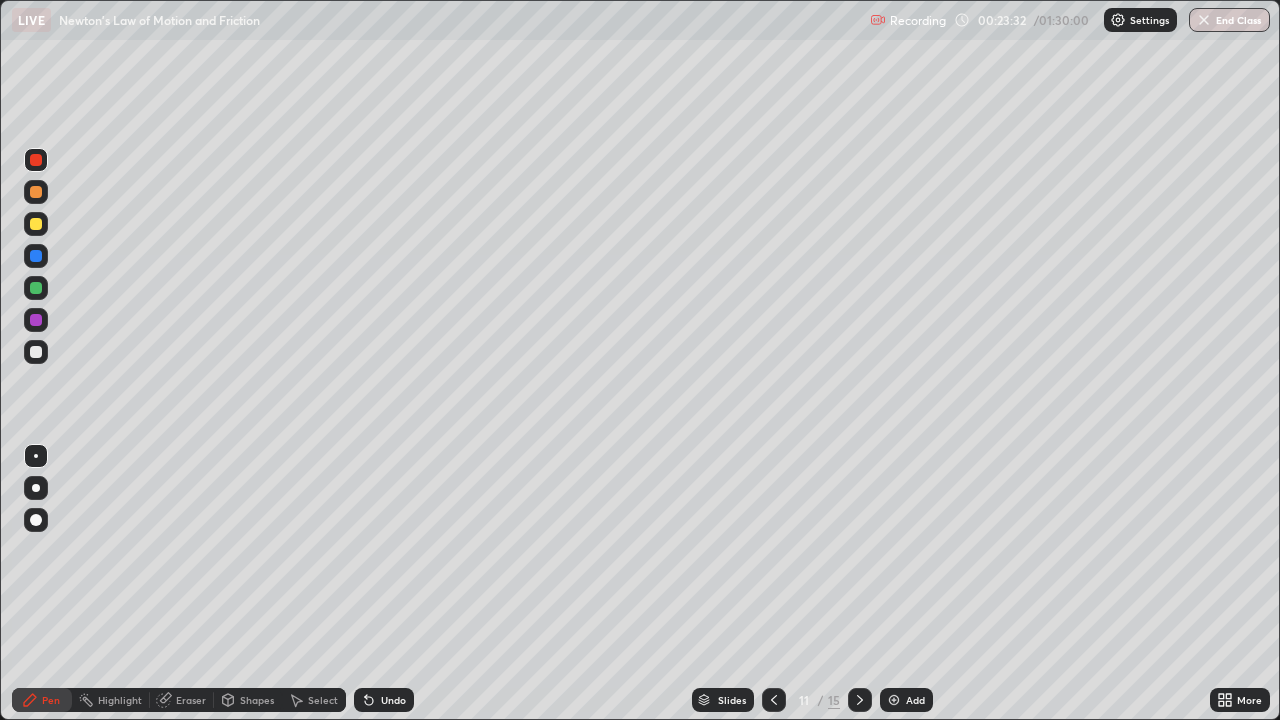 click on "Undo" at bounding box center (393, 700) 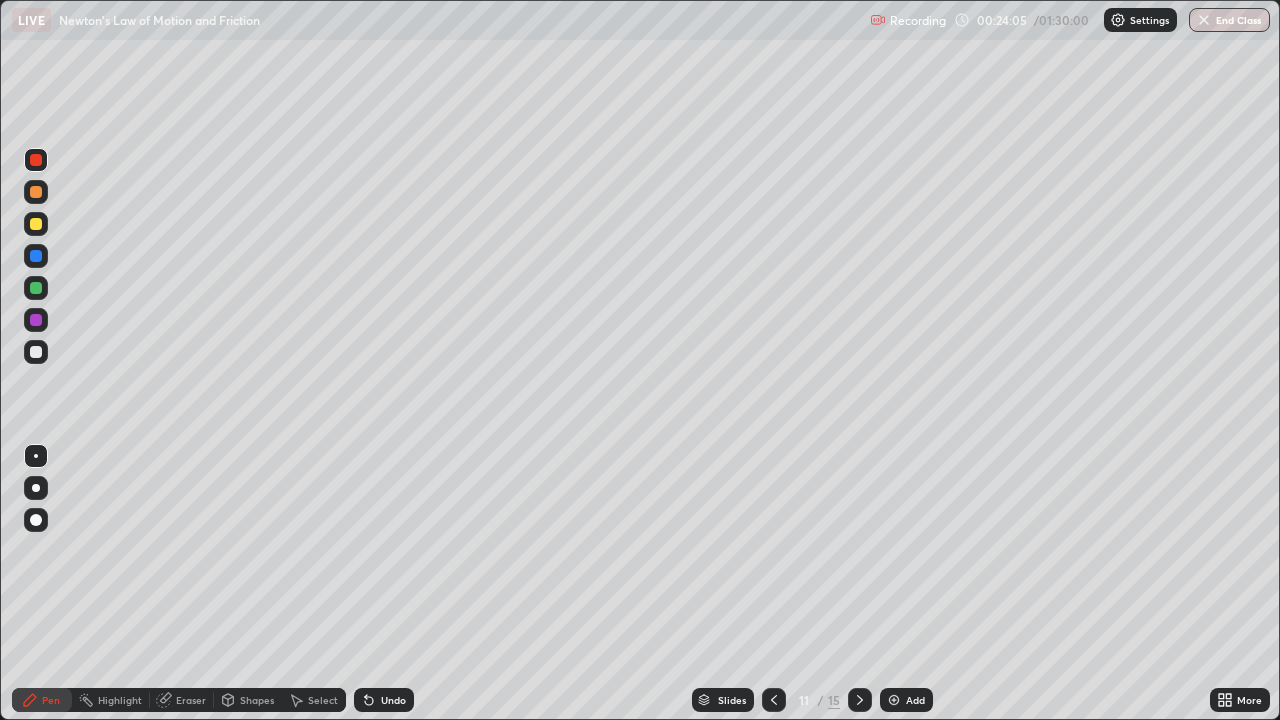click on "Undo" at bounding box center [393, 700] 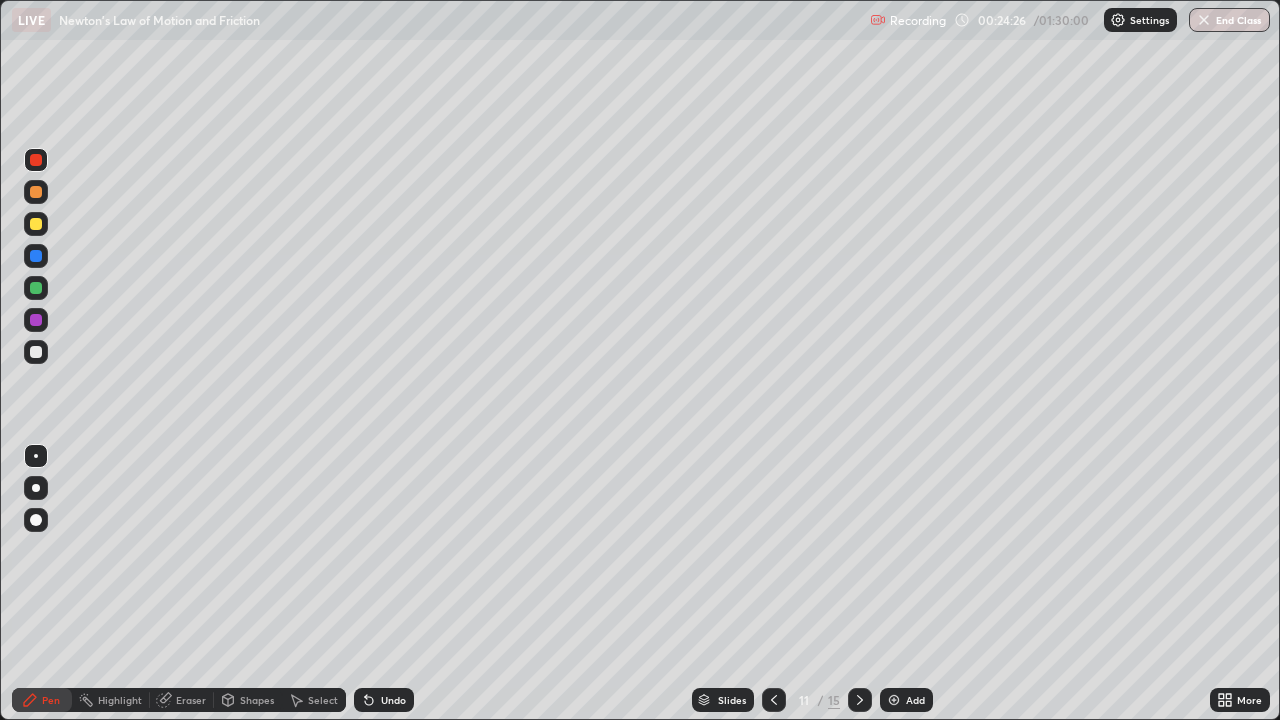 click at bounding box center (36, 288) 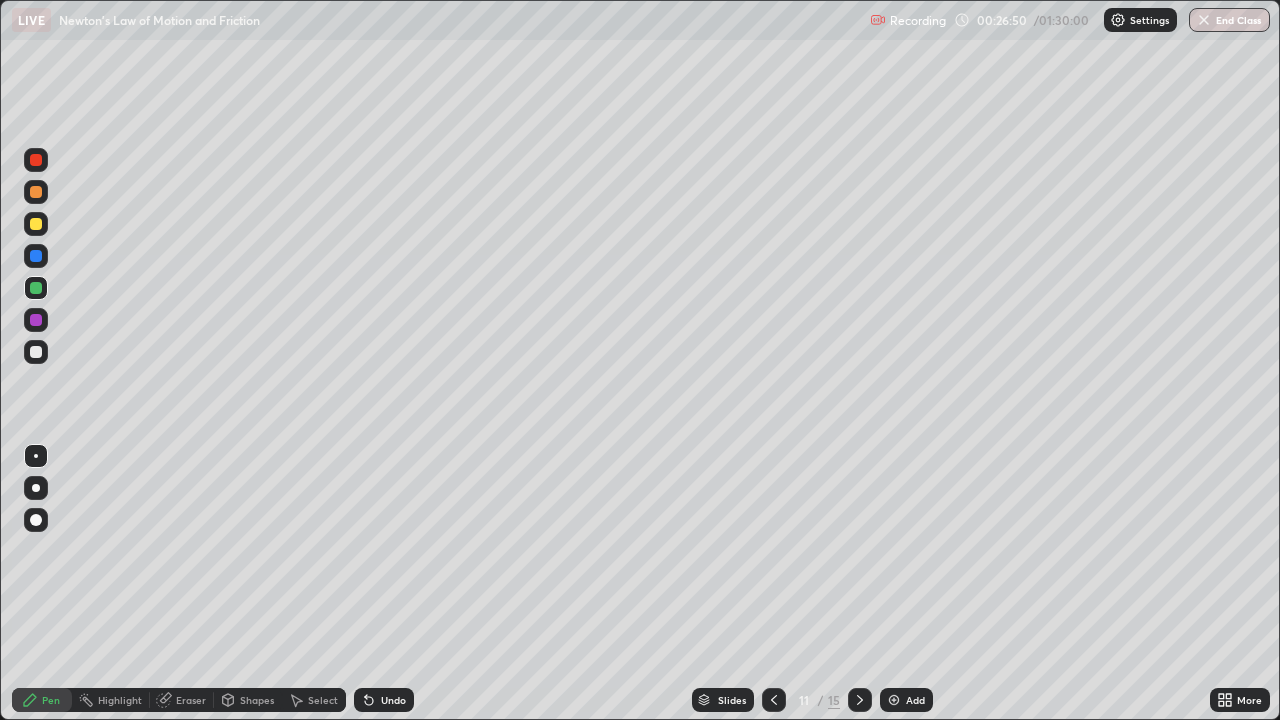 click on "Add" at bounding box center [906, 700] 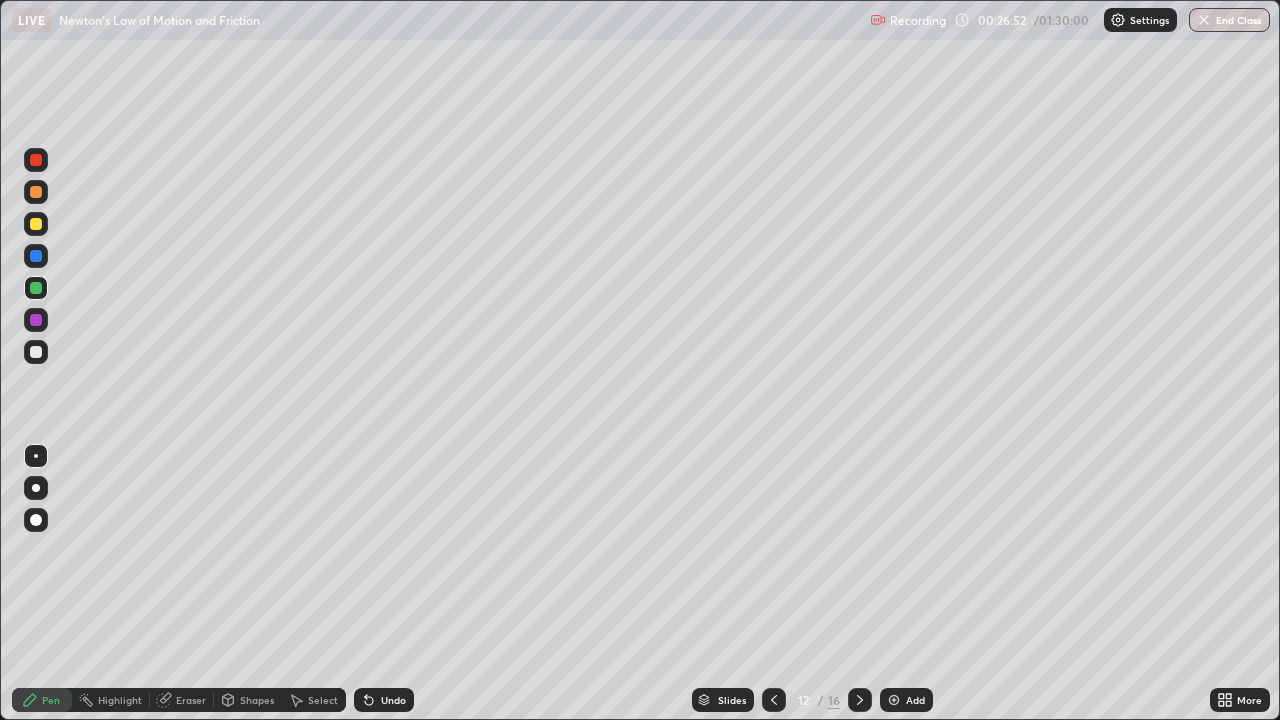 click at bounding box center (36, 224) 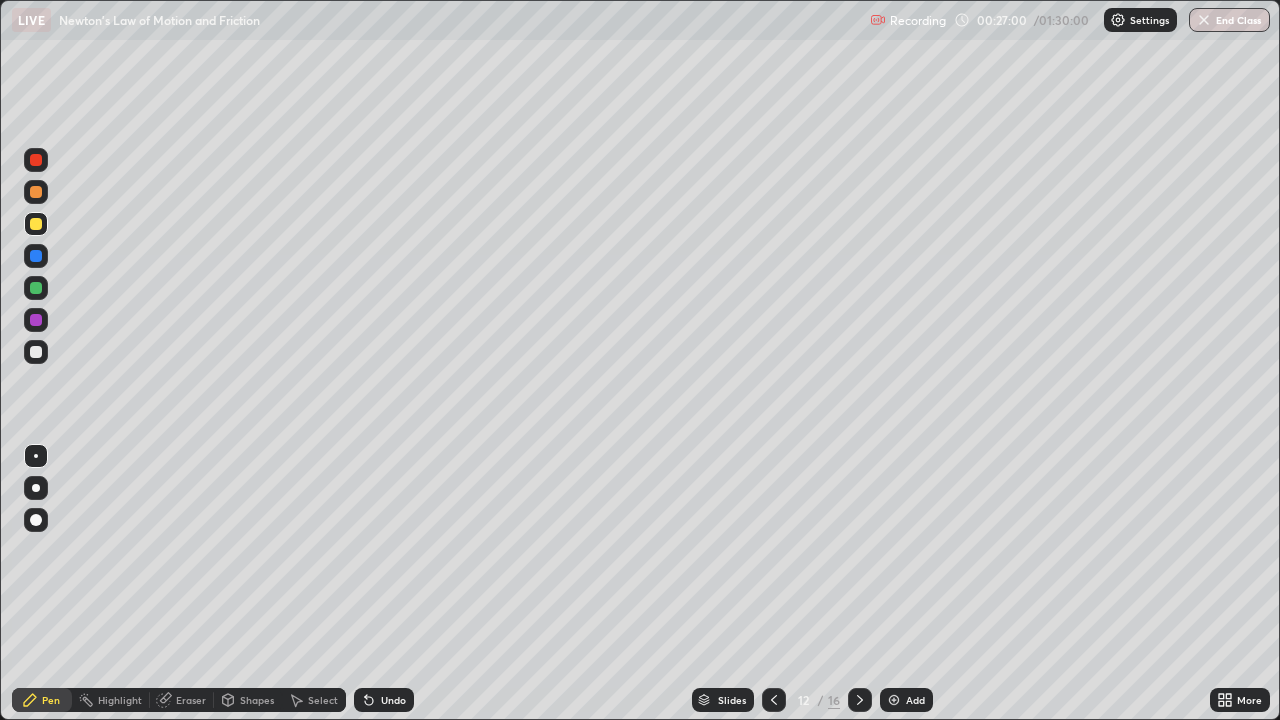 click at bounding box center [36, 288] 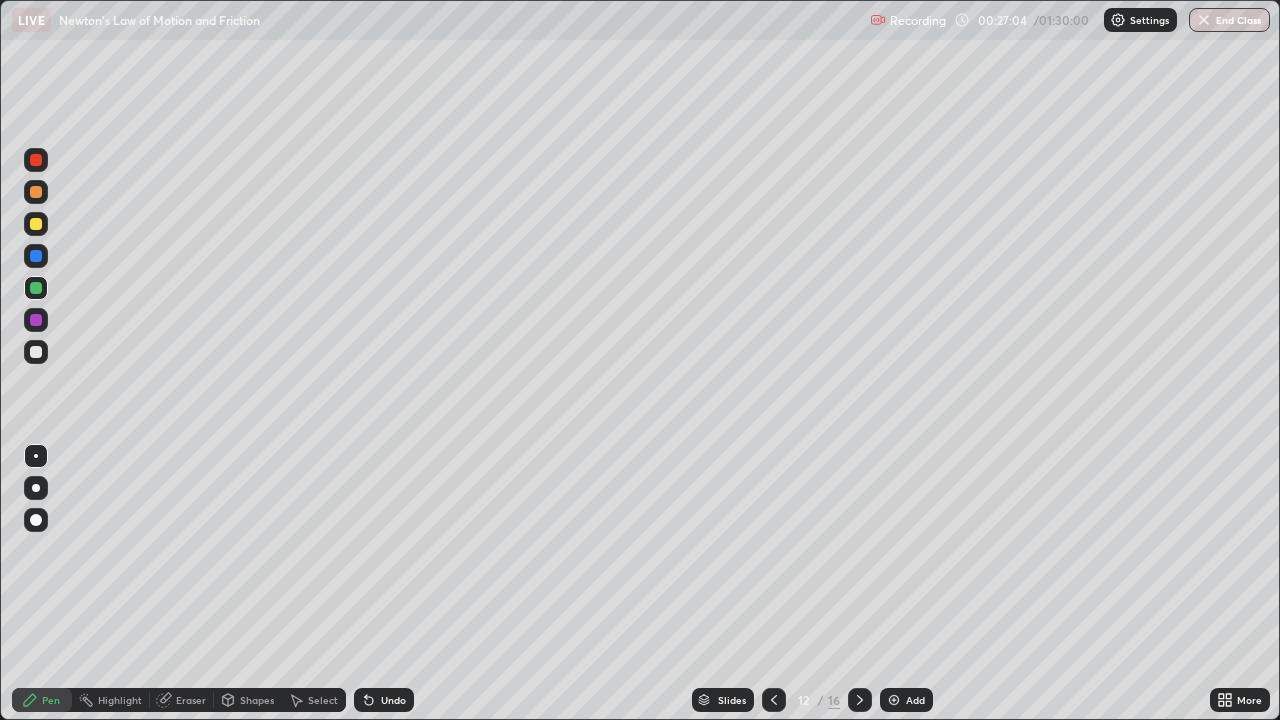 click on "Undo" at bounding box center [393, 700] 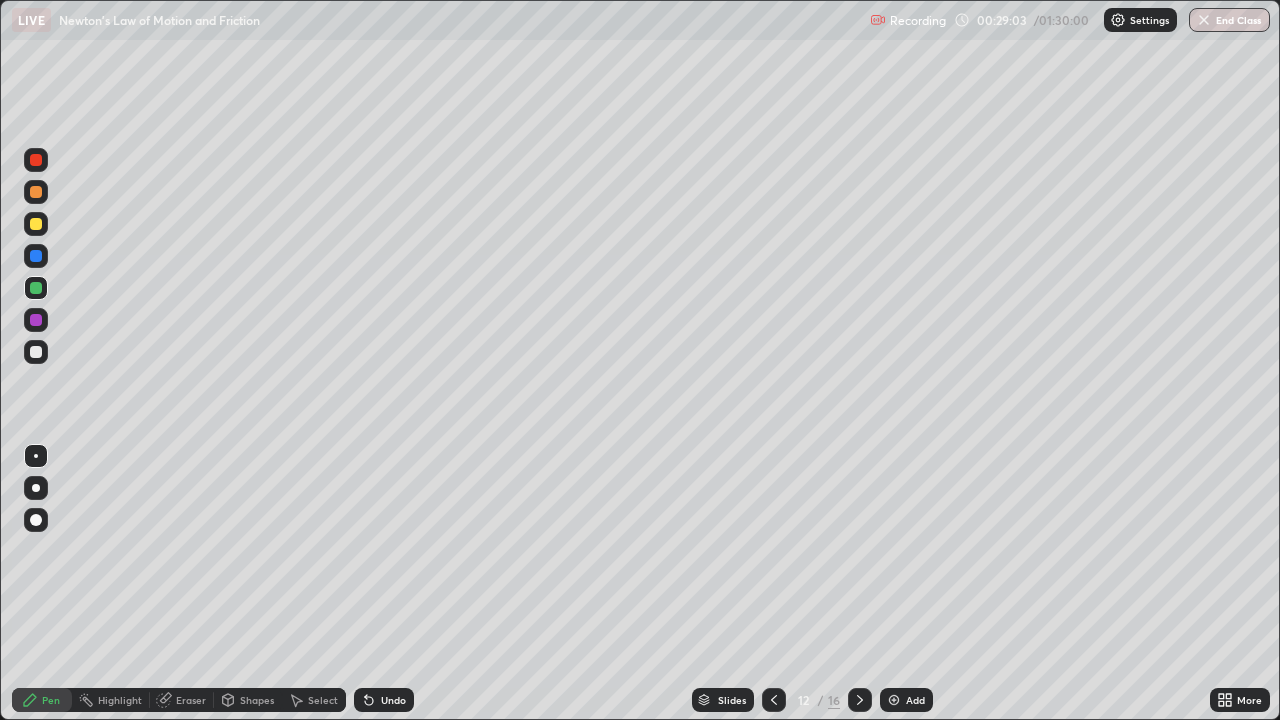 click at bounding box center [36, 160] 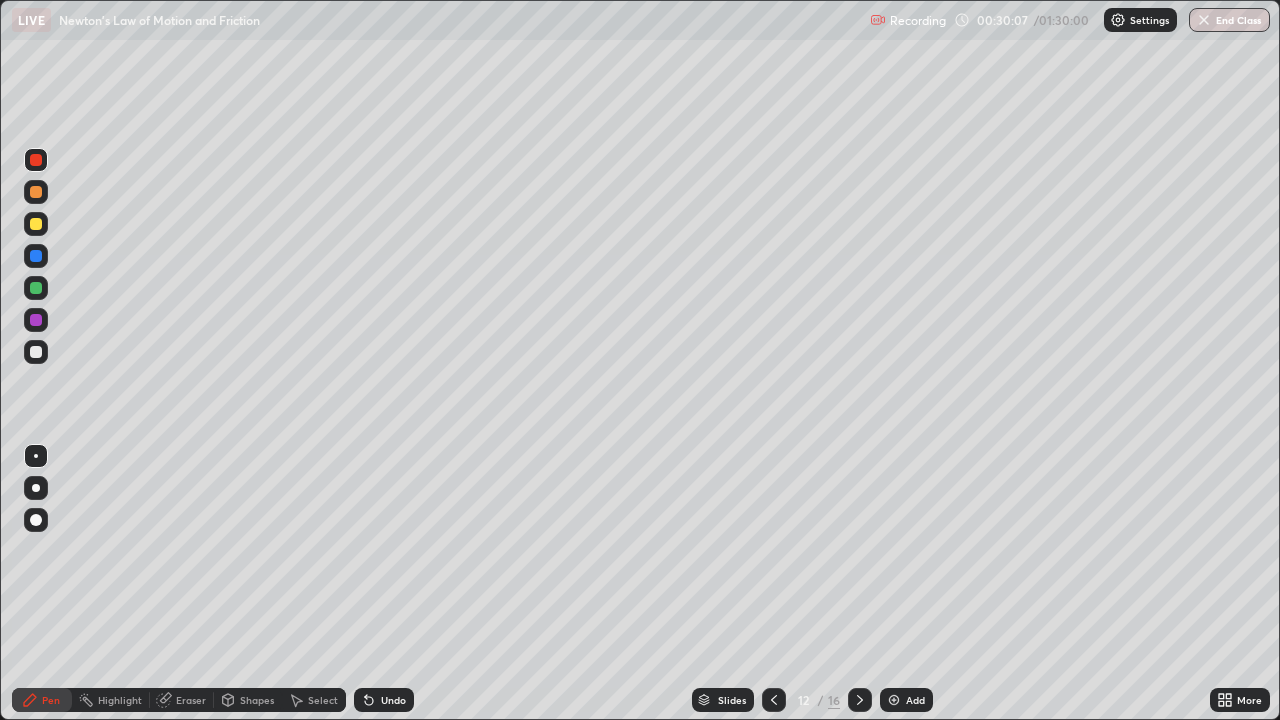 click at bounding box center [36, 256] 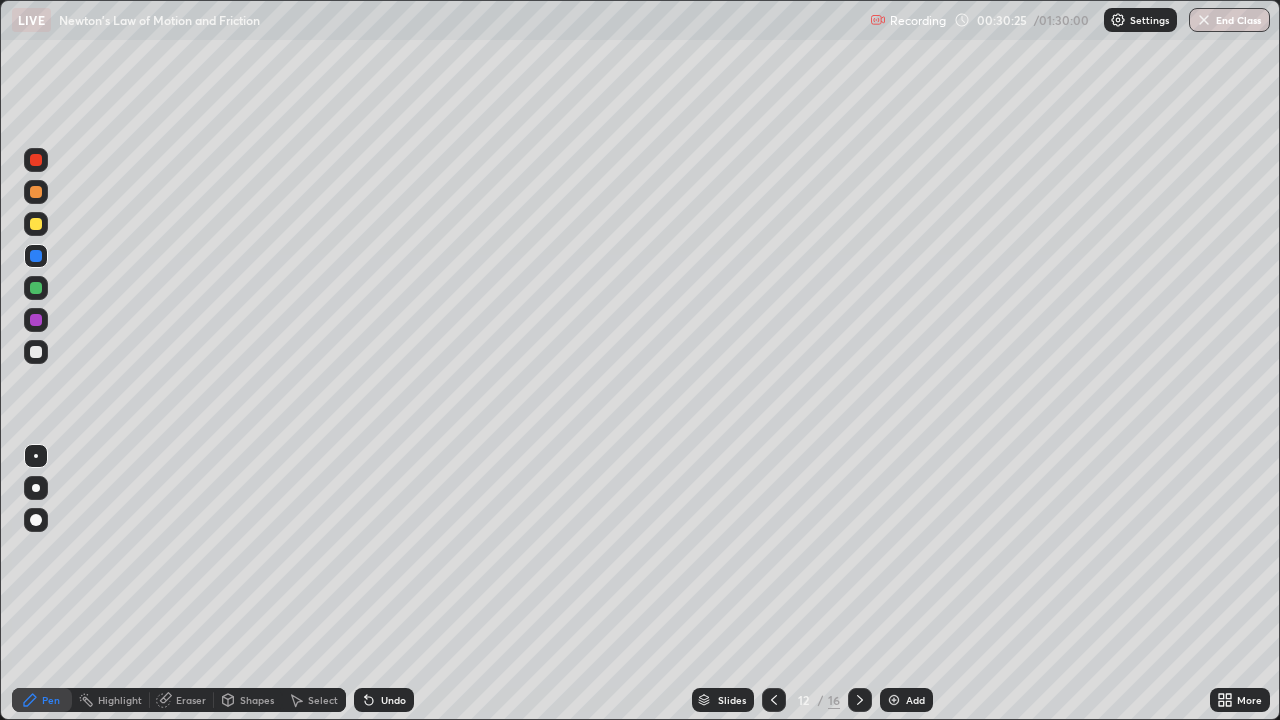 click at bounding box center [36, 320] 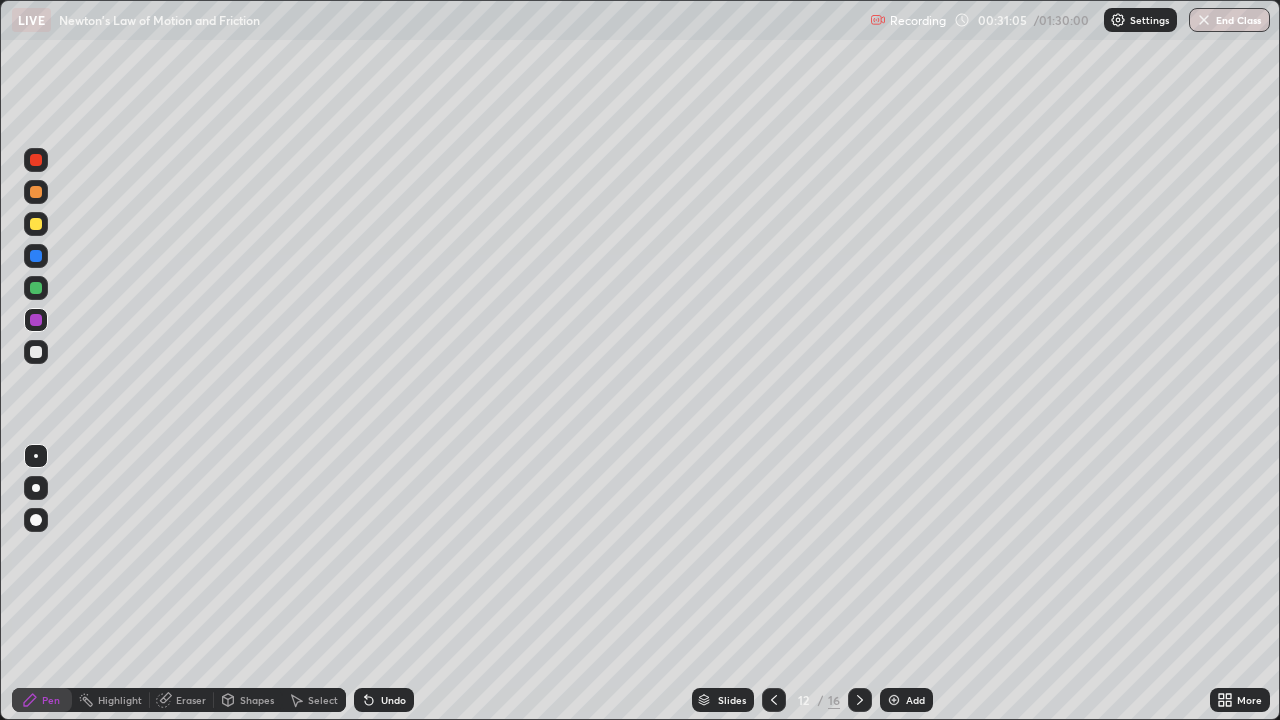 click on "Undo" at bounding box center [393, 700] 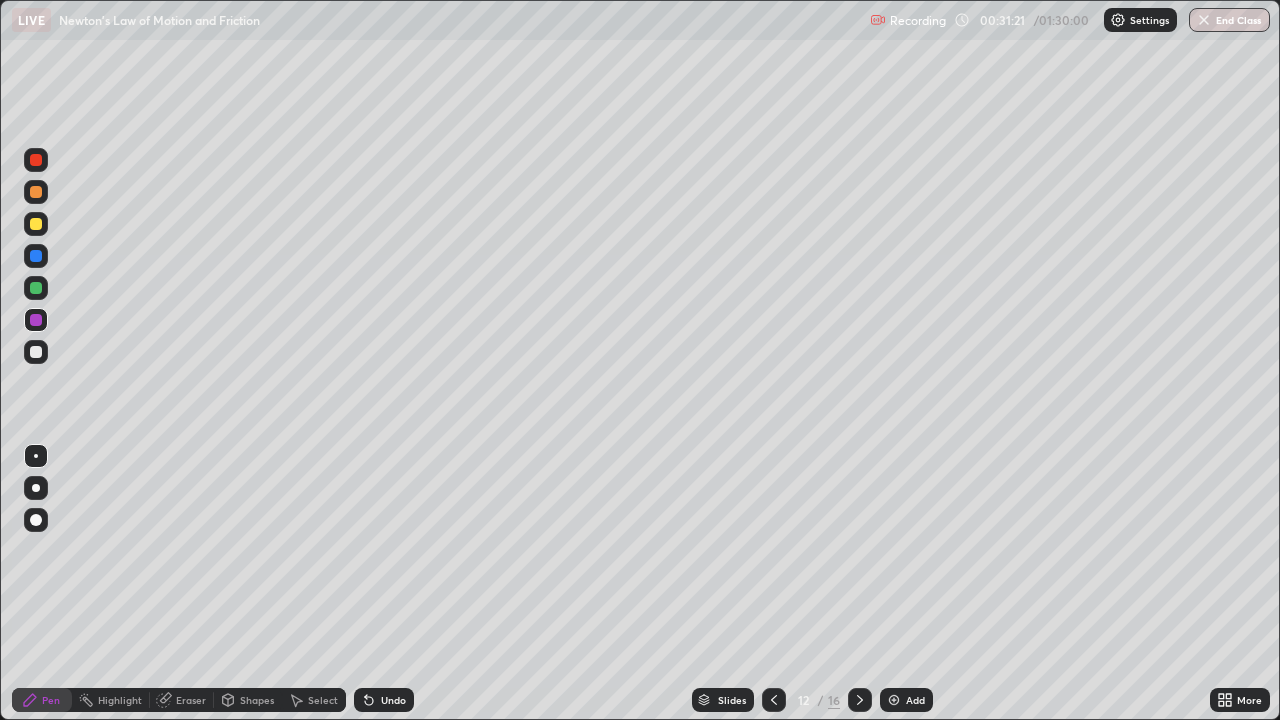 click at bounding box center (36, 352) 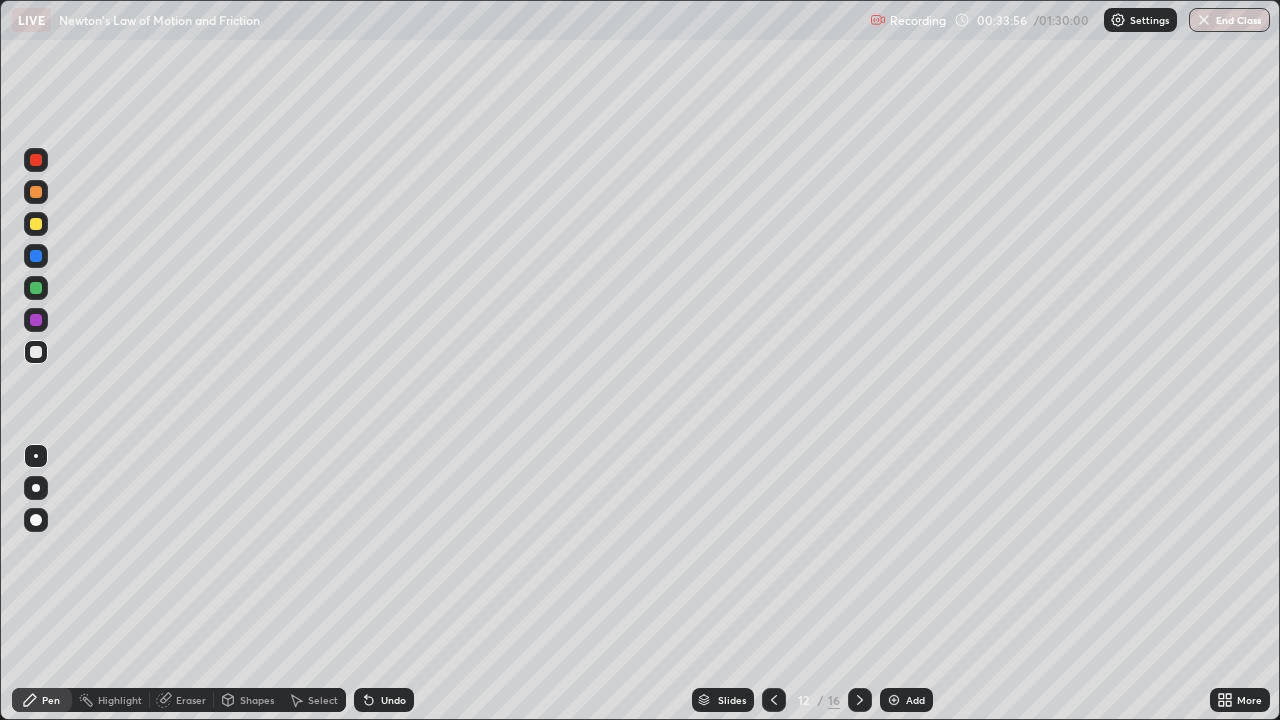 click on "Add" at bounding box center [915, 700] 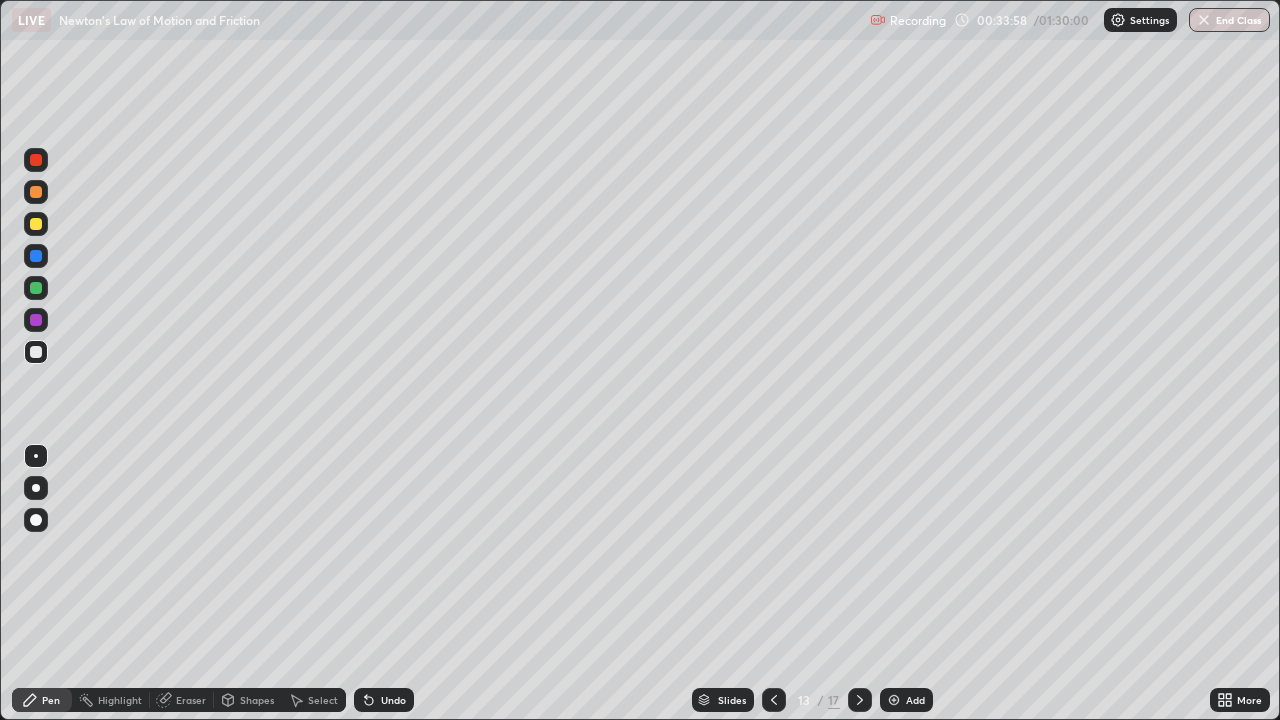 click at bounding box center (36, 224) 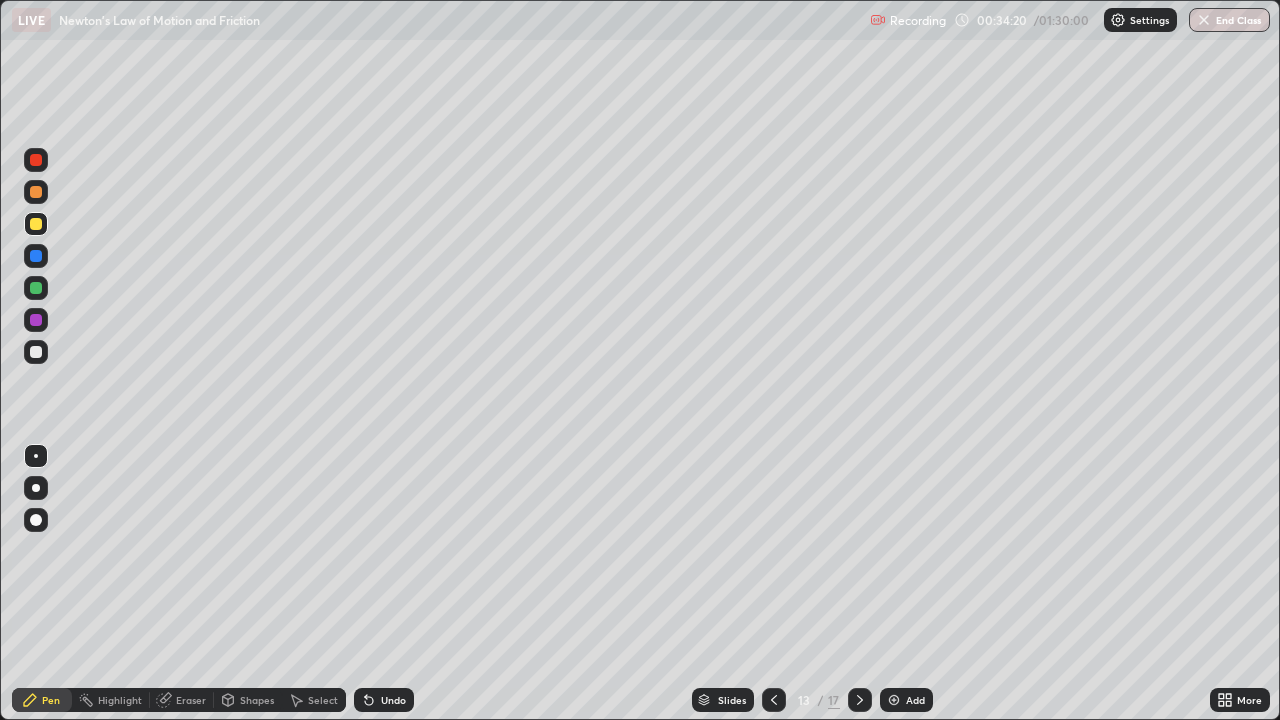 click at bounding box center (36, 256) 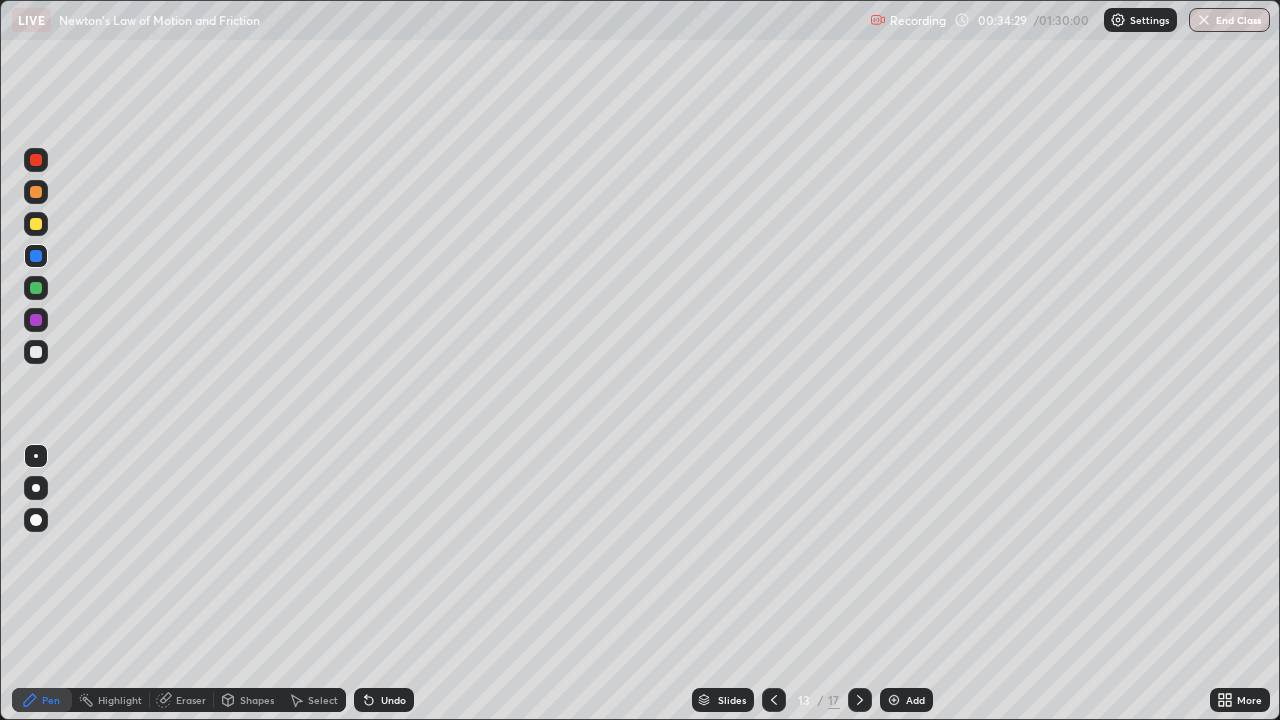 click on "Undo" at bounding box center [393, 700] 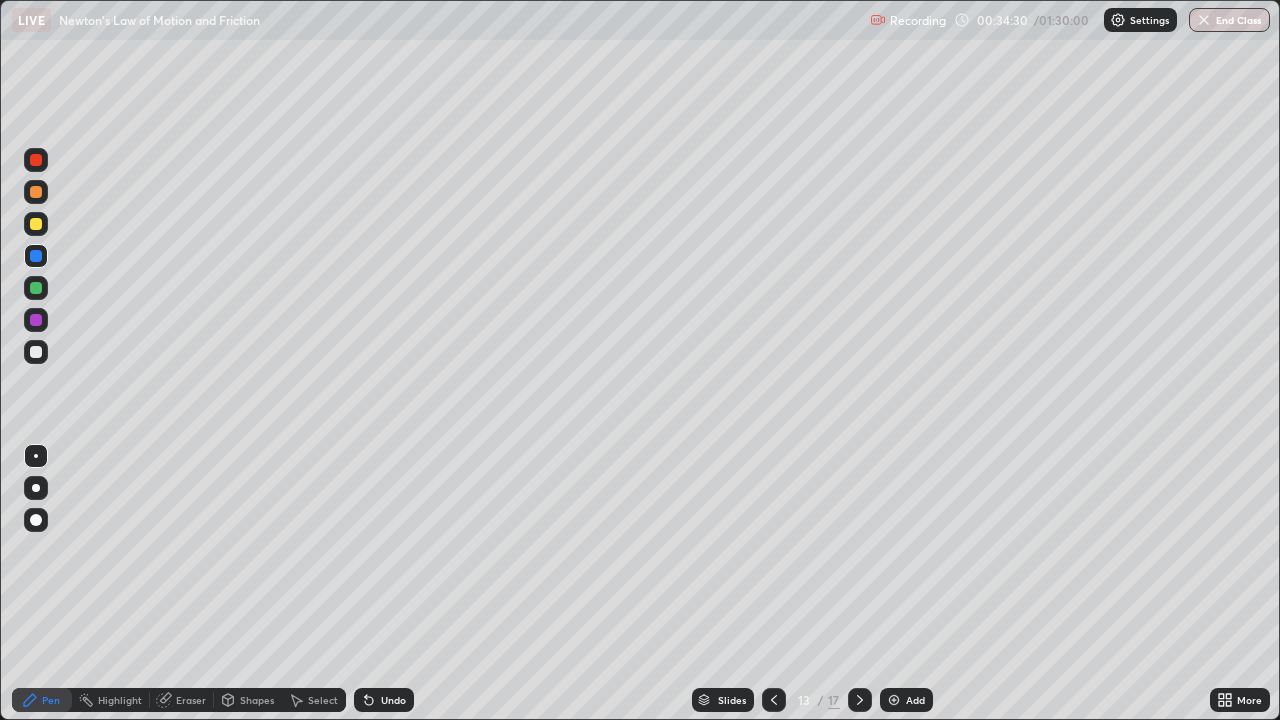 click on "Undo" at bounding box center (393, 700) 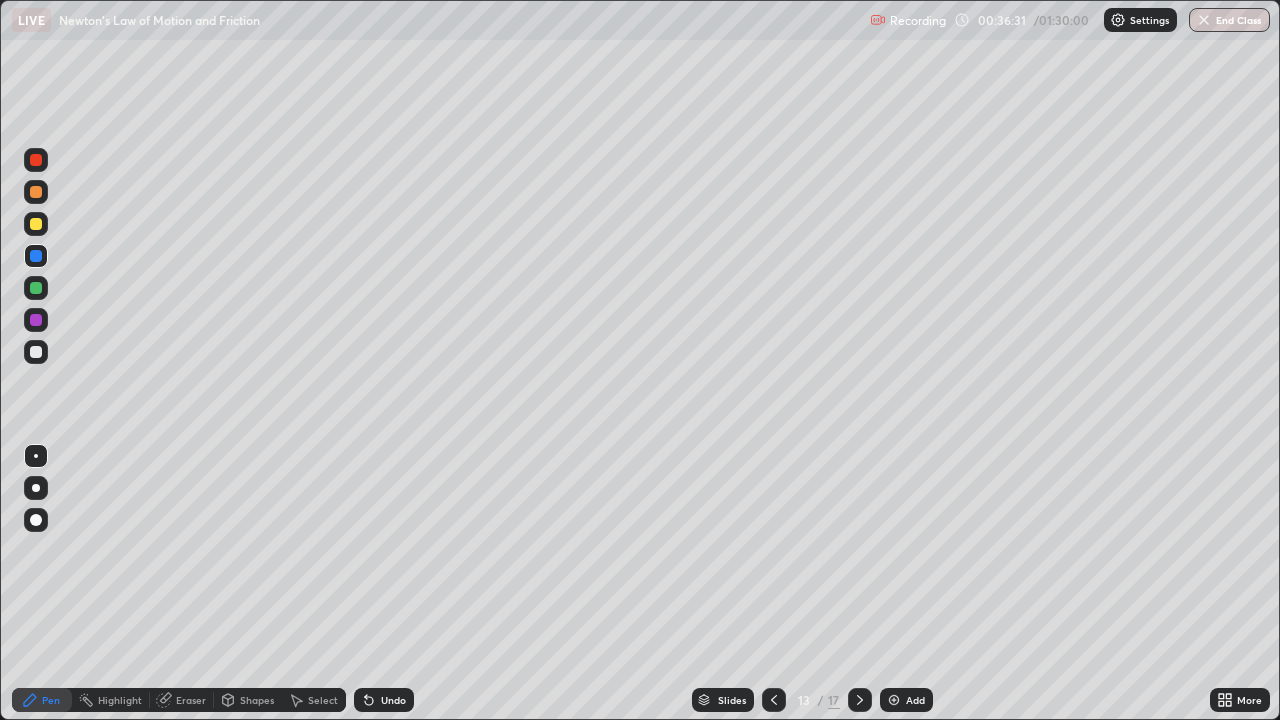 click at bounding box center [36, 288] 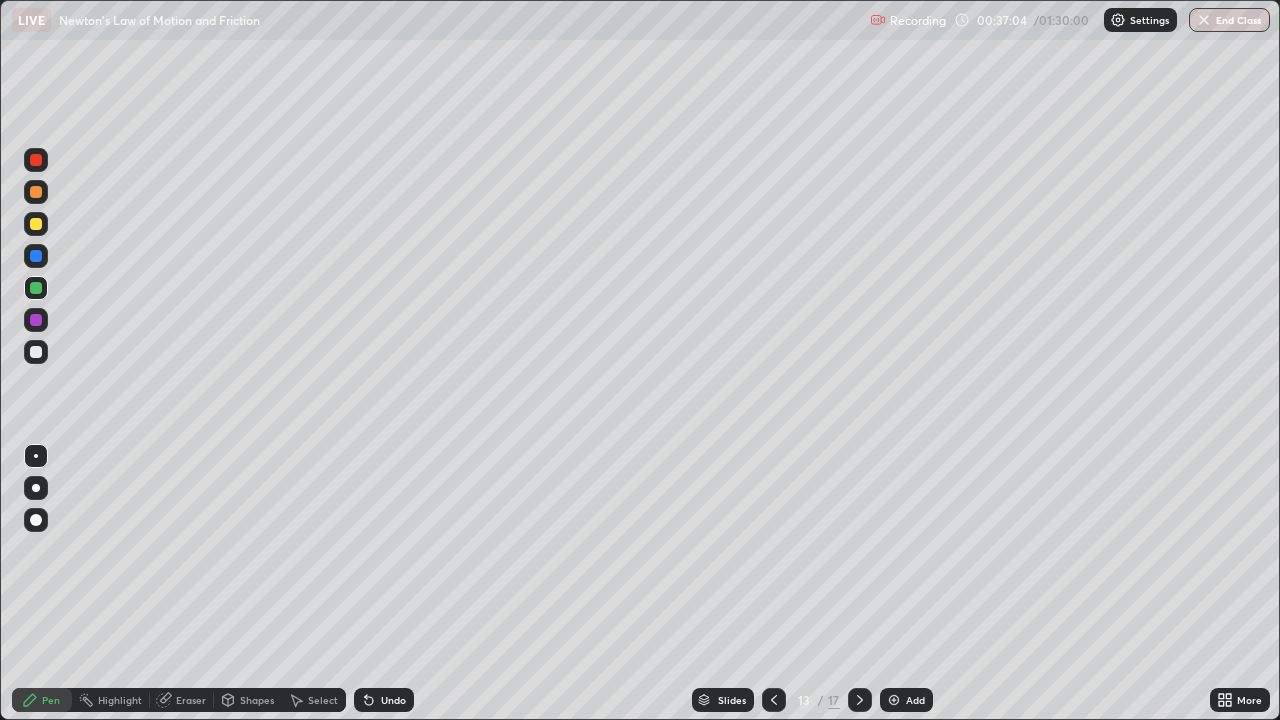click on "Undo" at bounding box center (393, 700) 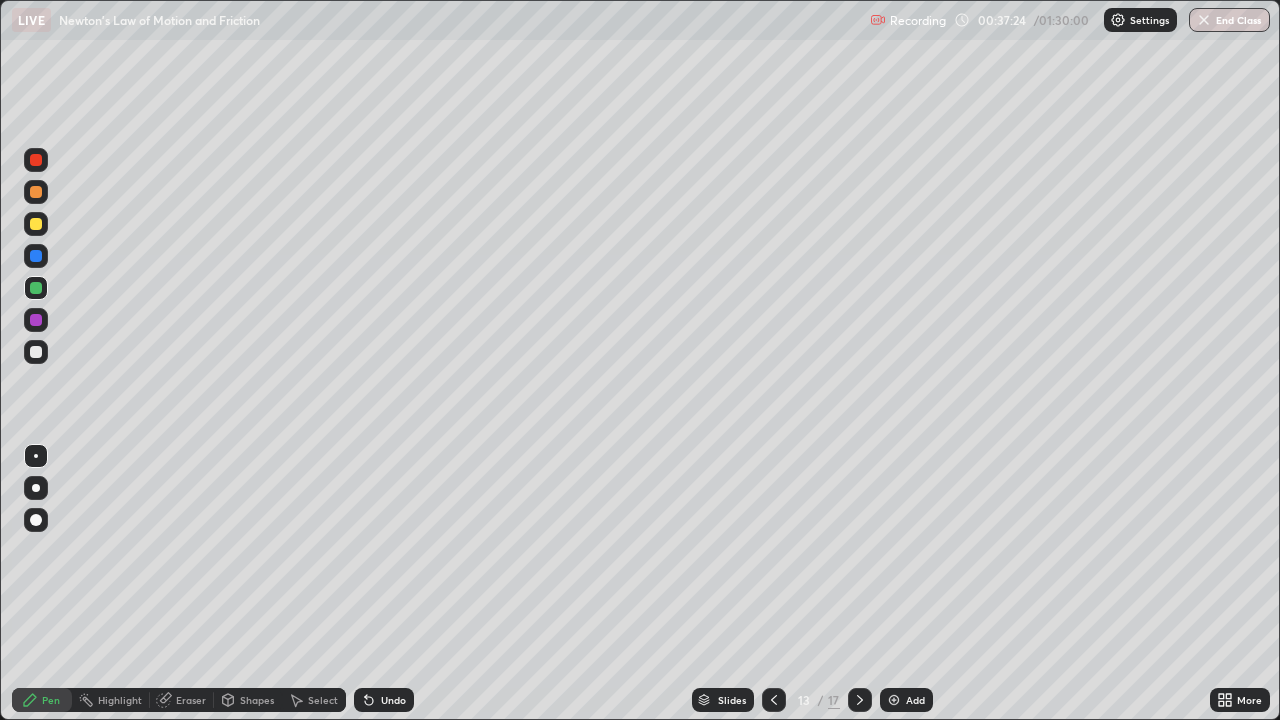 click at bounding box center [36, 256] 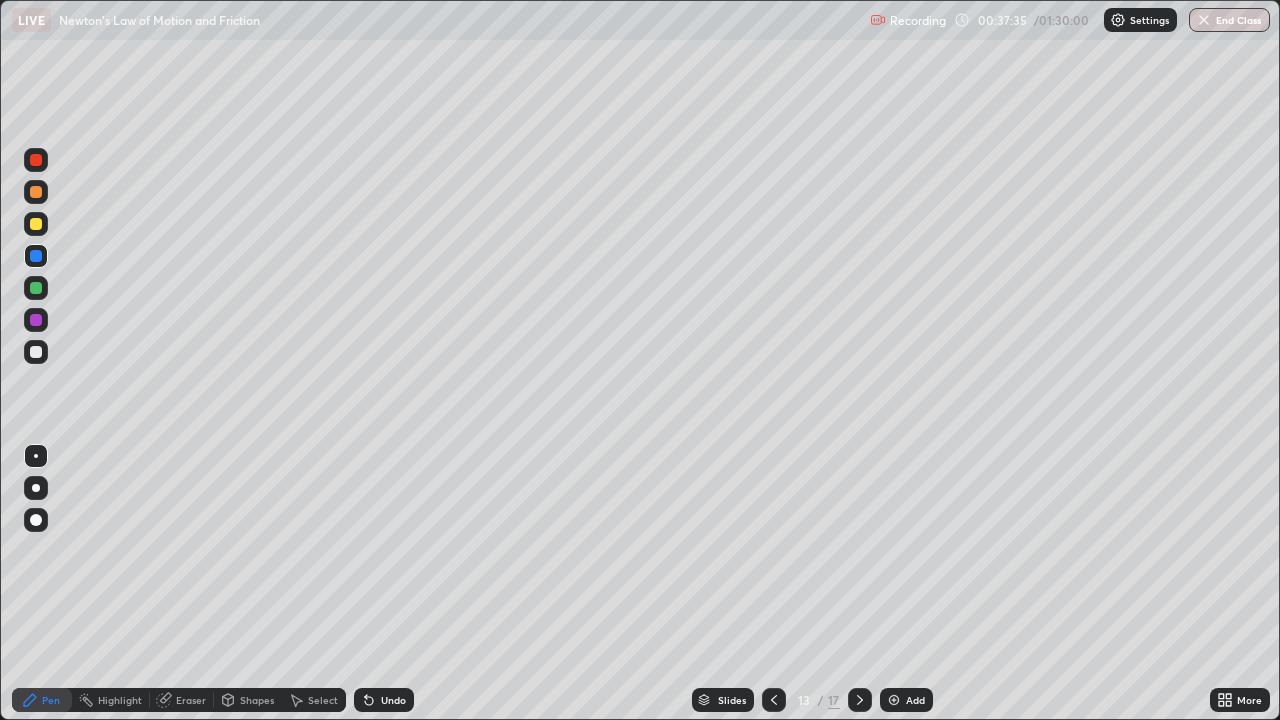 click at bounding box center (36, 160) 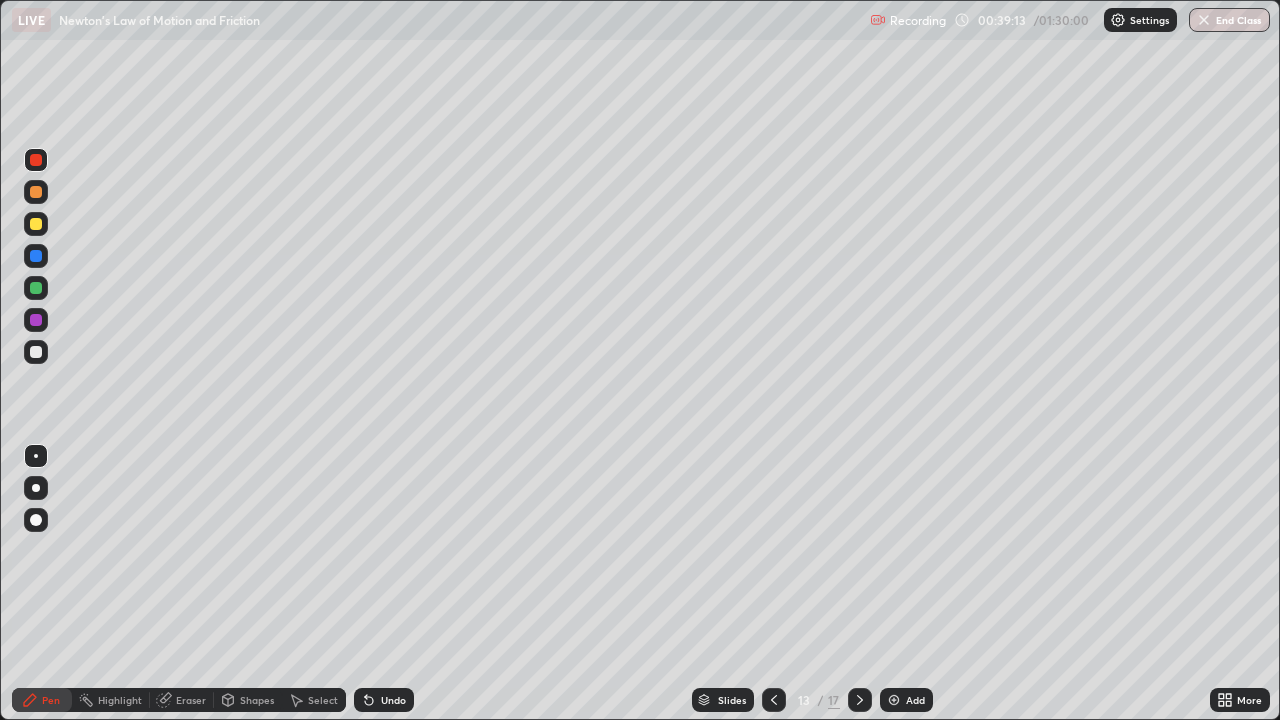 click on "Add" at bounding box center (906, 700) 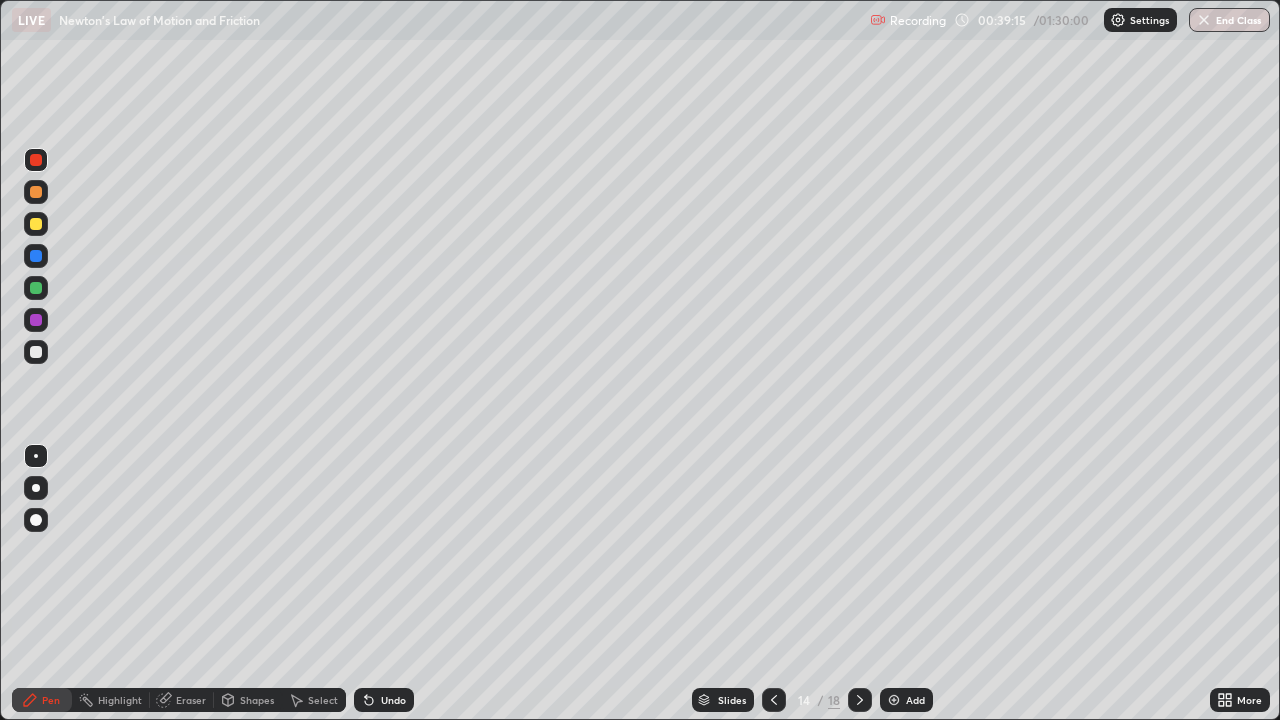 click at bounding box center (36, 352) 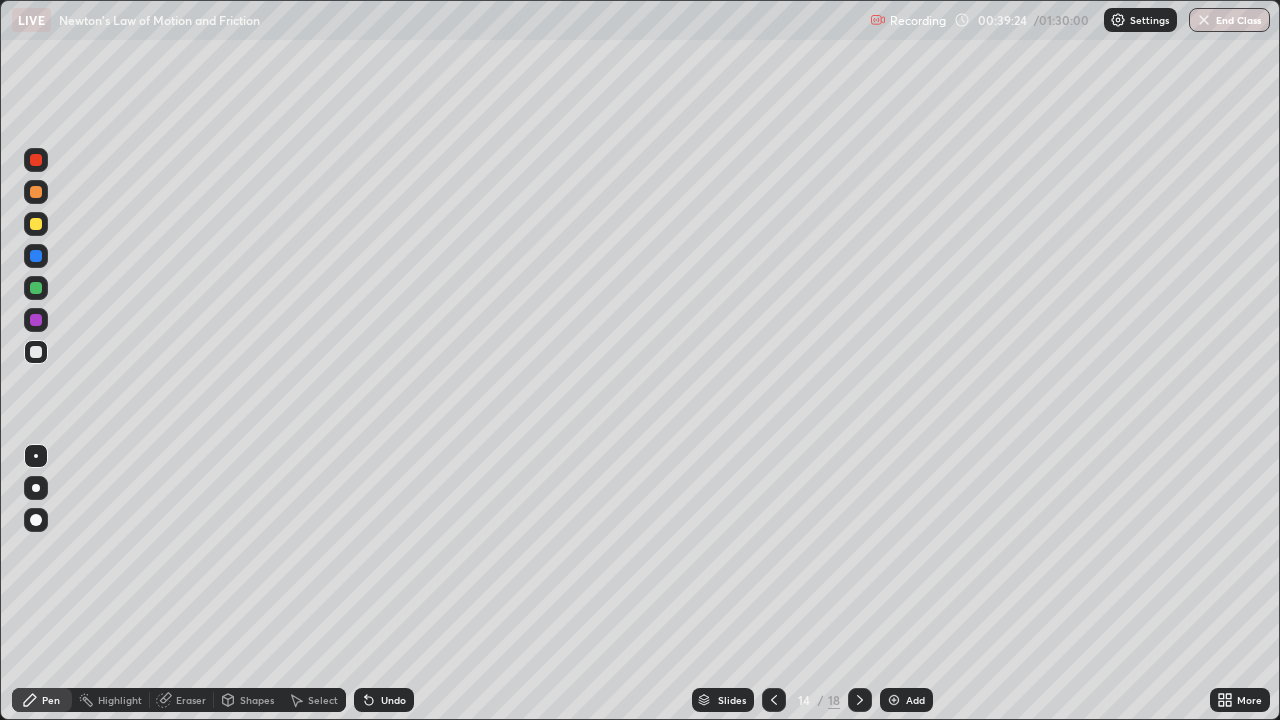 click at bounding box center [36, 224] 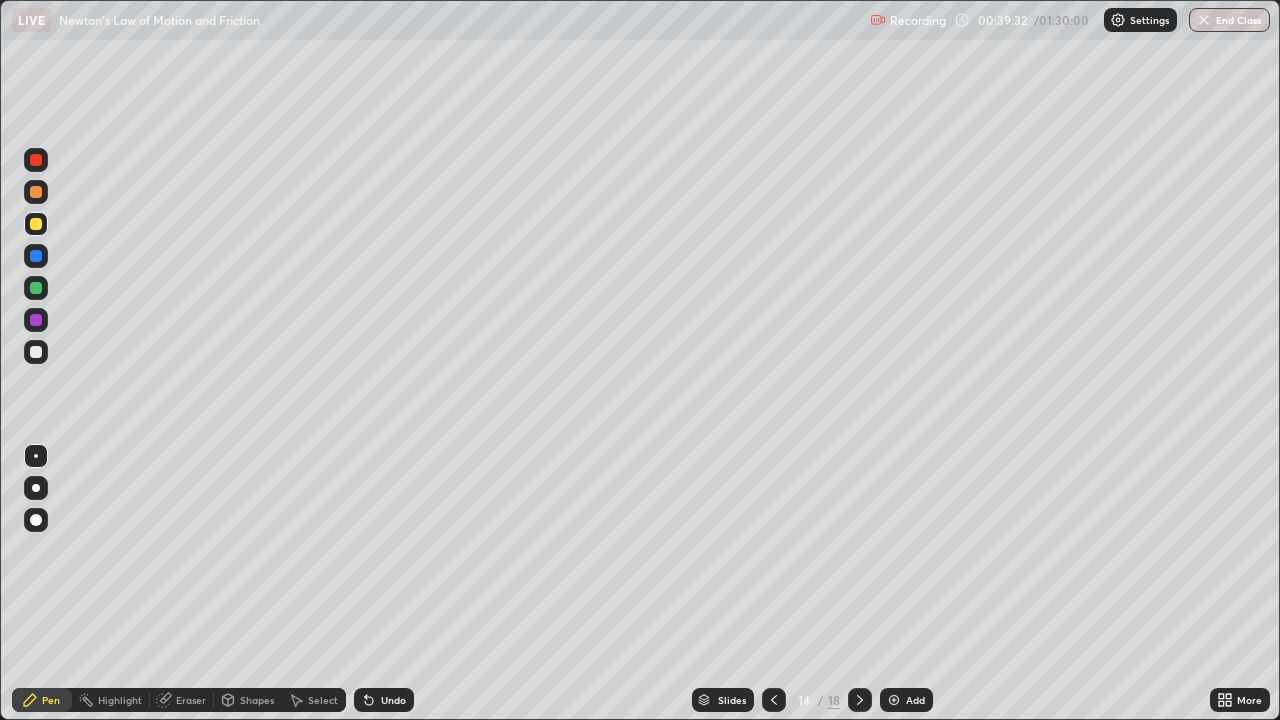 click at bounding box center (36, 288) 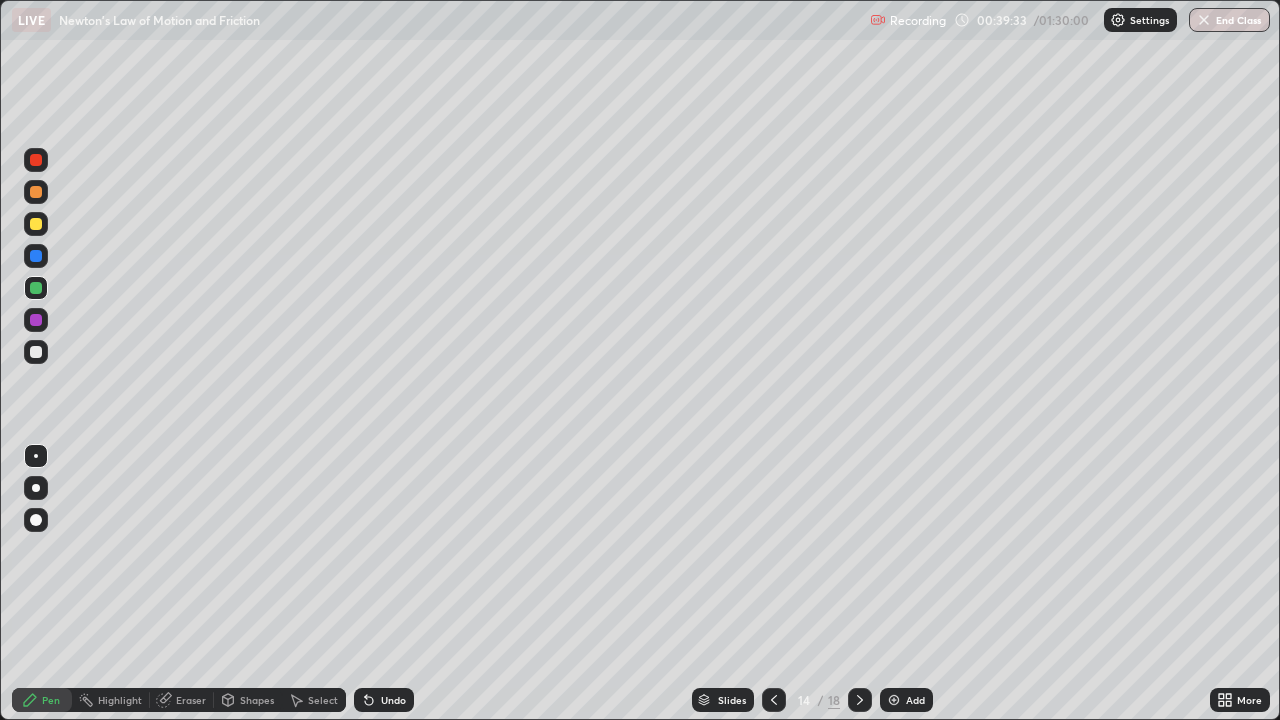 click at bounding box center [36, 352] 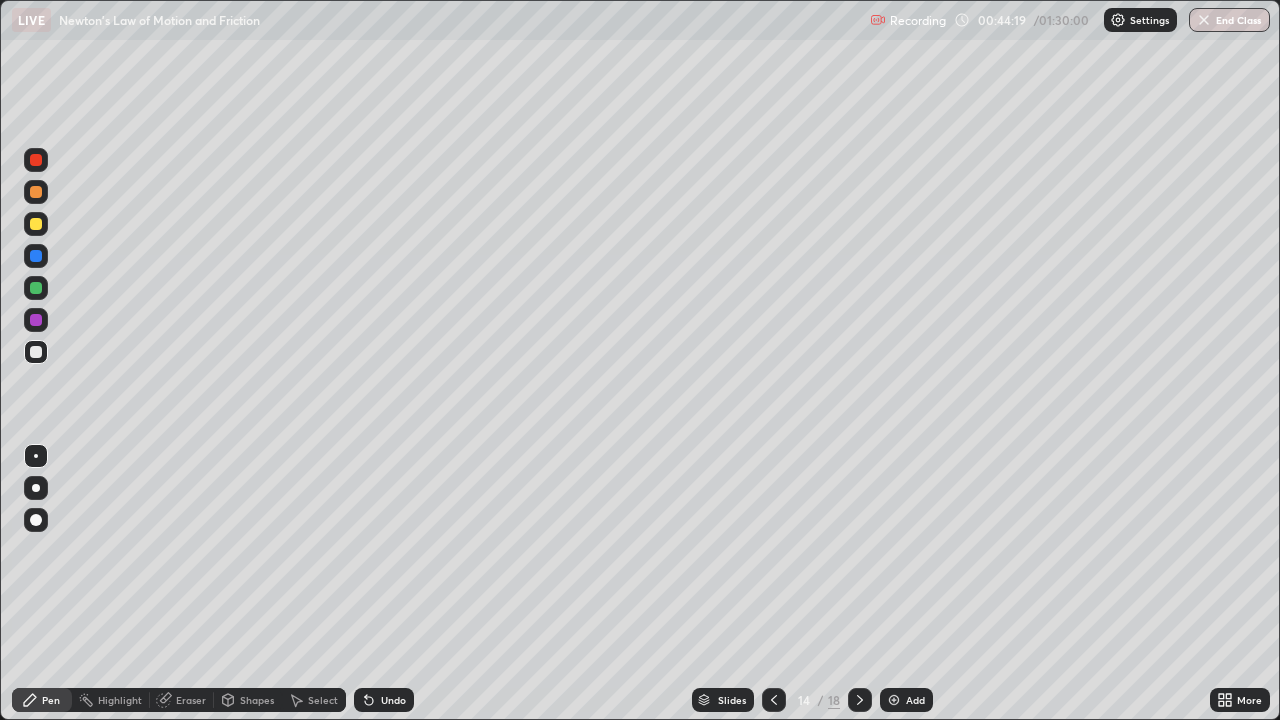 click at bounding box center [36, 224] 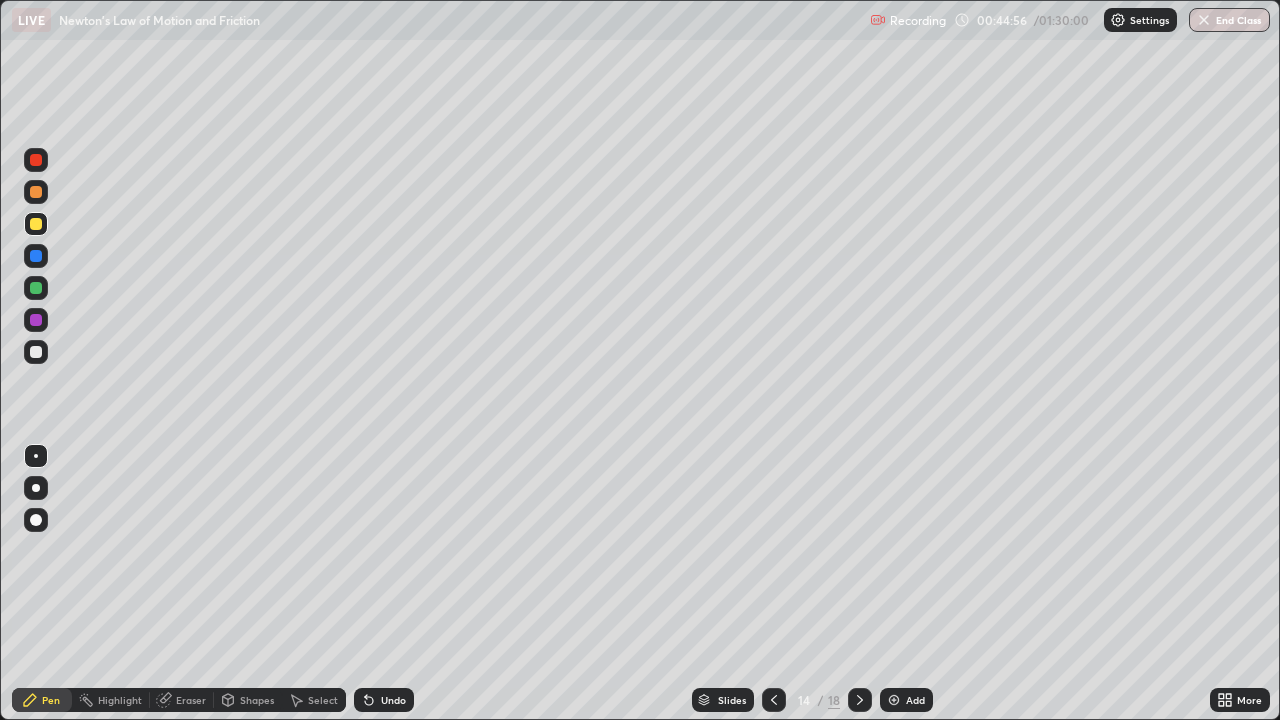 click at bounding box center [36, 160] 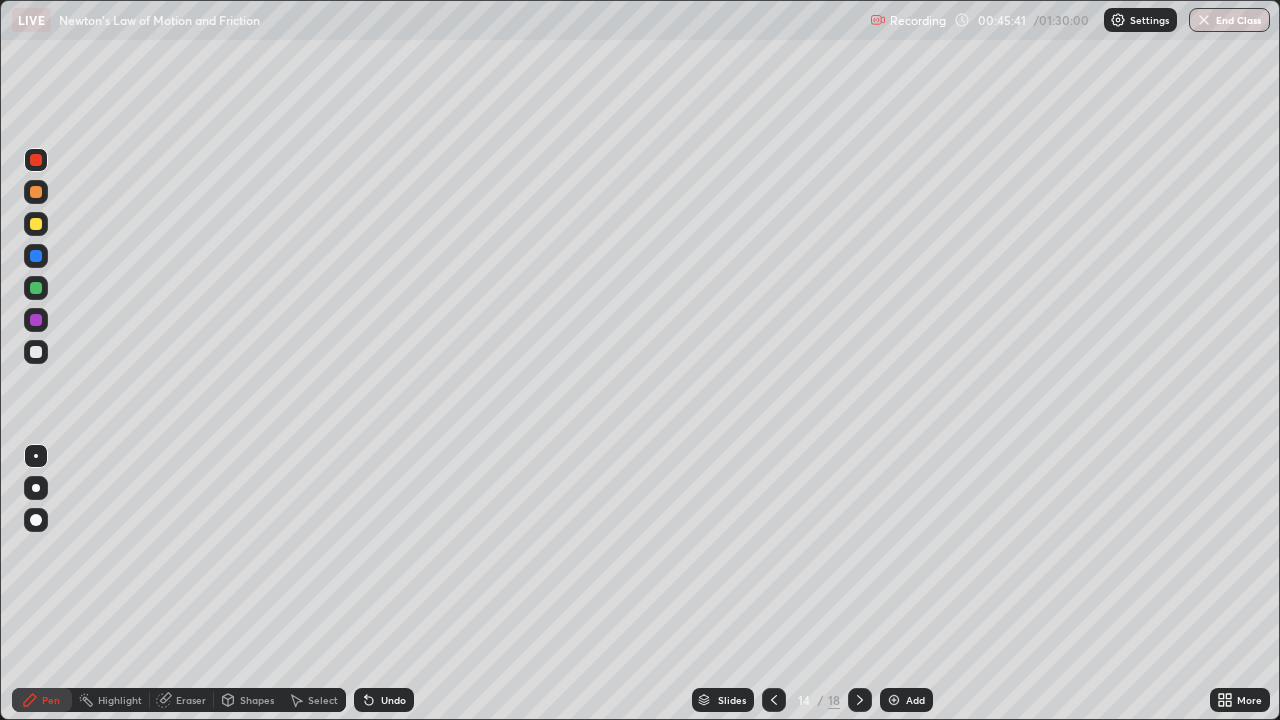click at bounding box center [36, 256] 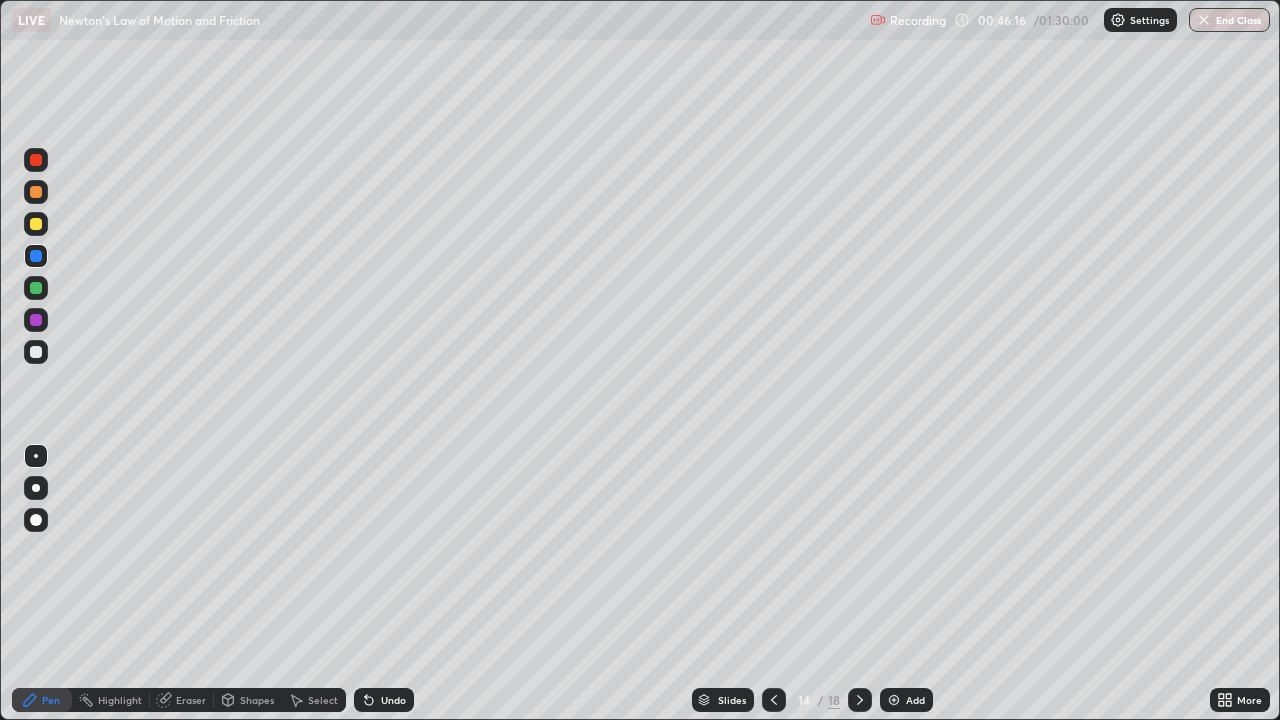 click at bounding box center (36, 352) 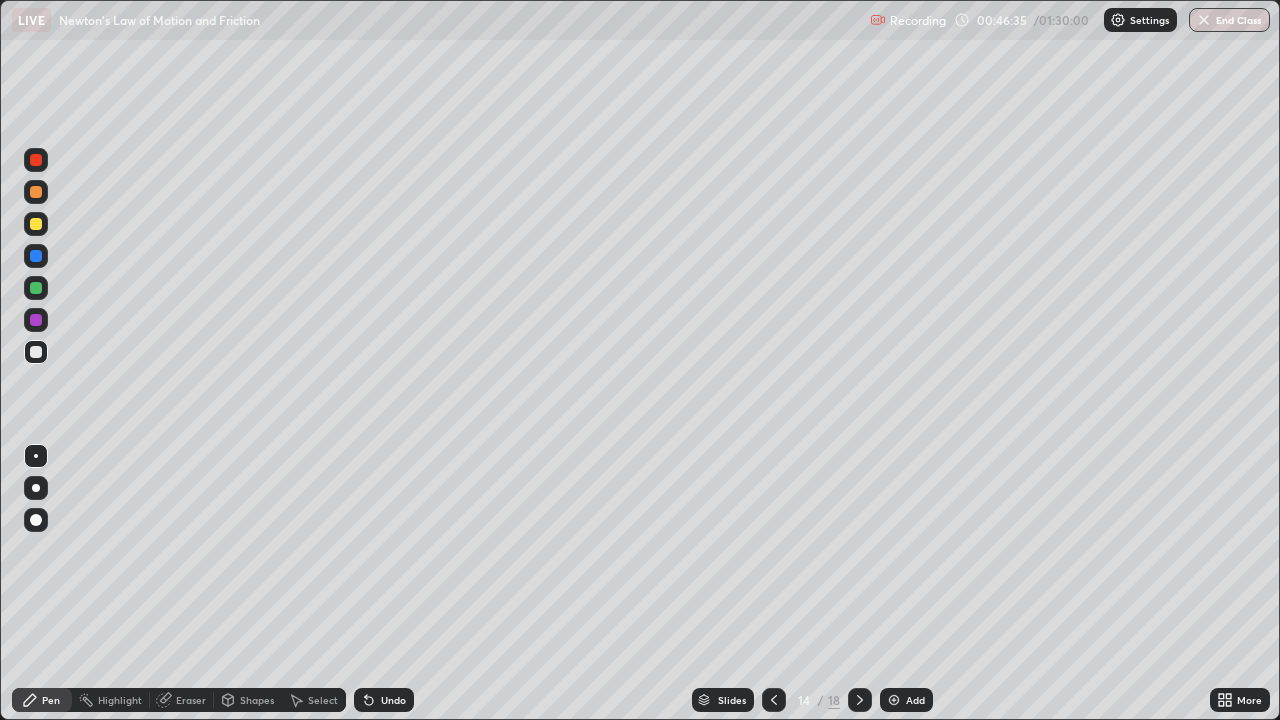 click on "Undo" at bounding box center (393, 700) 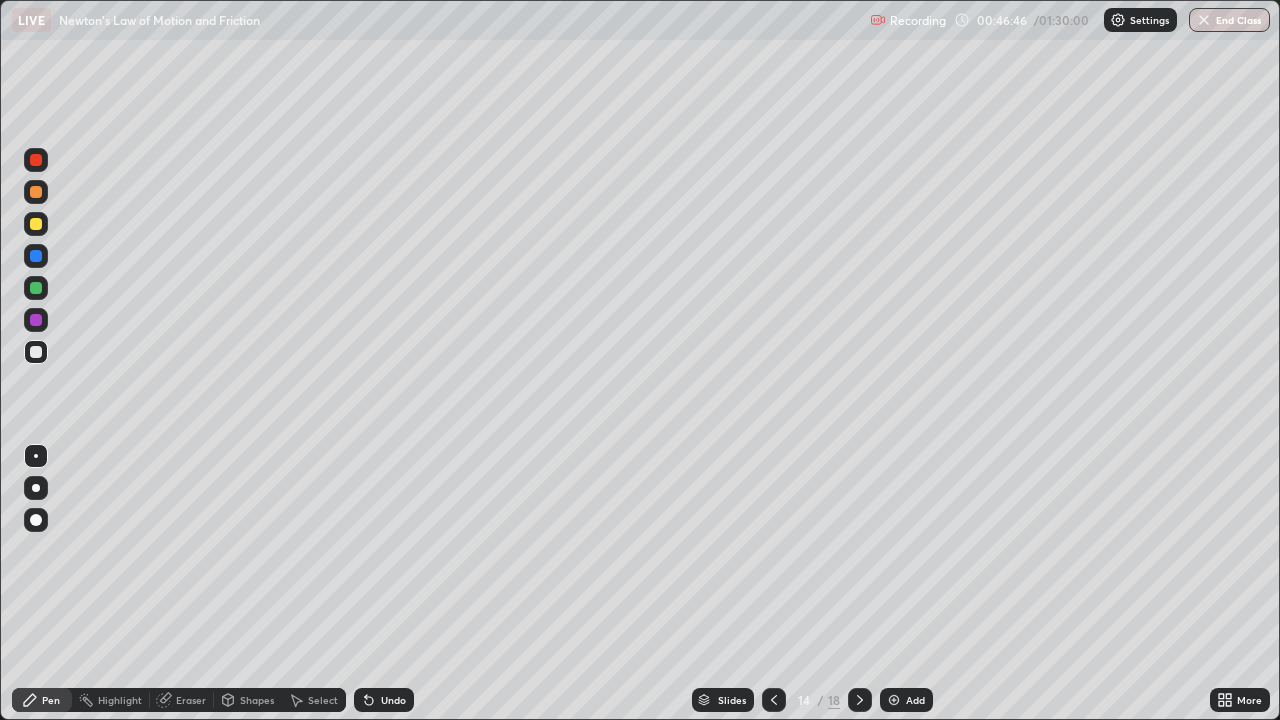 click at bounding box center [36, 224] 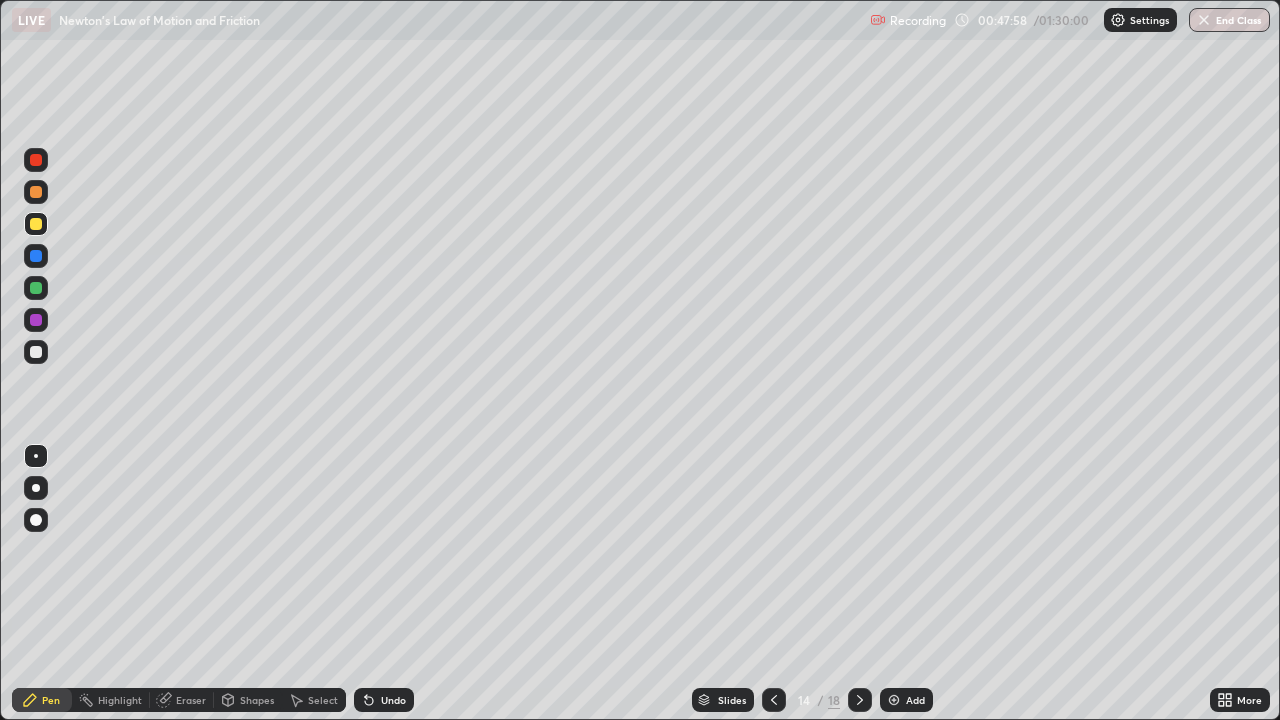 click at bounding box center (36, 160) 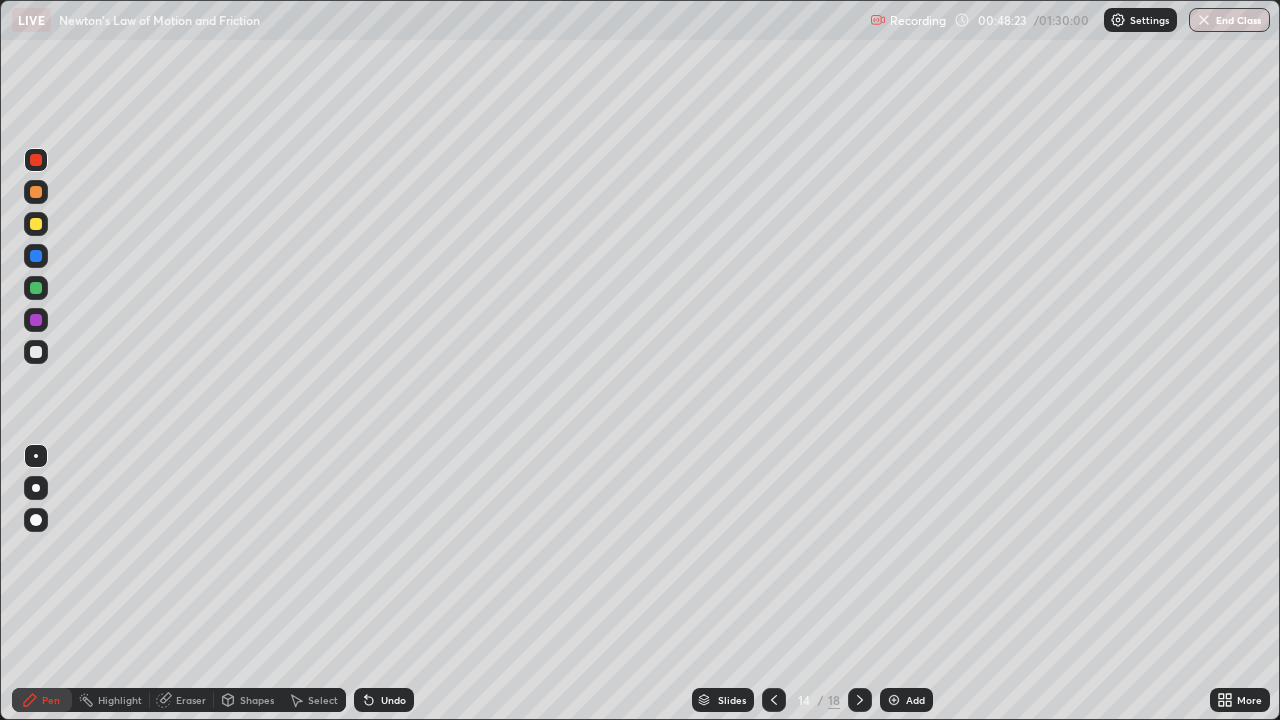 click at bounding box center (36, 192) 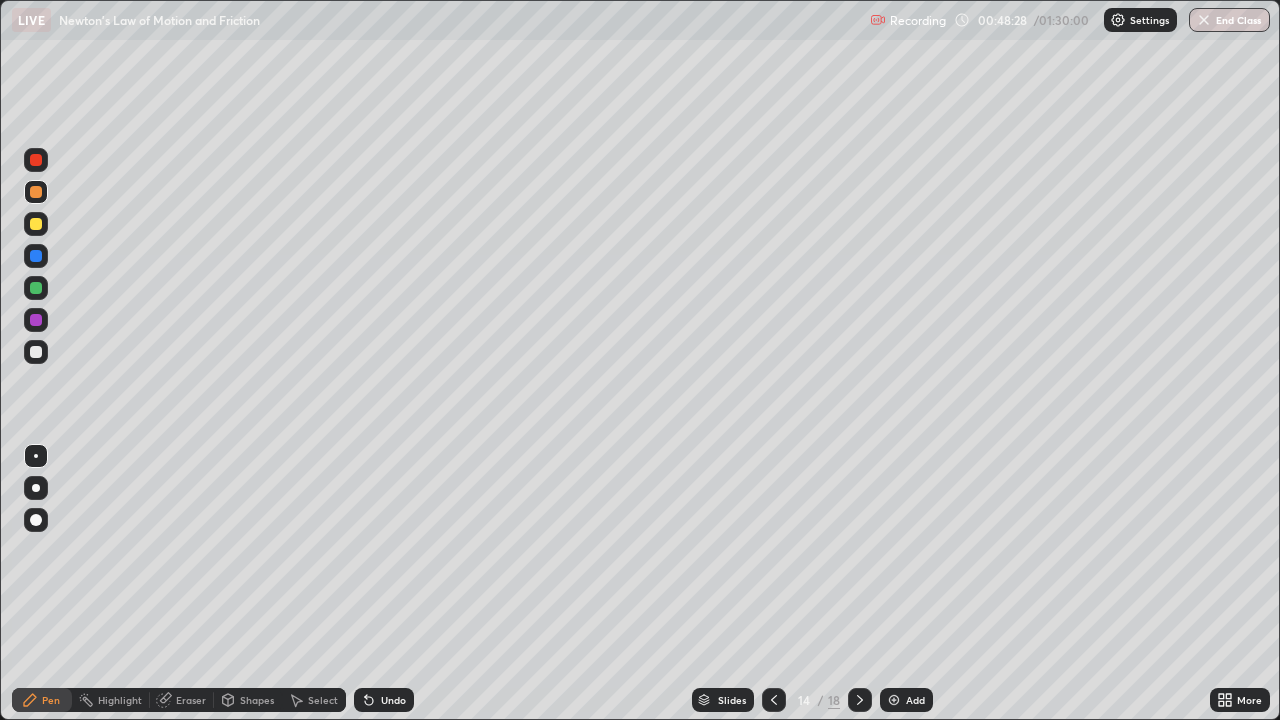click at bounding box center [36, 320] 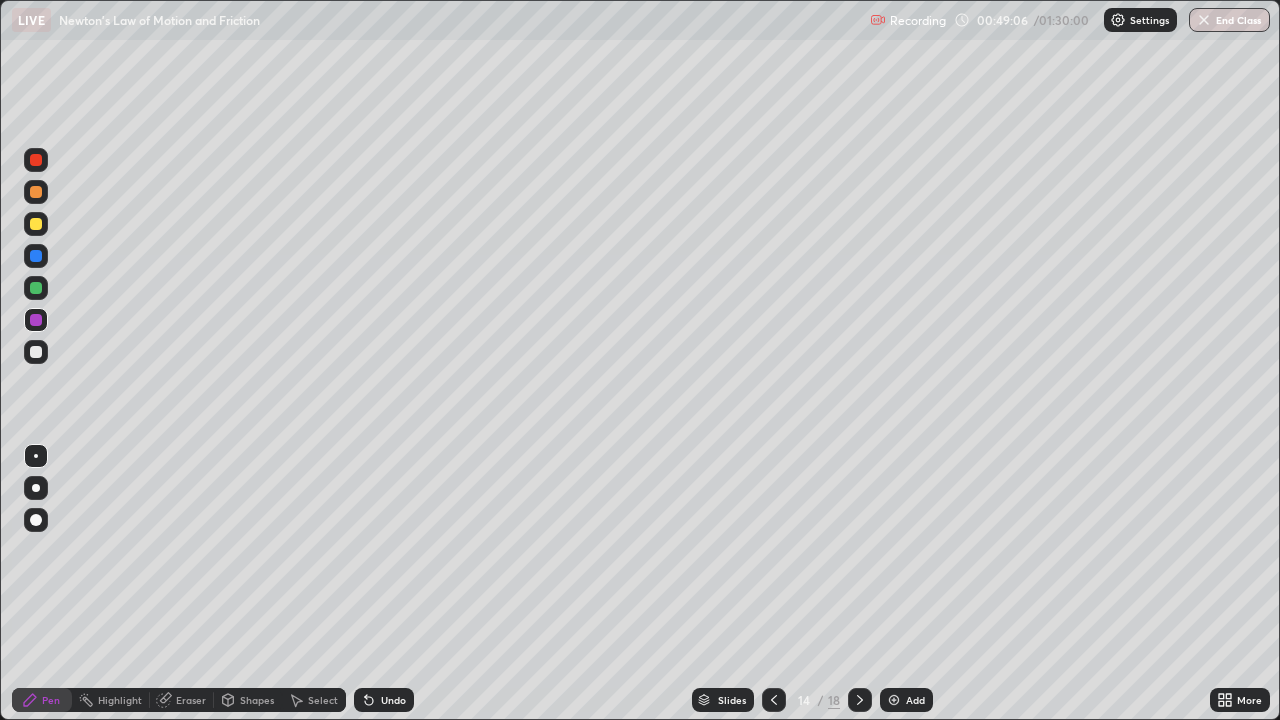 click on "Eraser" at bounding box center [191, 700] 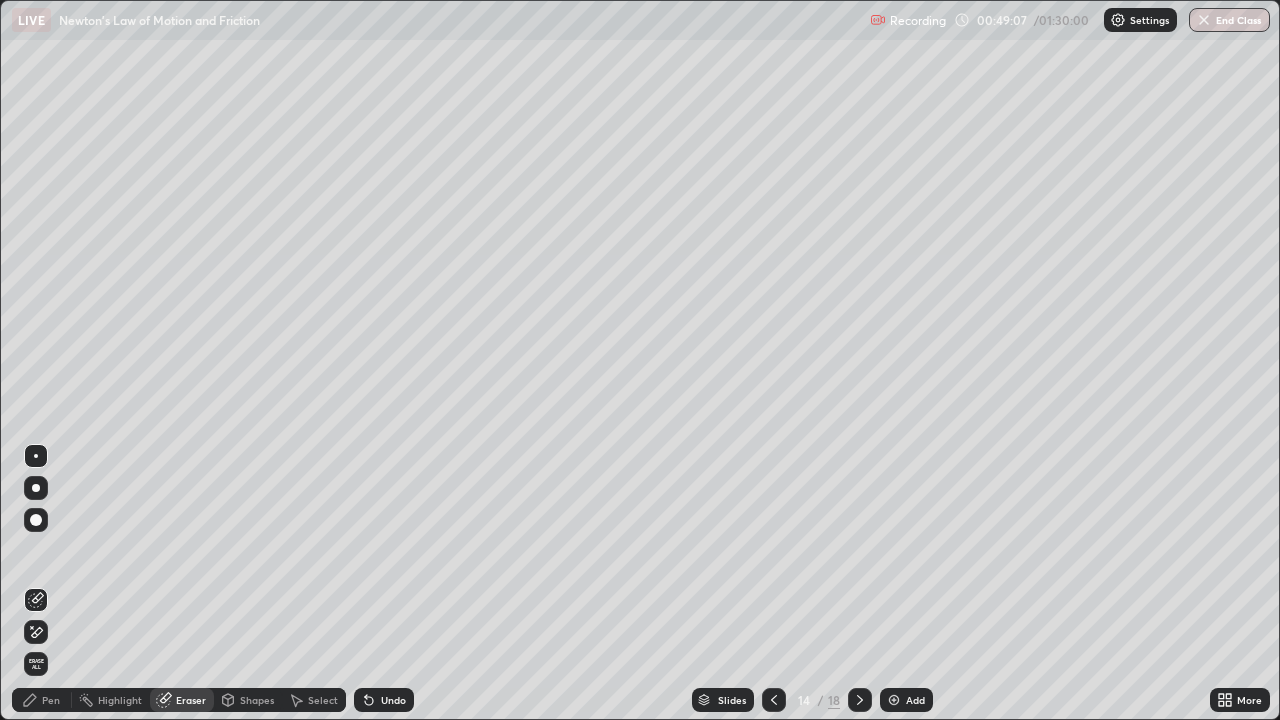 click 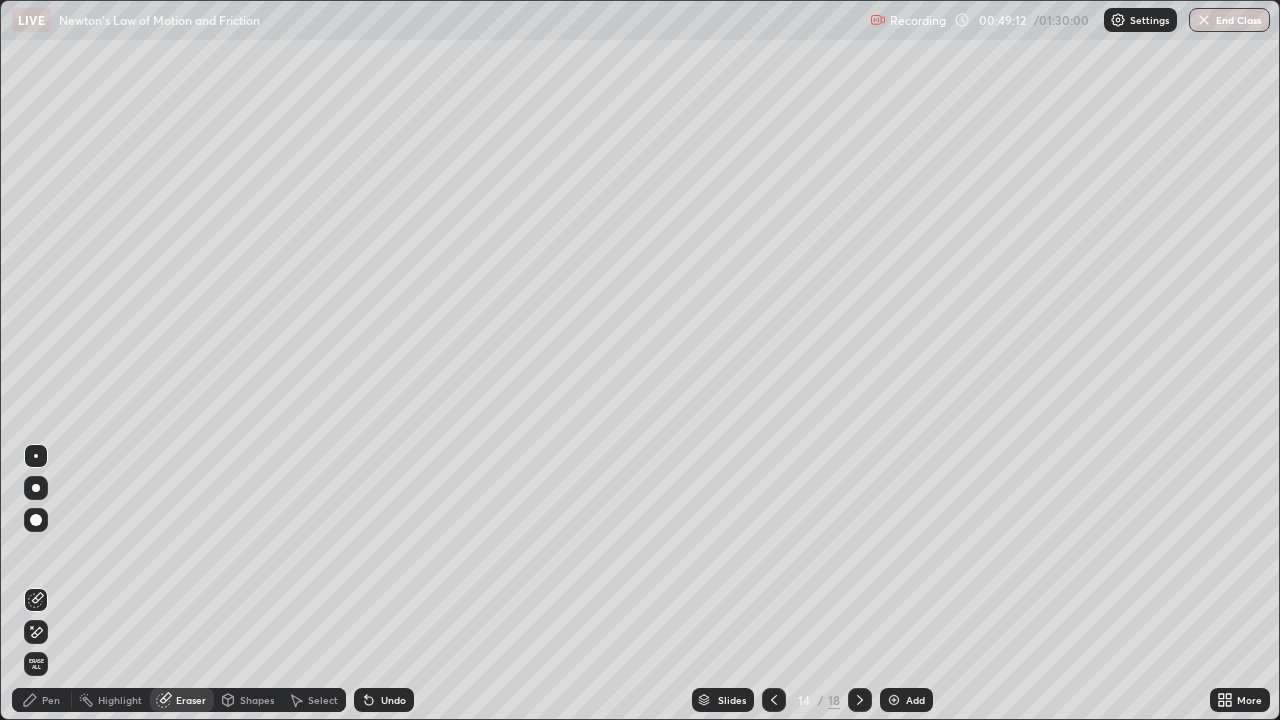 click on "Pen" at bounding box center (51, 700) 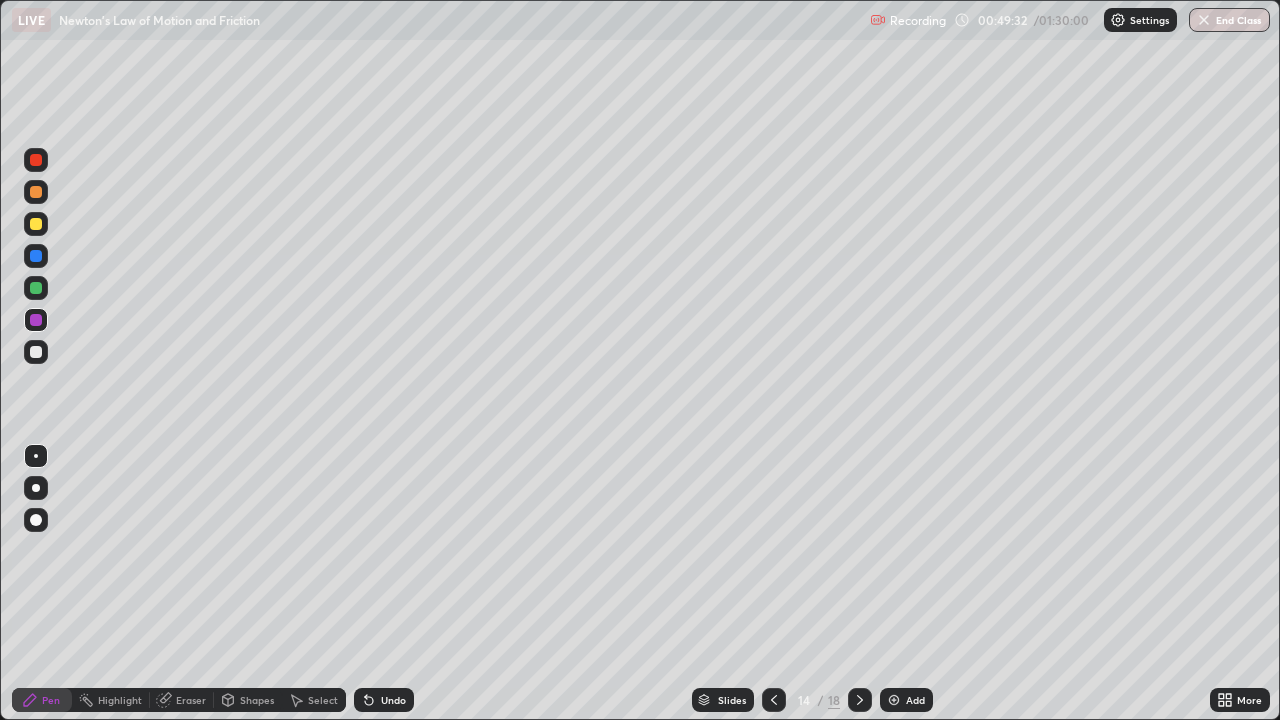 click on "Undo" at bounding box center (393, 700) 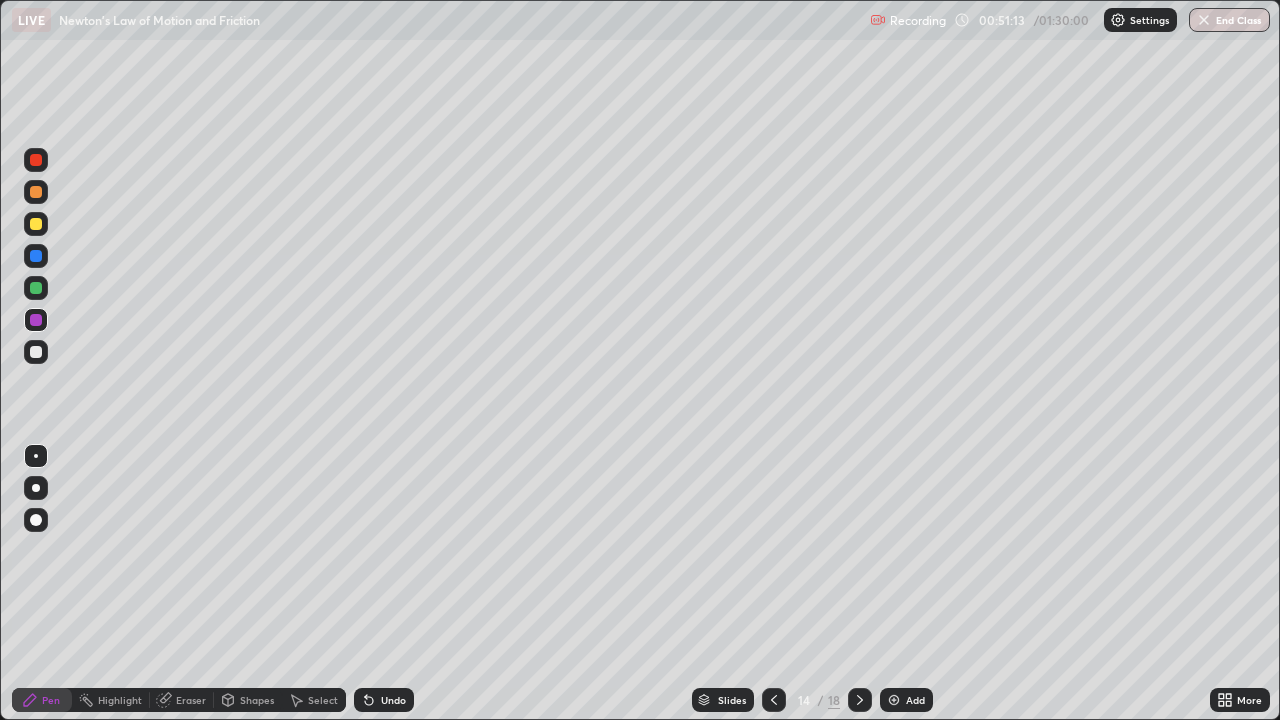 click on "Add" at bounding box center [915, 700] 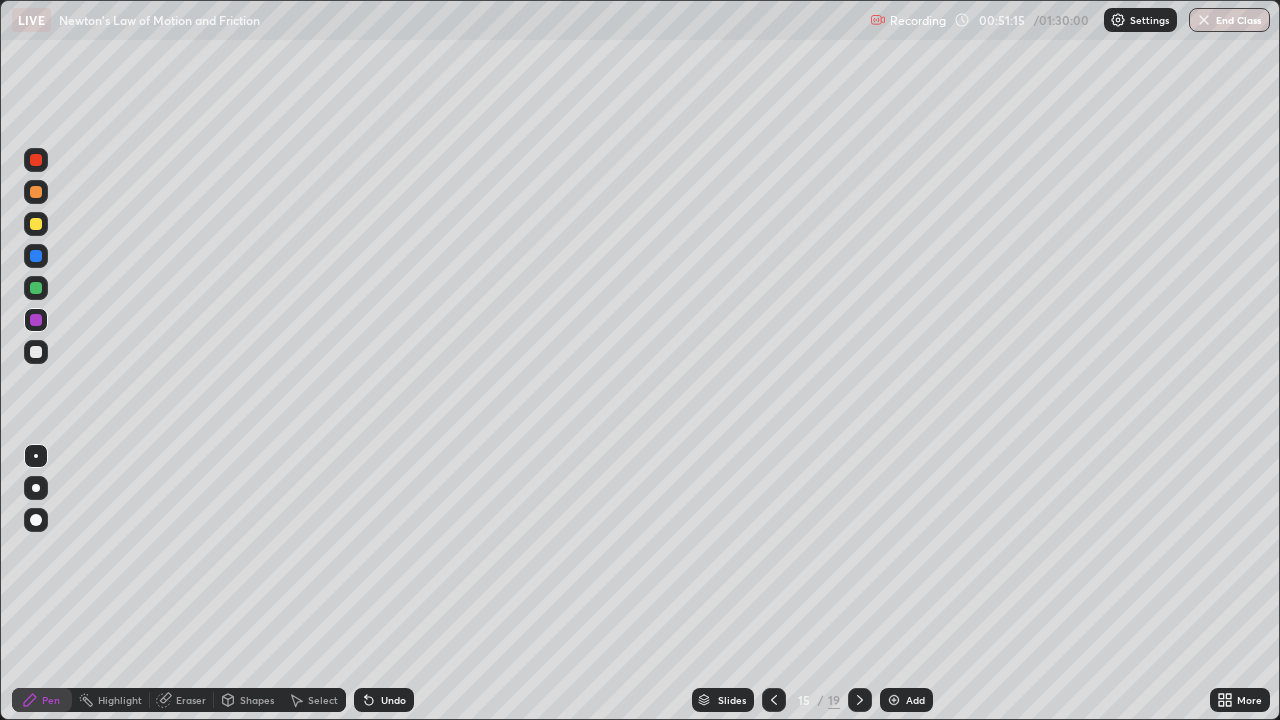 click at bounding box center (36, 256) 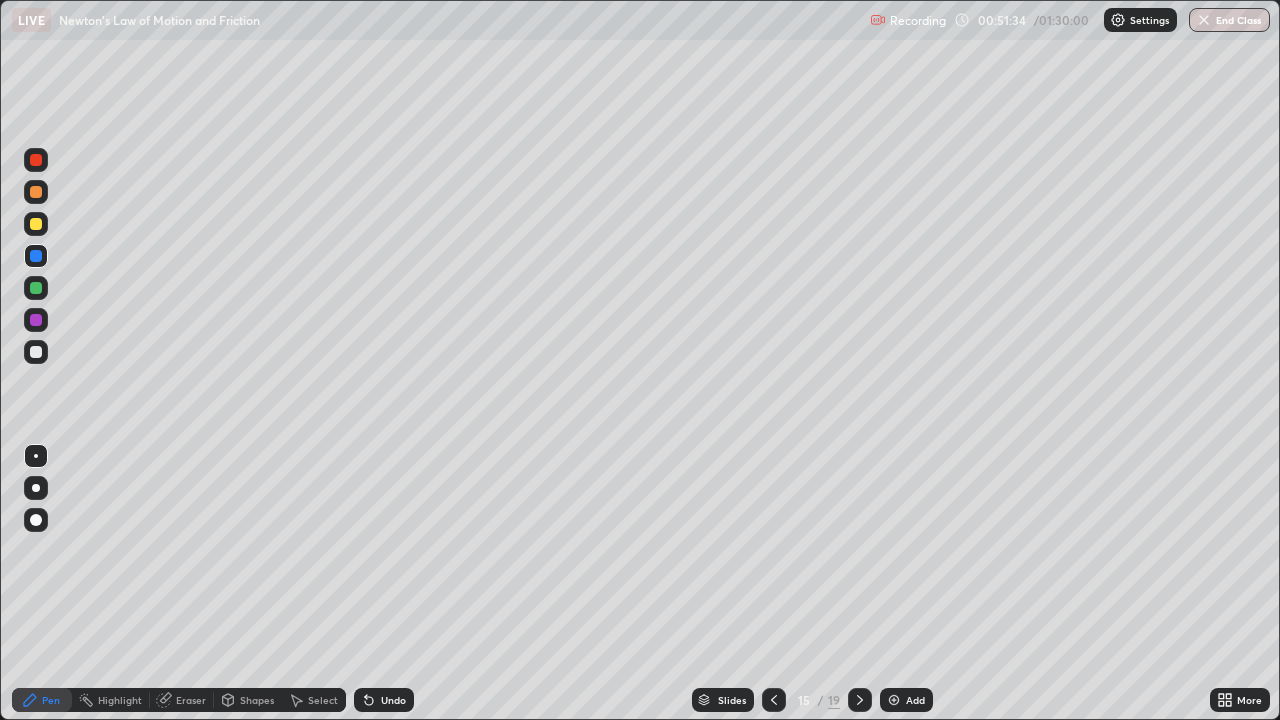 click at bounding box center [36, 288] 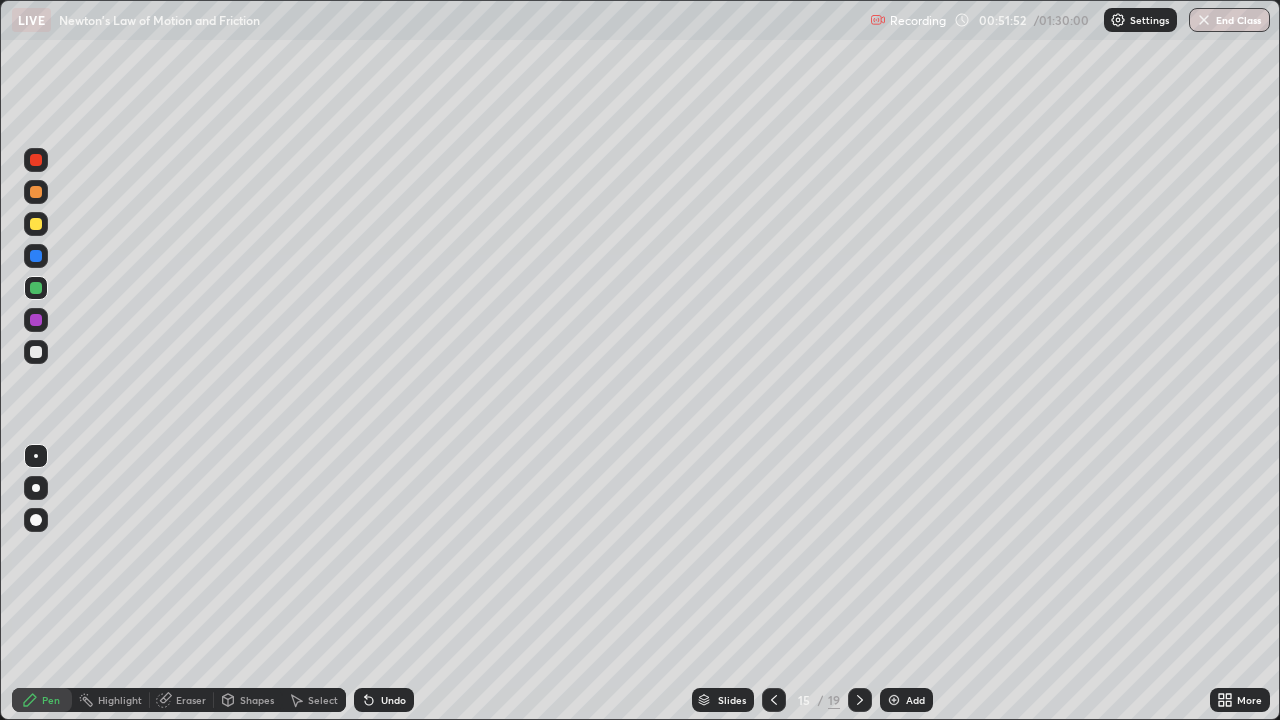 click at bounding box center (36, 224) 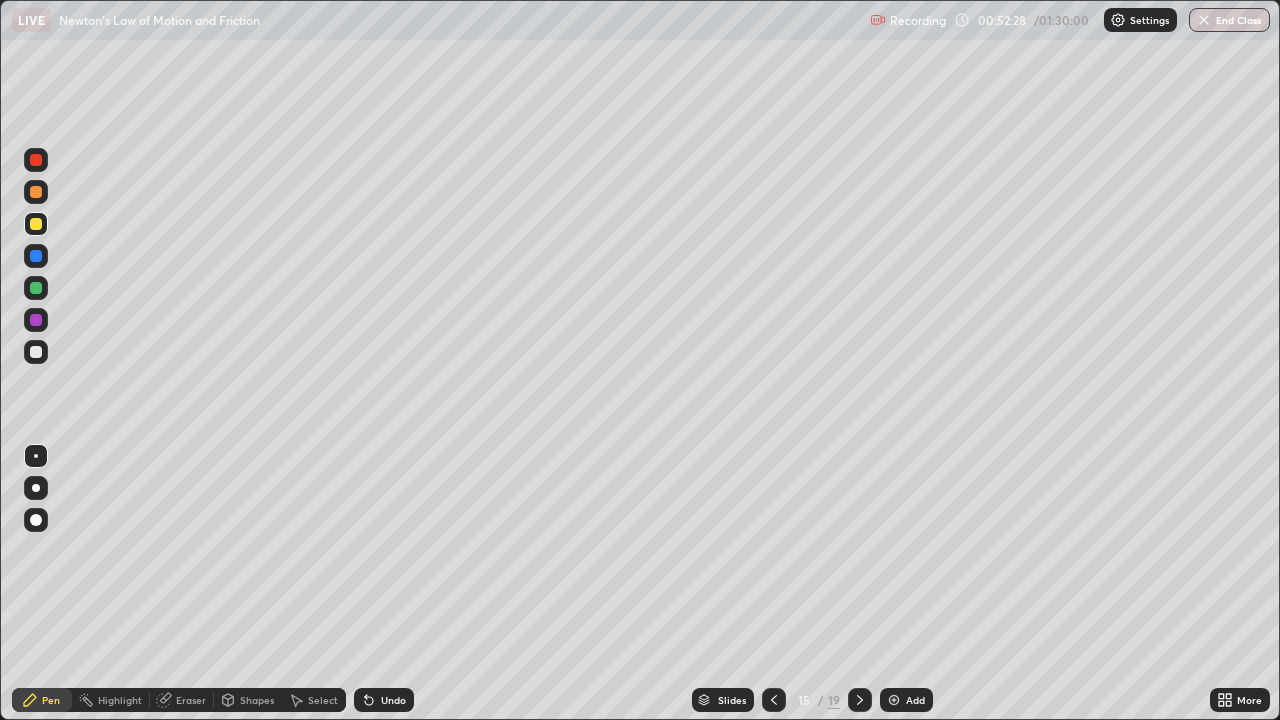 click at bounding box center (36, 320) 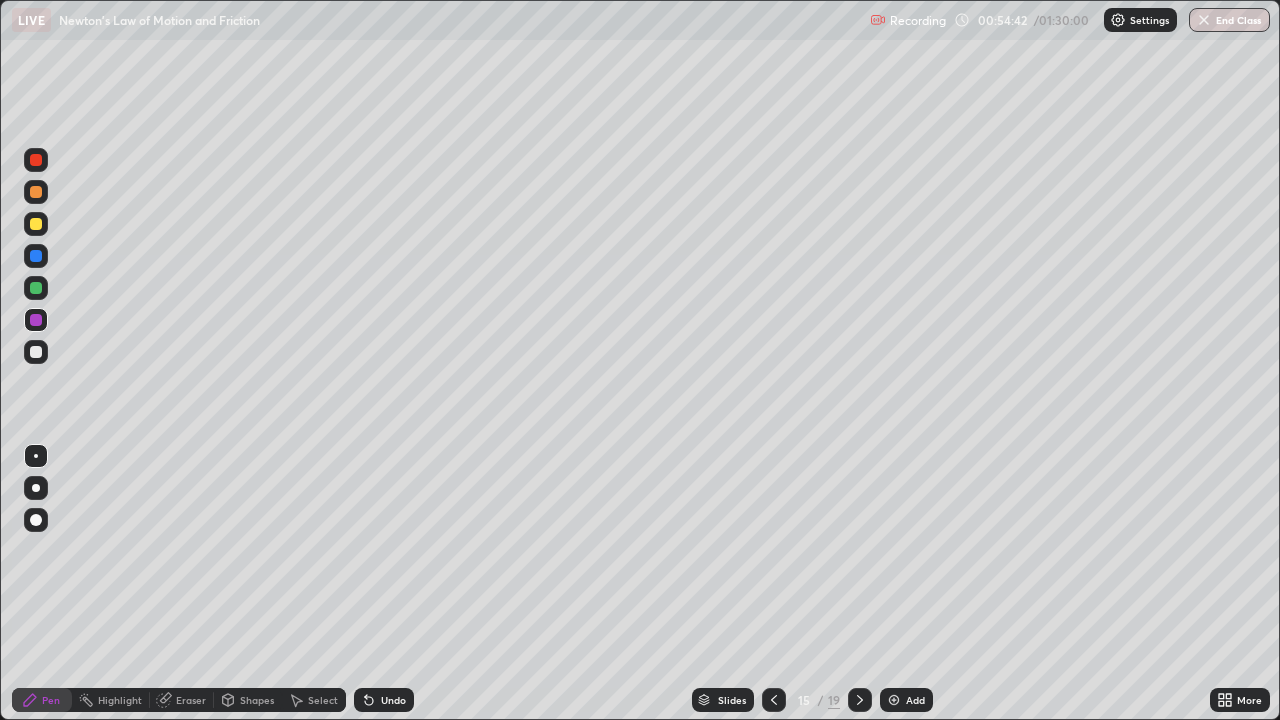 click at bounding box center [36, 160] 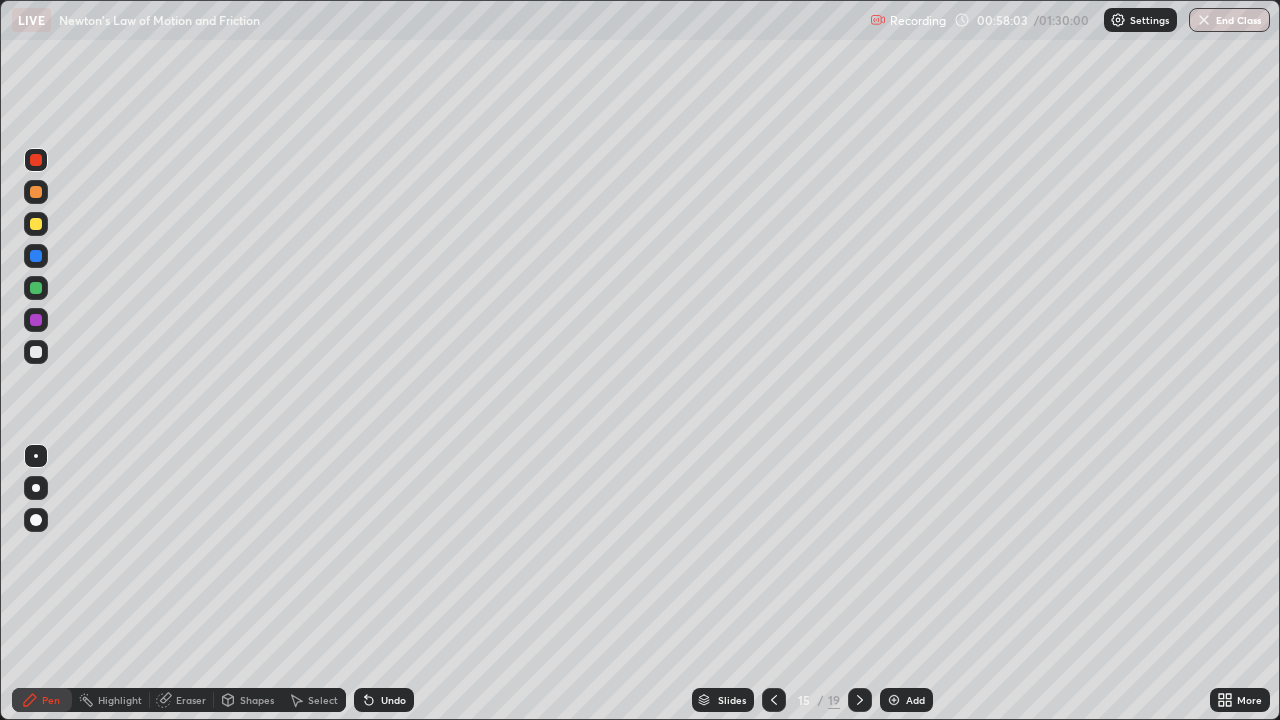 click at bounding box center [36, 320] 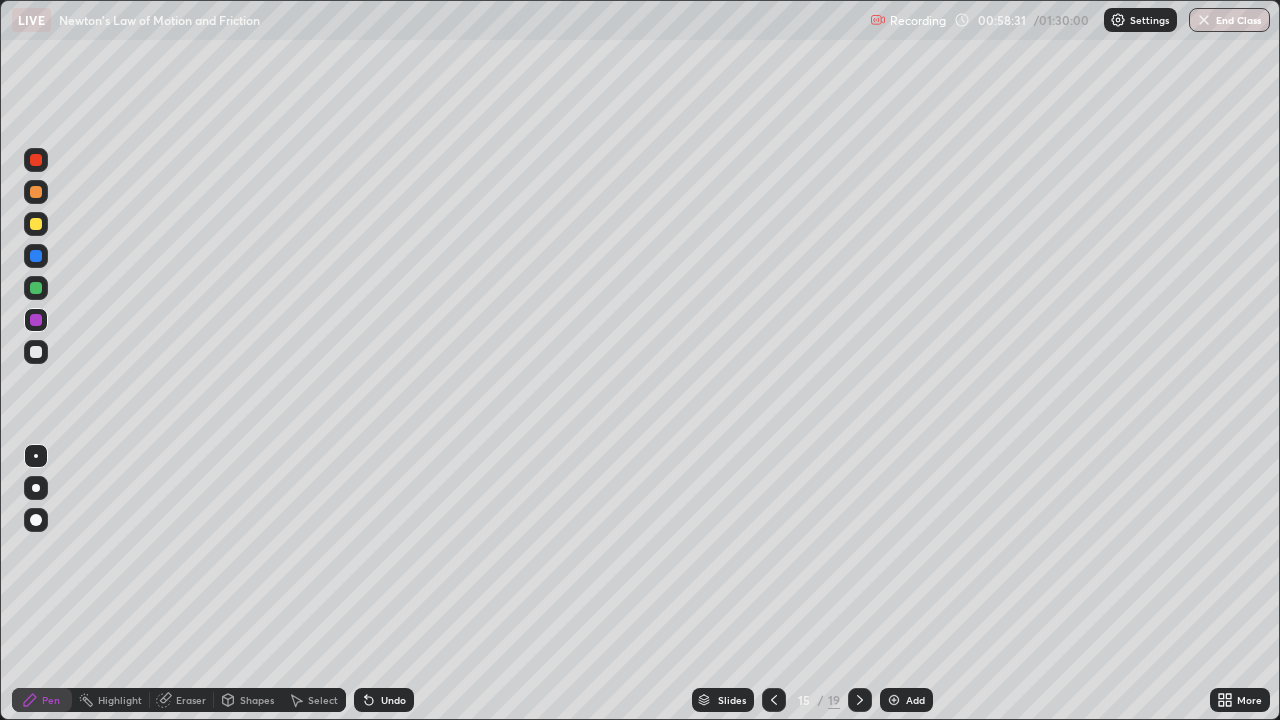 click on "Undo" at bounding box center [393, 700] 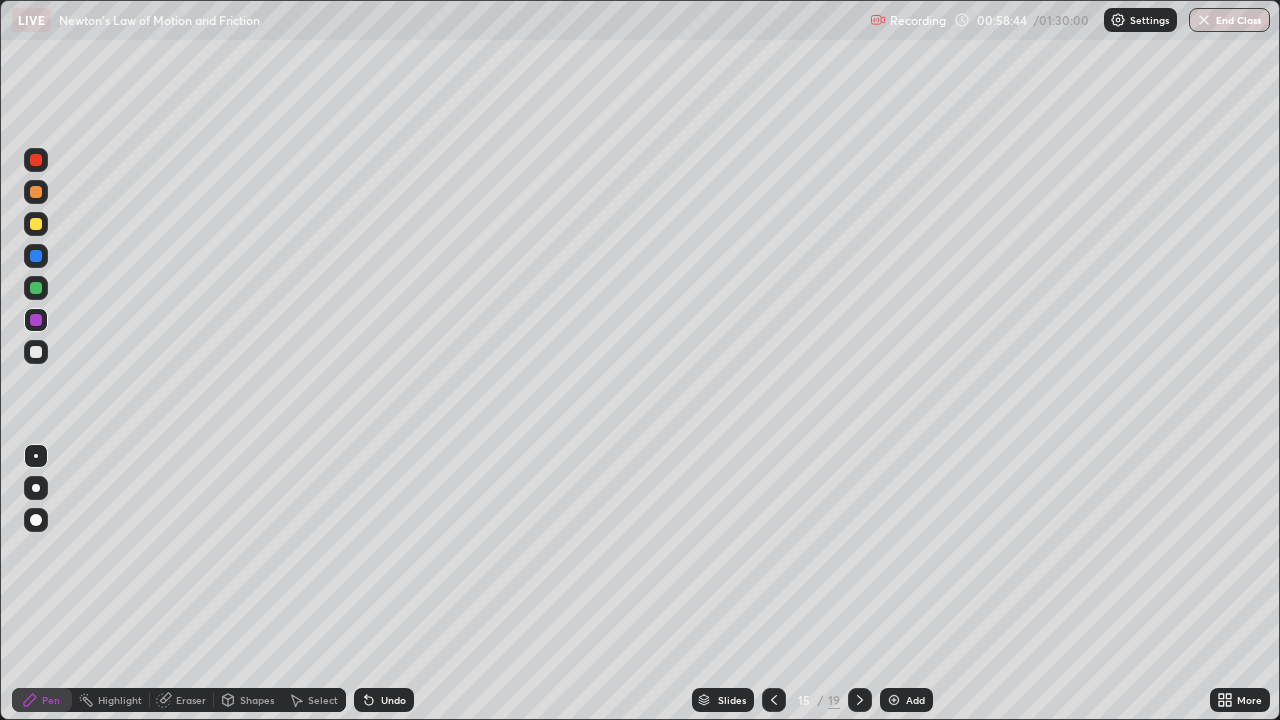 click at bounding box center (36, 288) 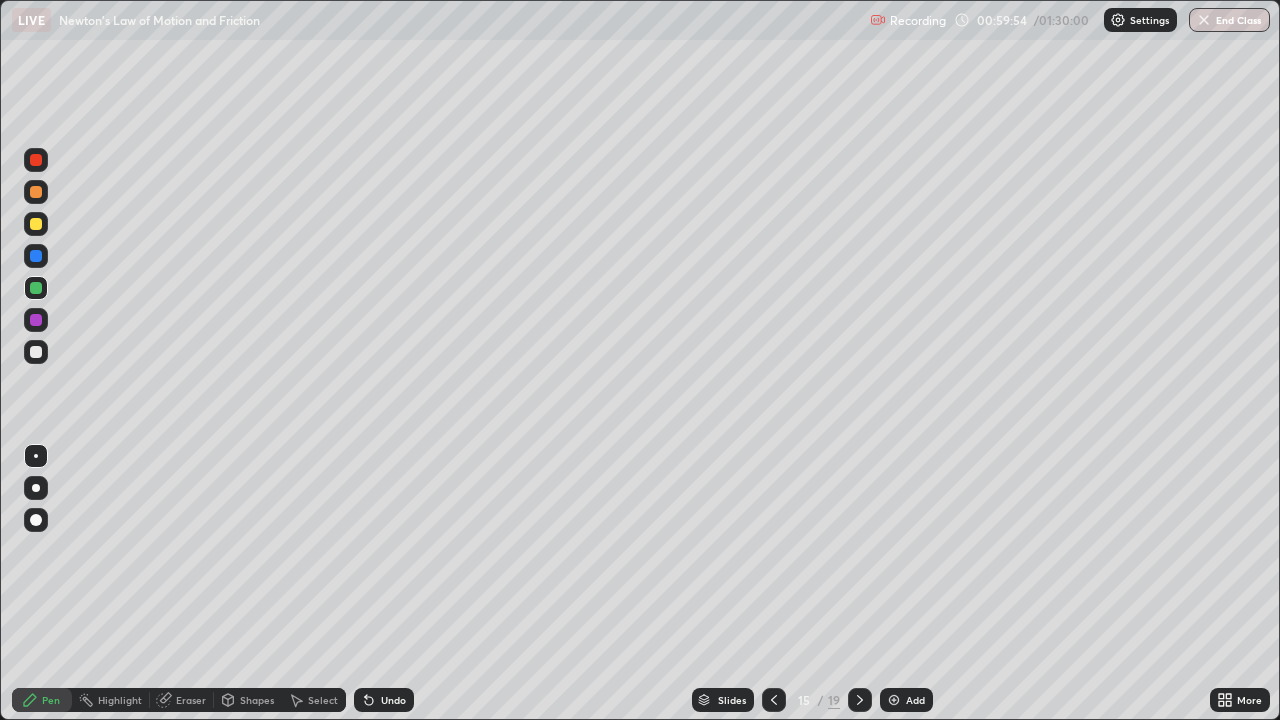 click on "Undo" at bounding box center [380, 700] 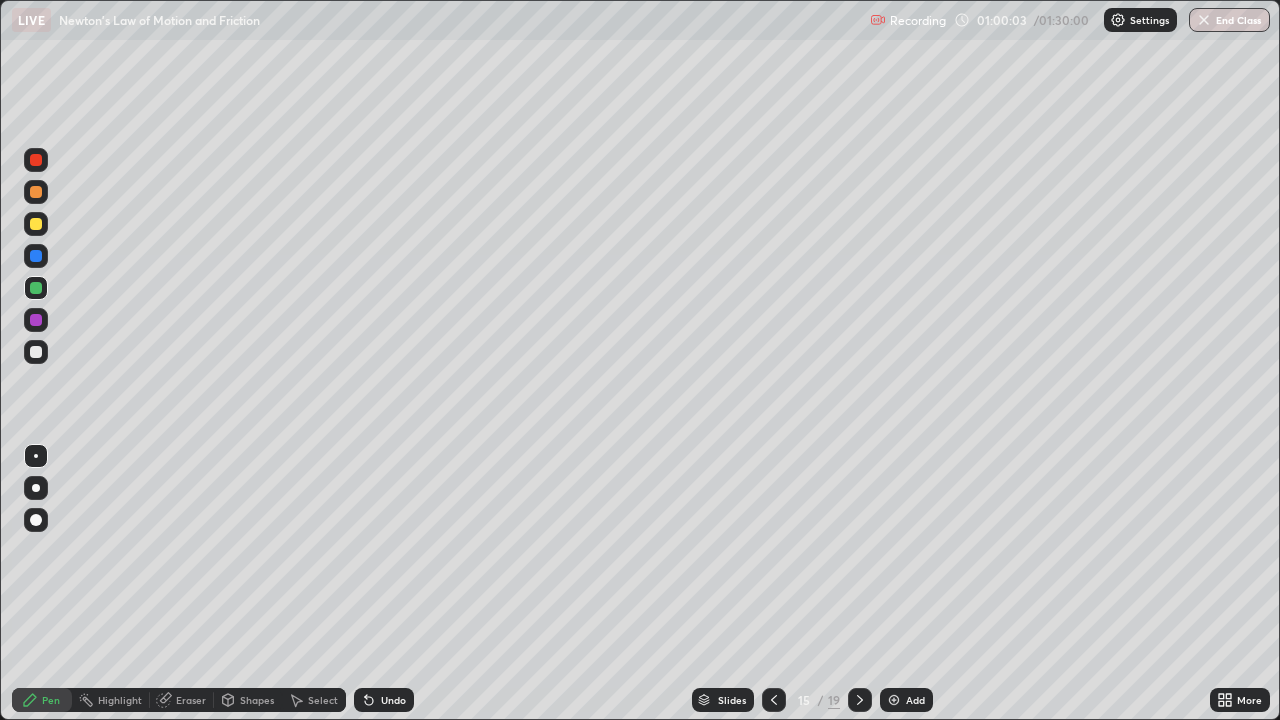click at bounding box center [36, 256] 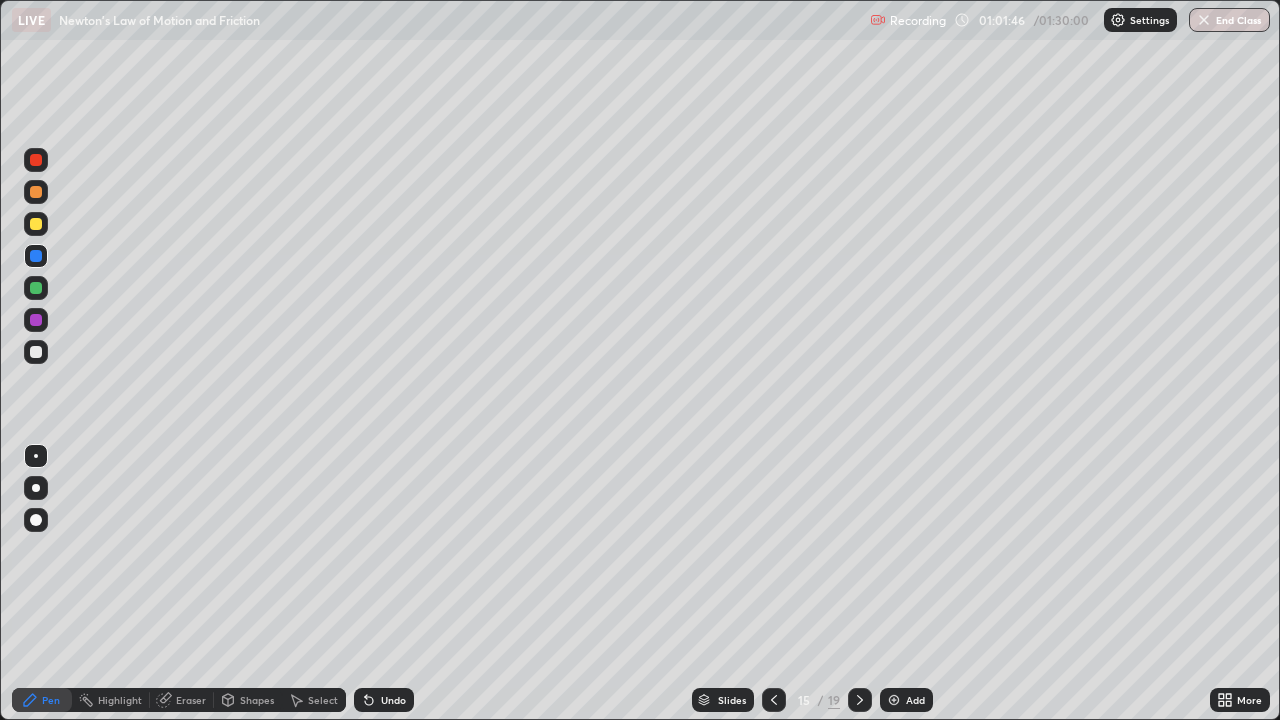 click at bounding box center (36, 320) 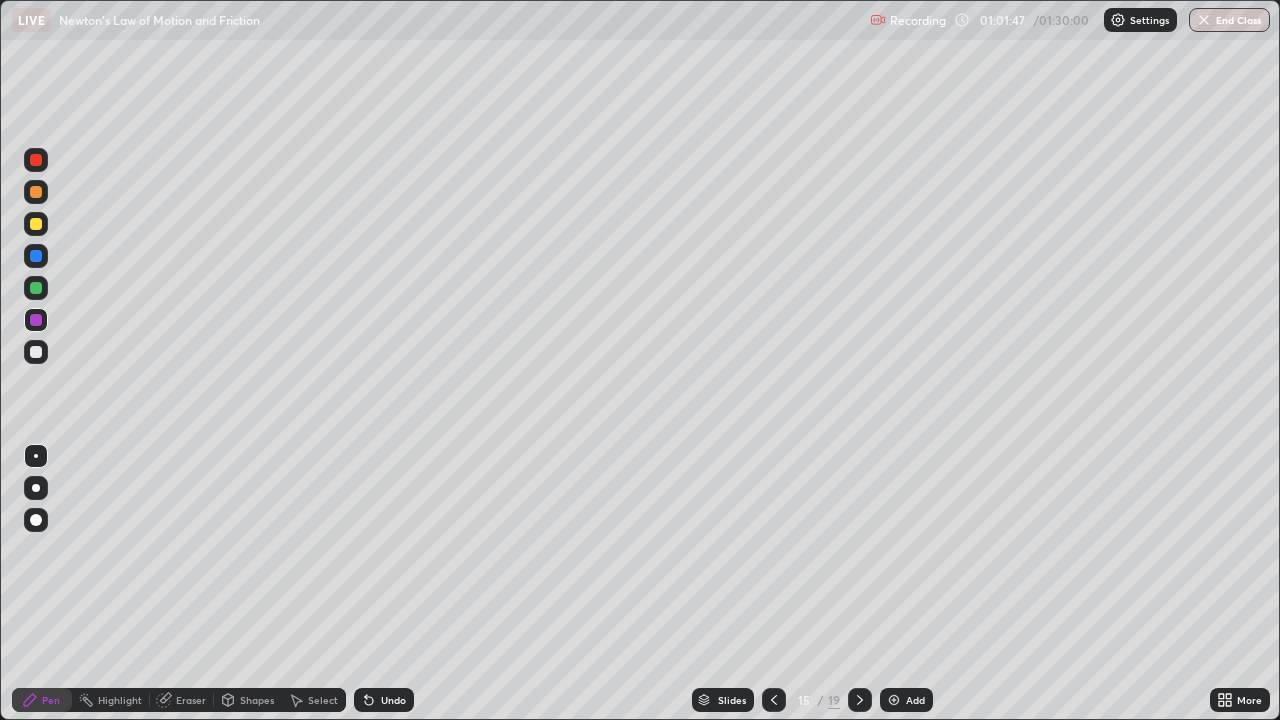 click at bounding box center [36, 160] 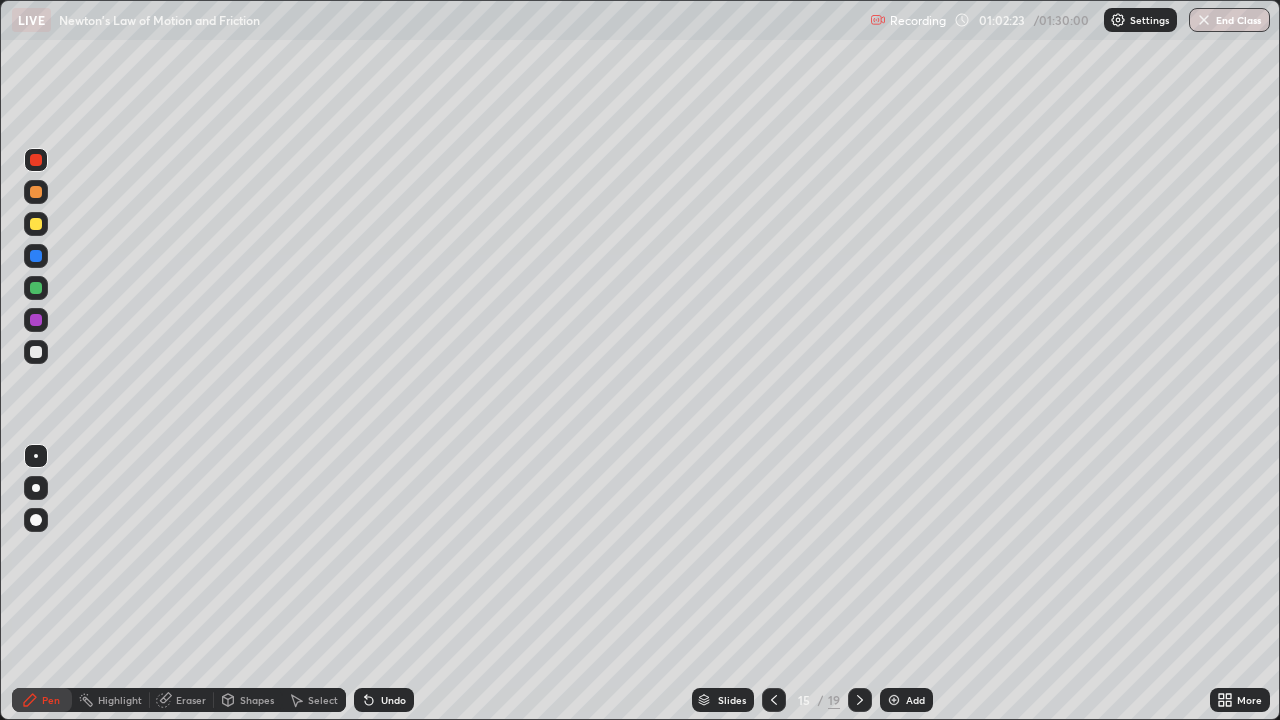 click on "Undo" at bounding box center (393, 700) 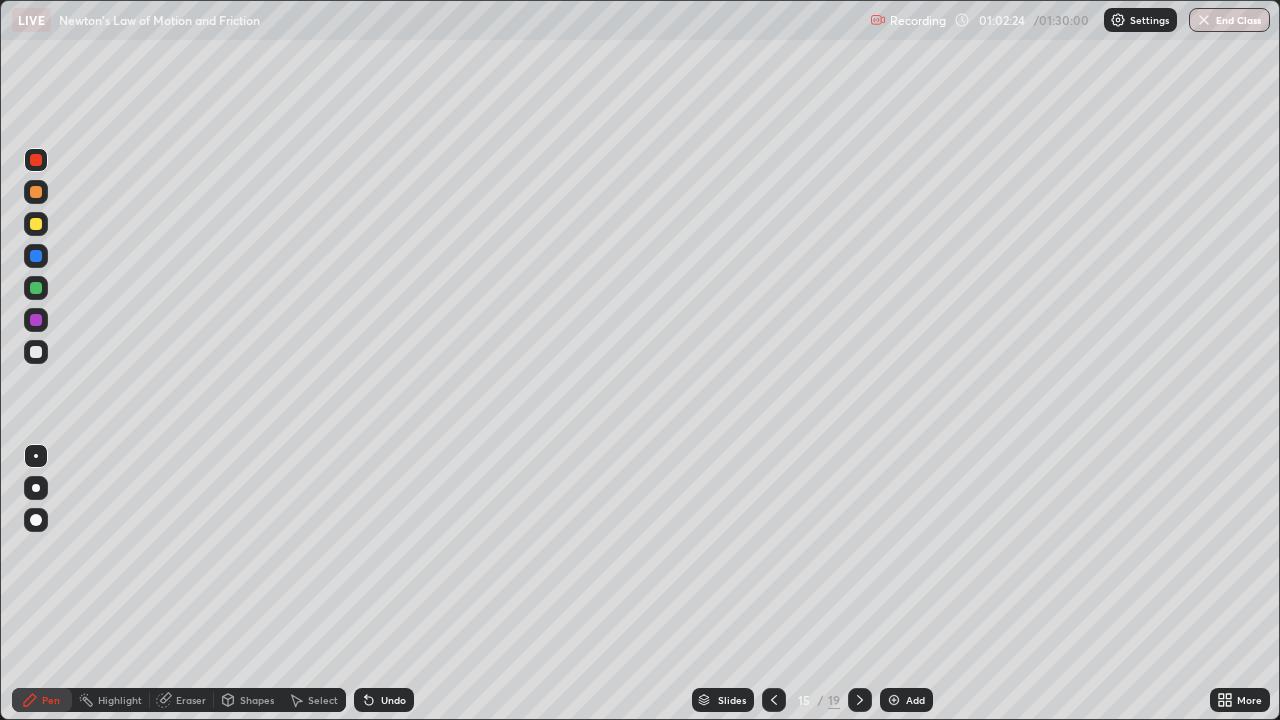 click on "Undo" at bounding box center (393, 700) 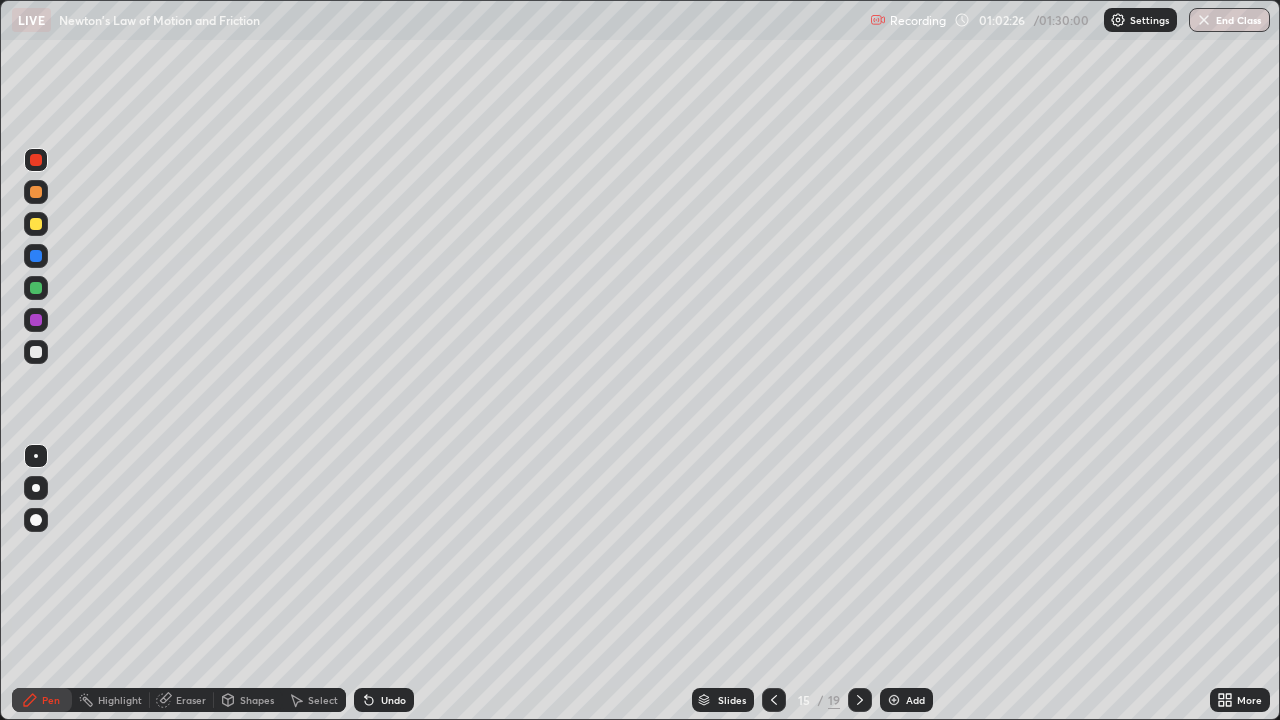 click on "Undo" at bounding box center [393, 700] 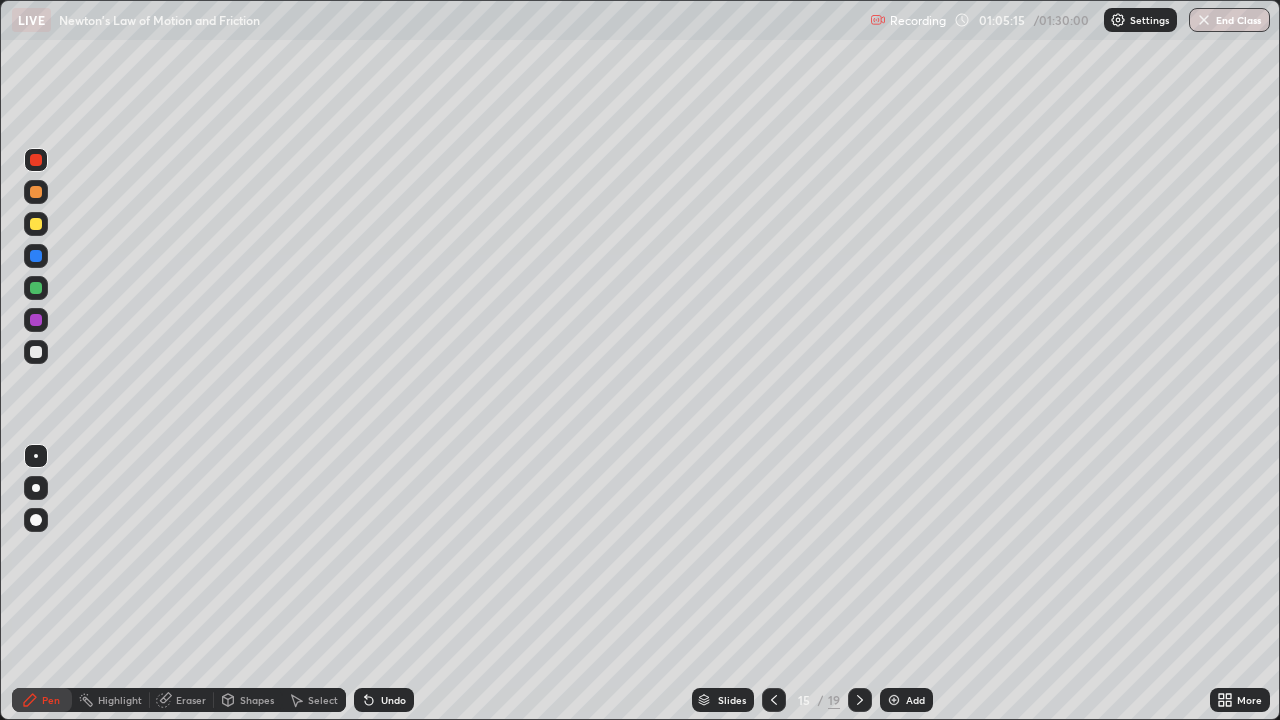 click on "Slides" at bounding box center (732, 700) 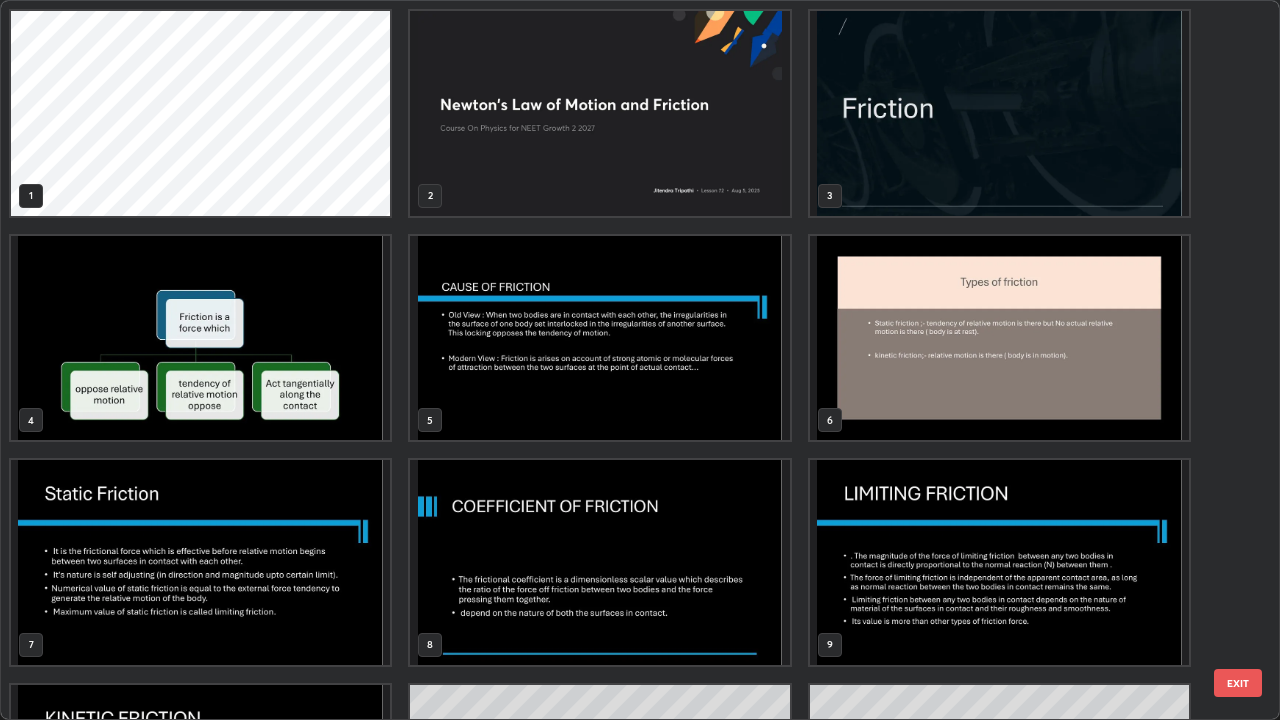 scroll, scrollTop: 405, scrollLeft: 0, axis: vertical 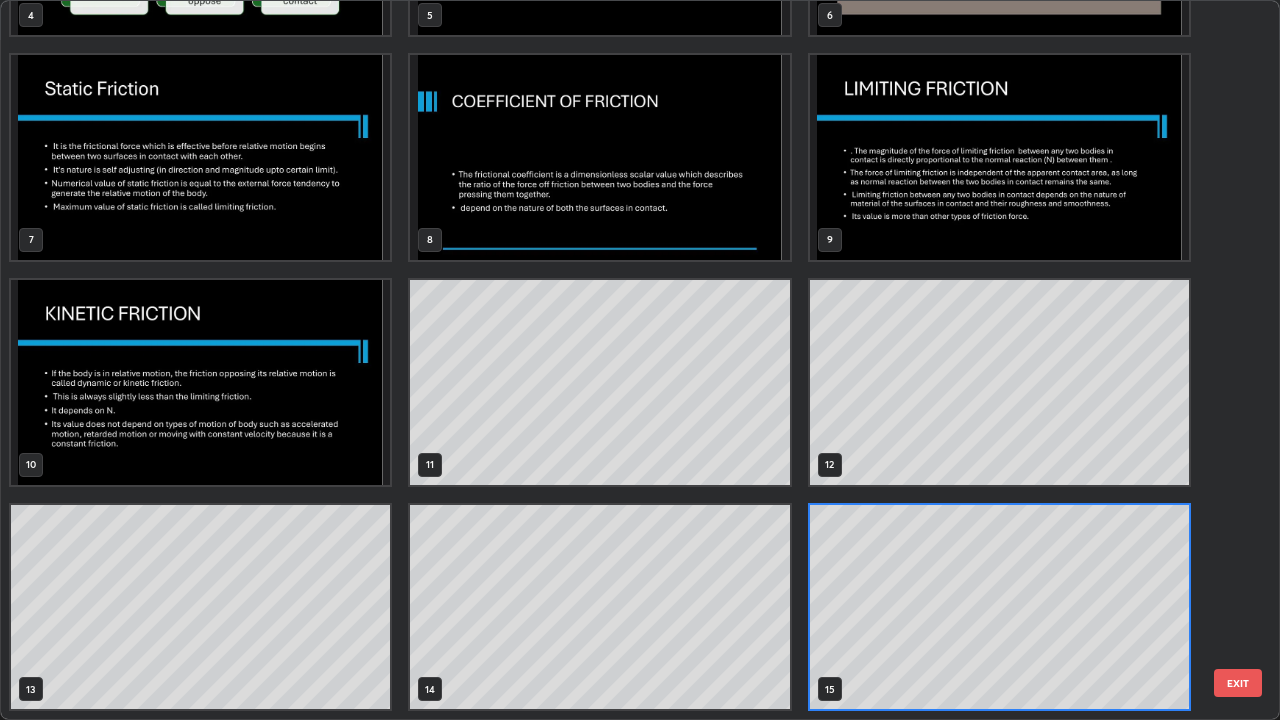 click at bounding box center (200, 157) 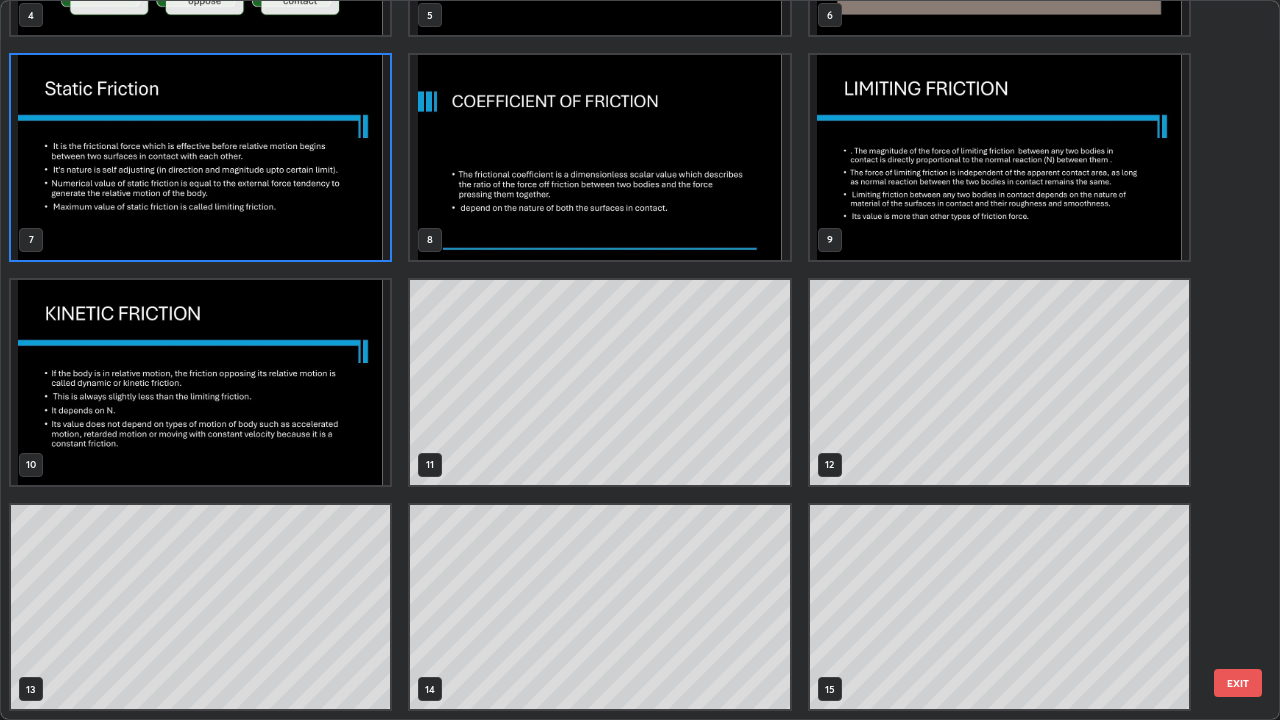 click at bounding box center (200, 157) 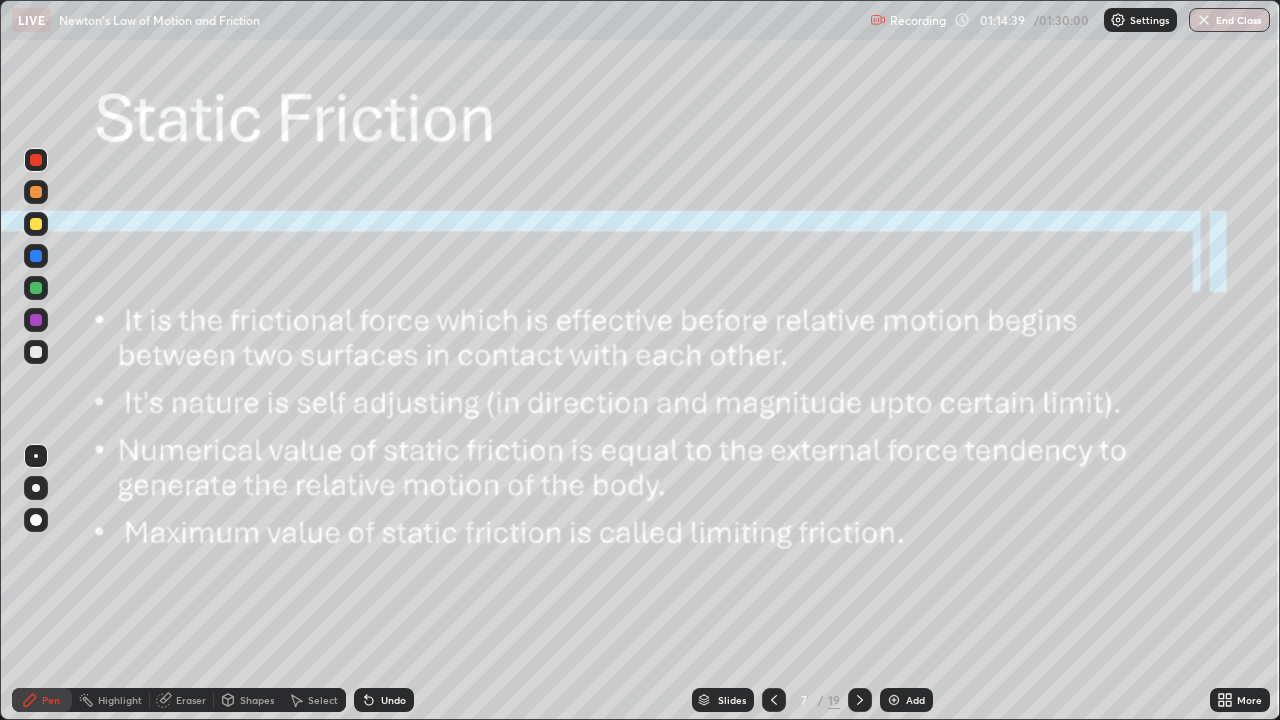 click at bounding box center (36, 288) 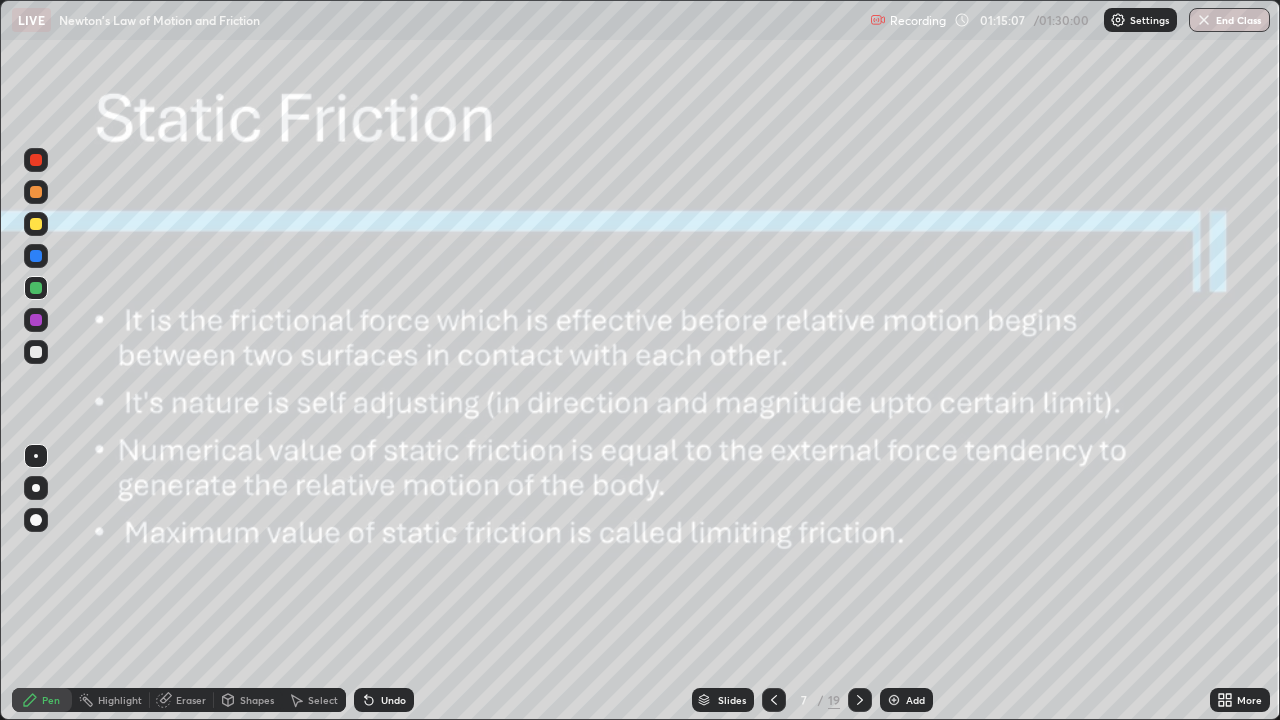 click at bounding box center (36, 160) 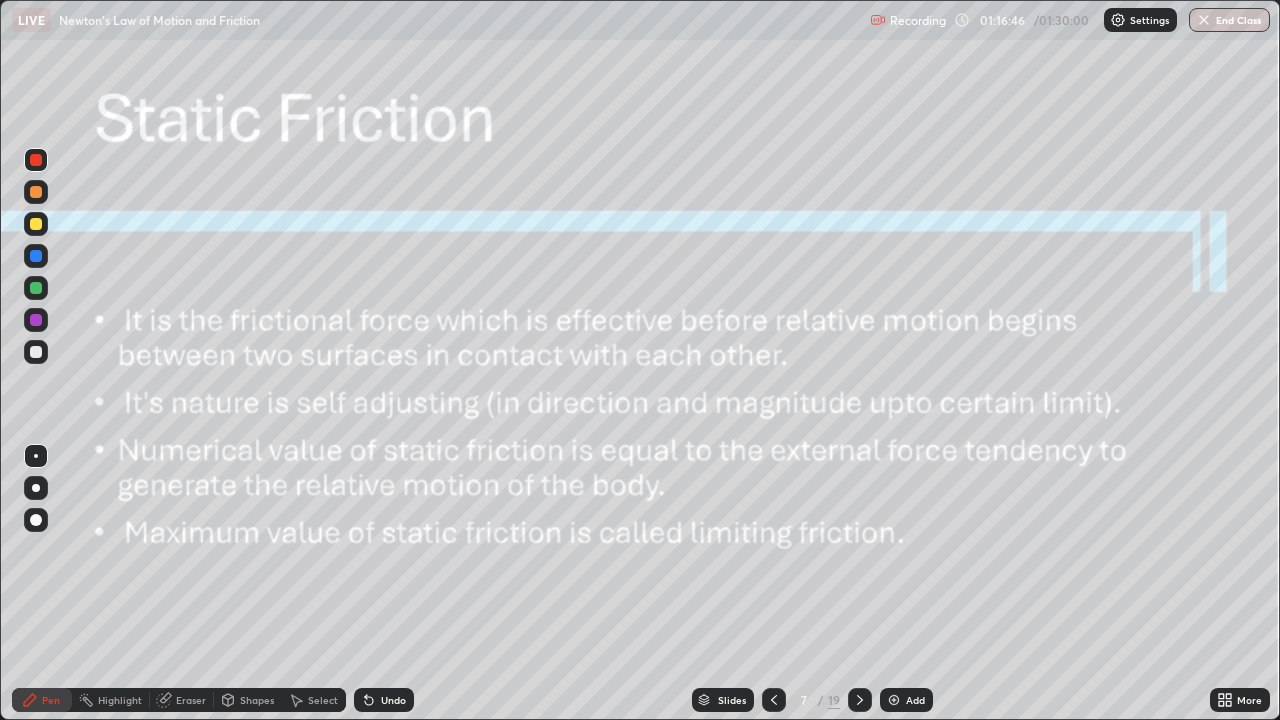 click at bounding box center [36, 224] 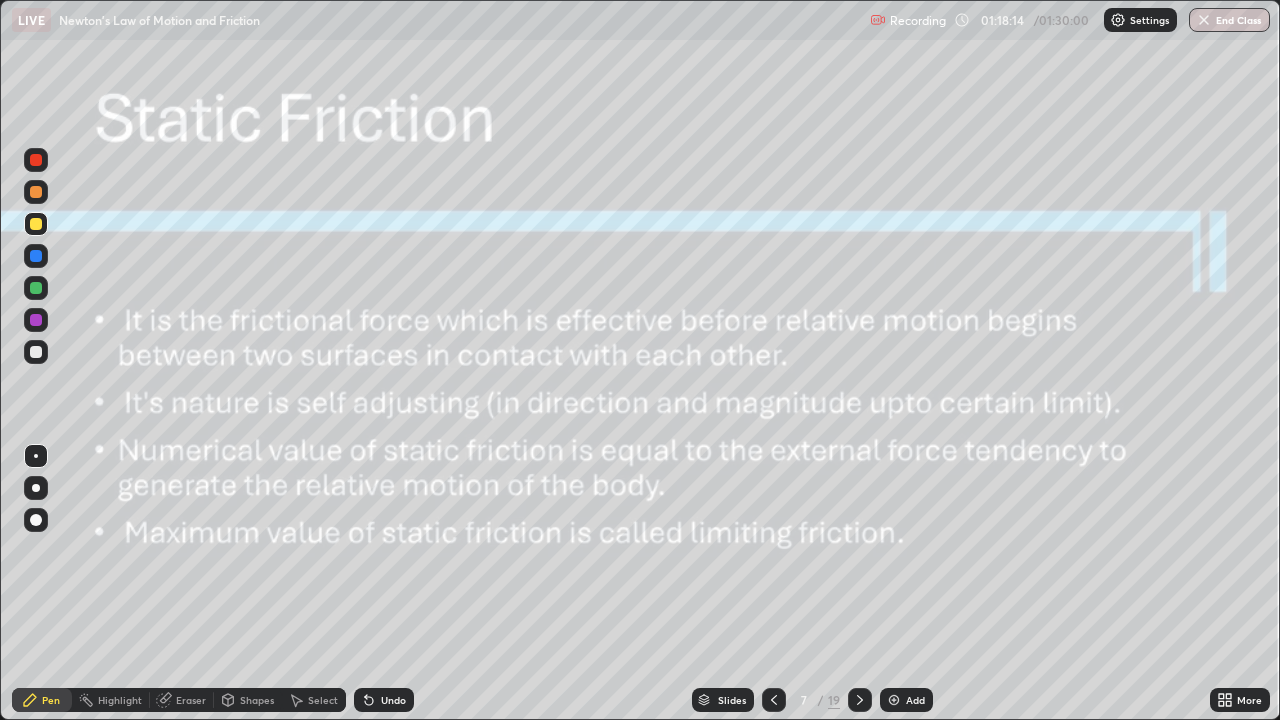 click 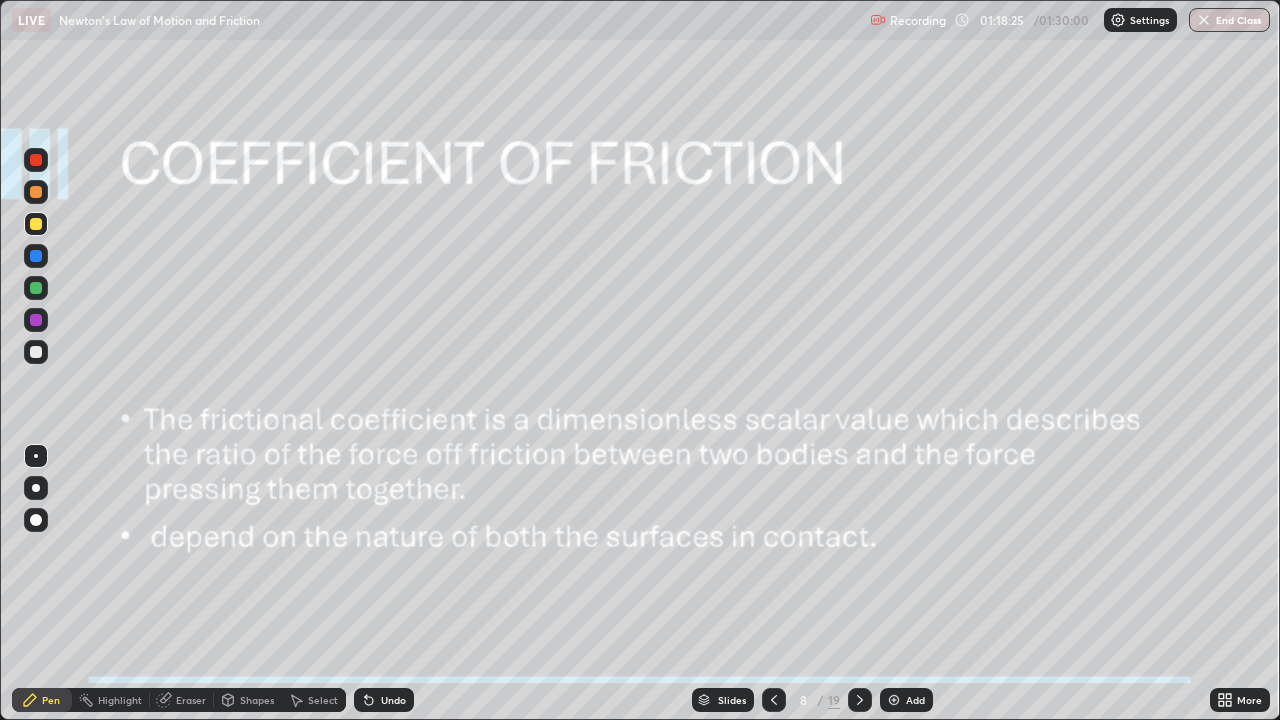 click at bounding box center [774, 700] 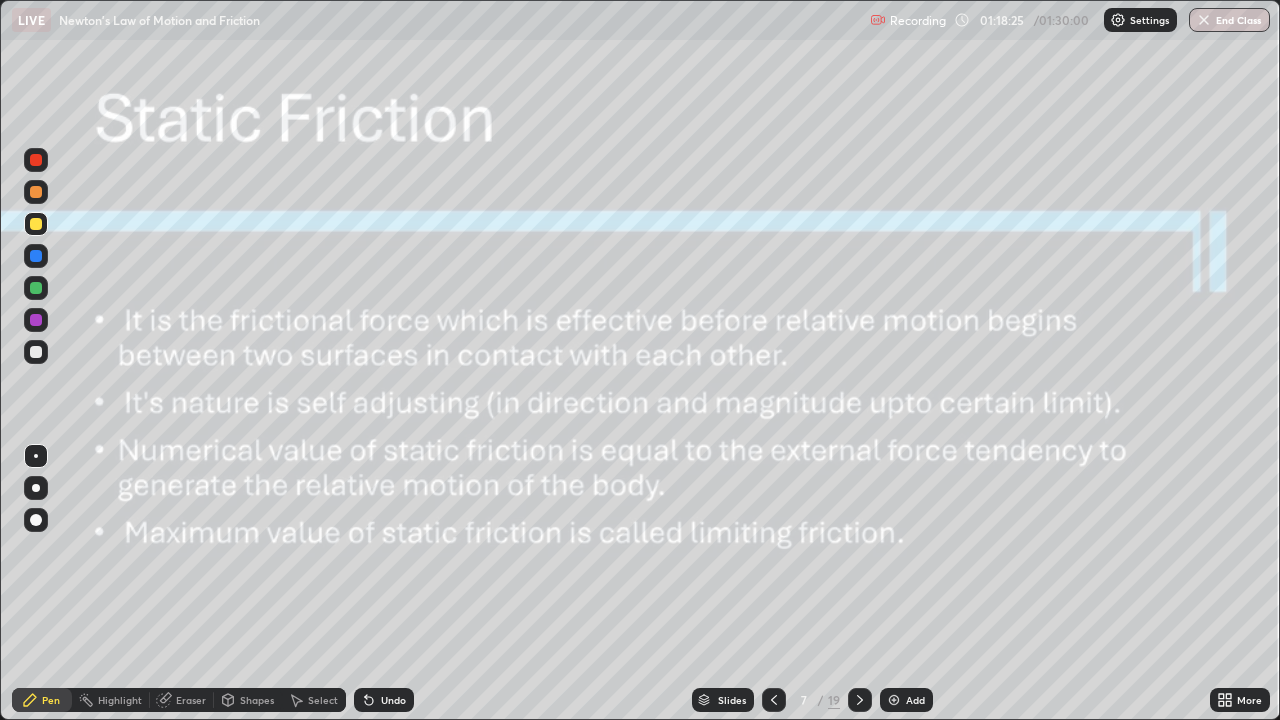 click on "Add" at bounding box center [915, 700] 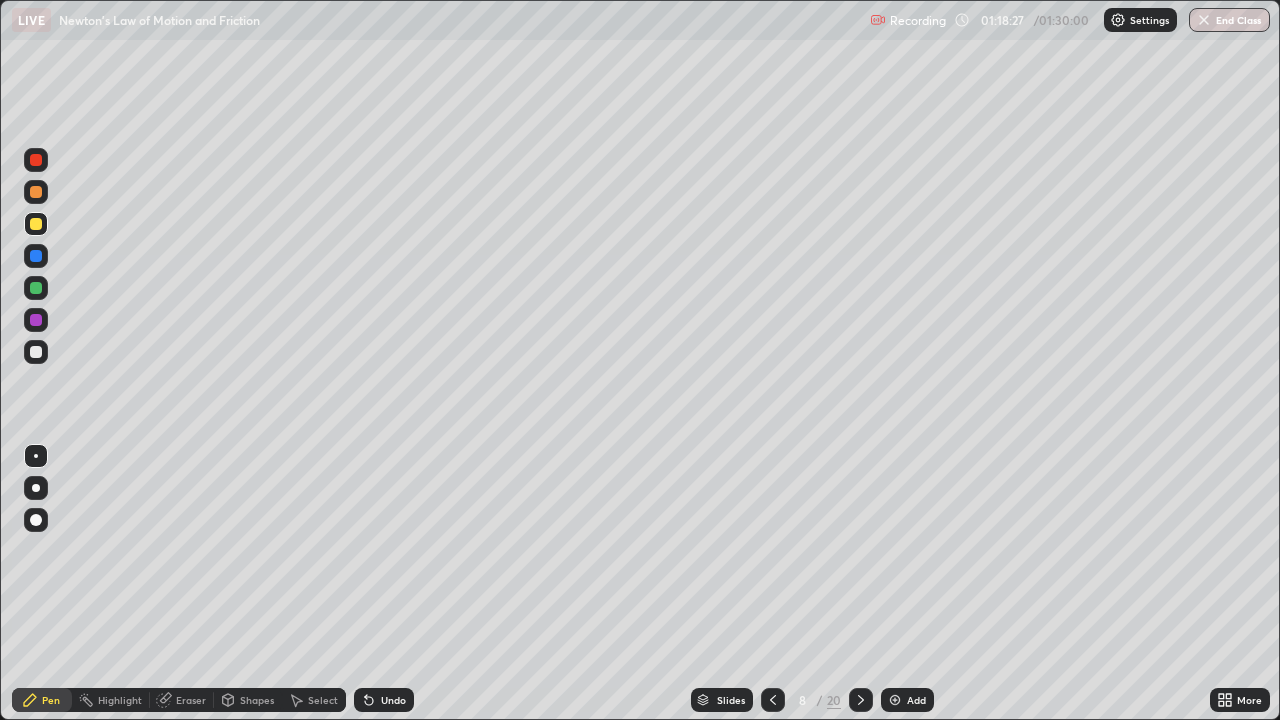 click at bounding box center [36, 192] 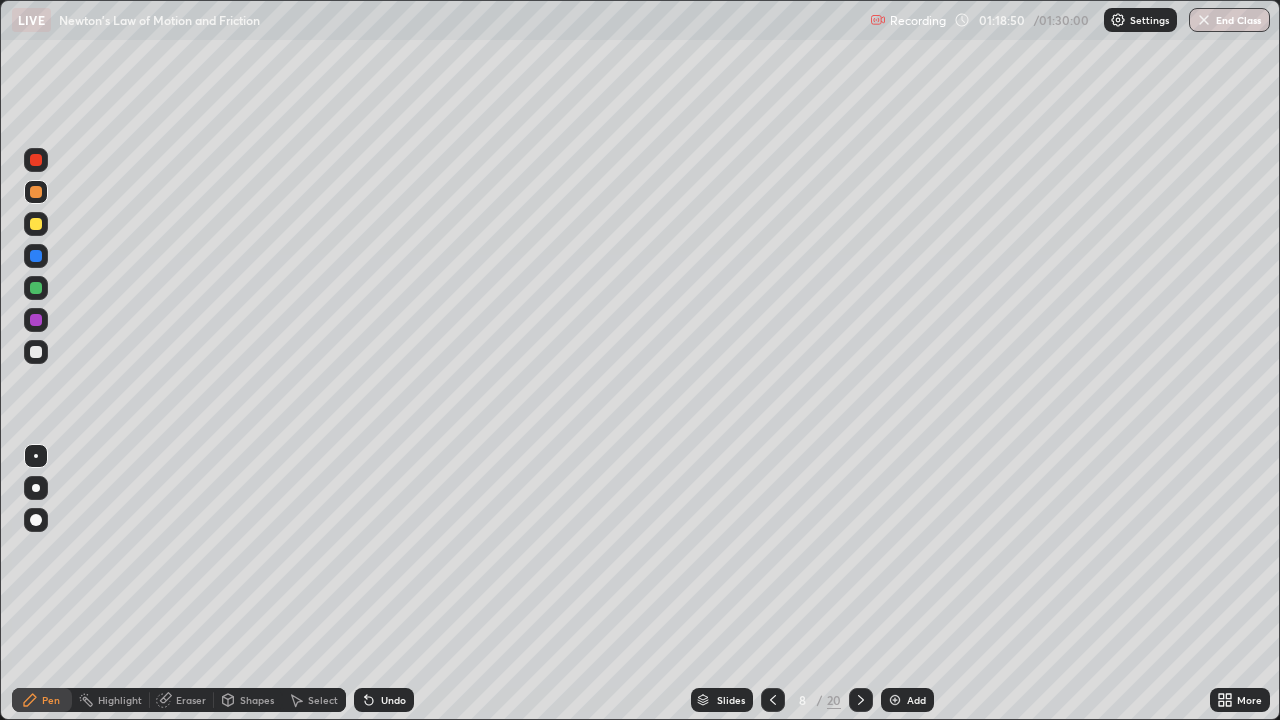 click at bounding box center (36, 288) 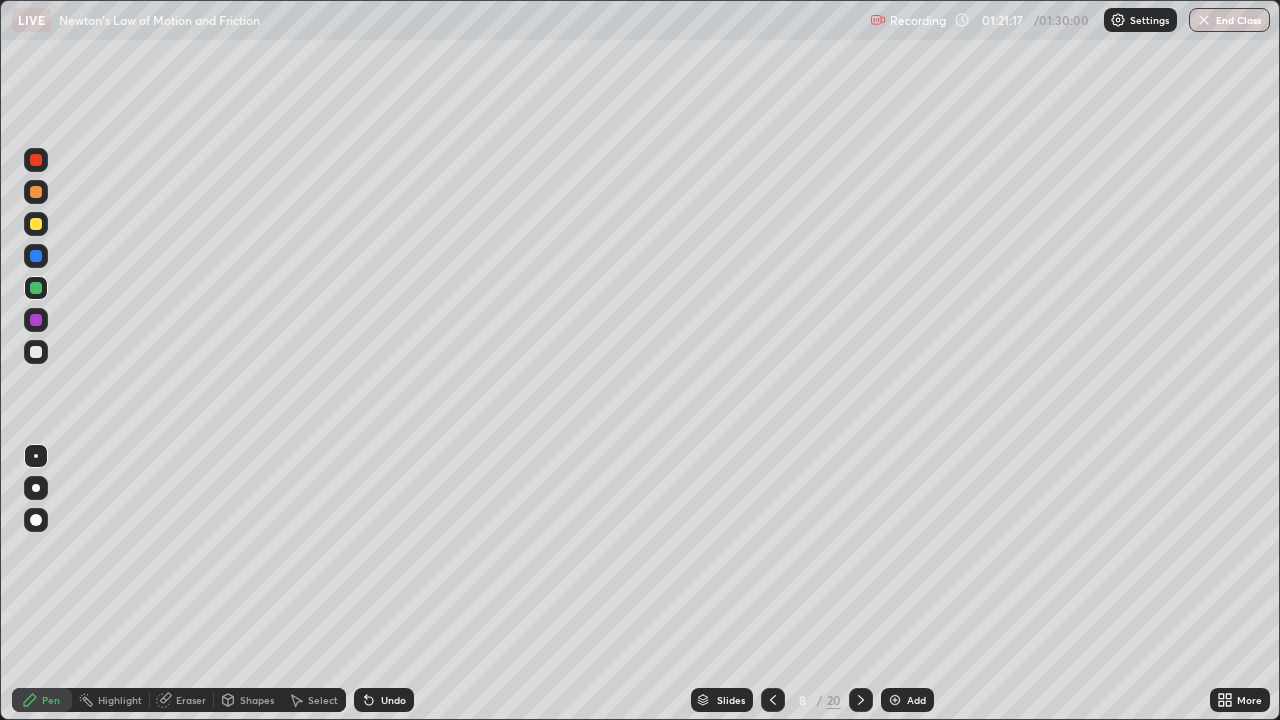click at bounding box center (36, 192) 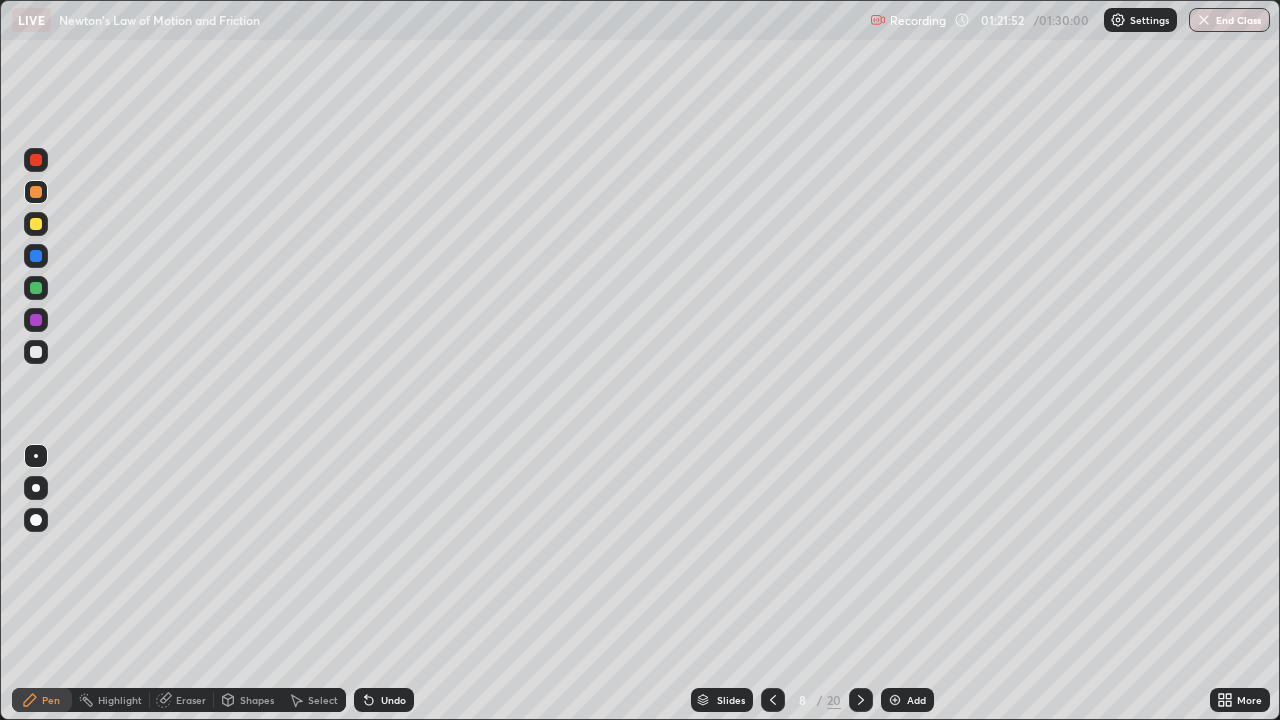 click at bounding box center (36, 320) 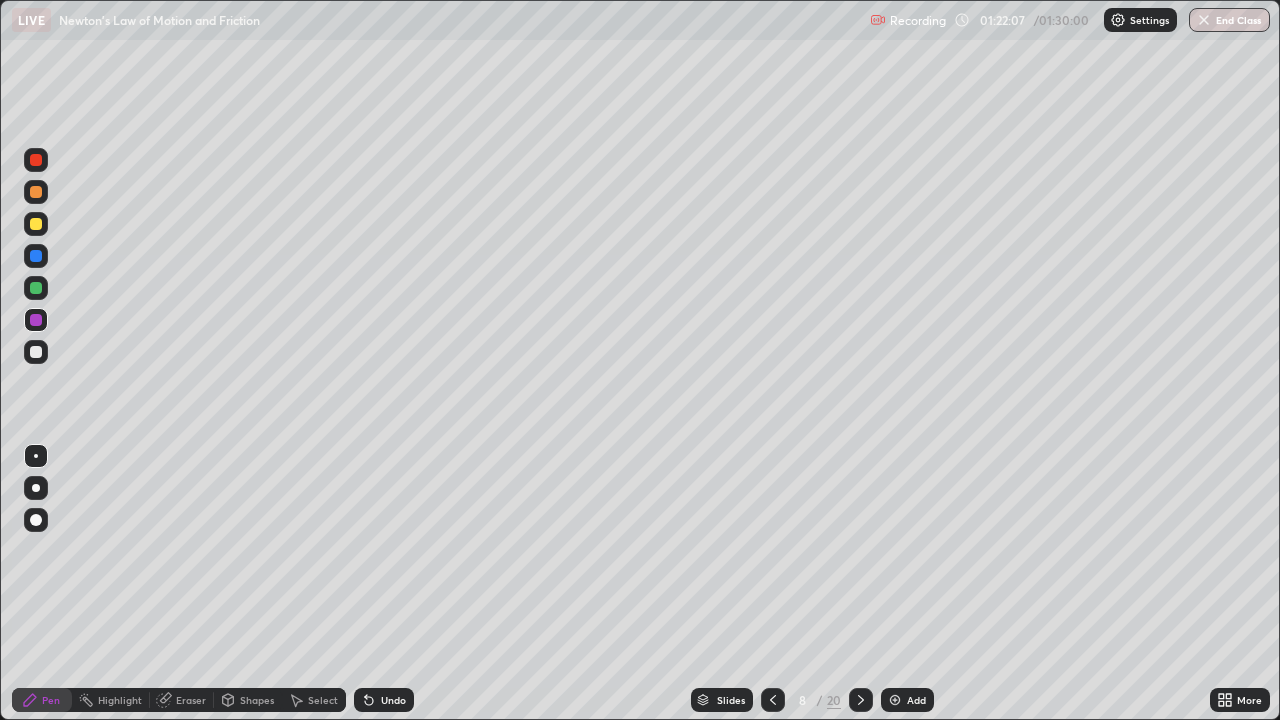 click 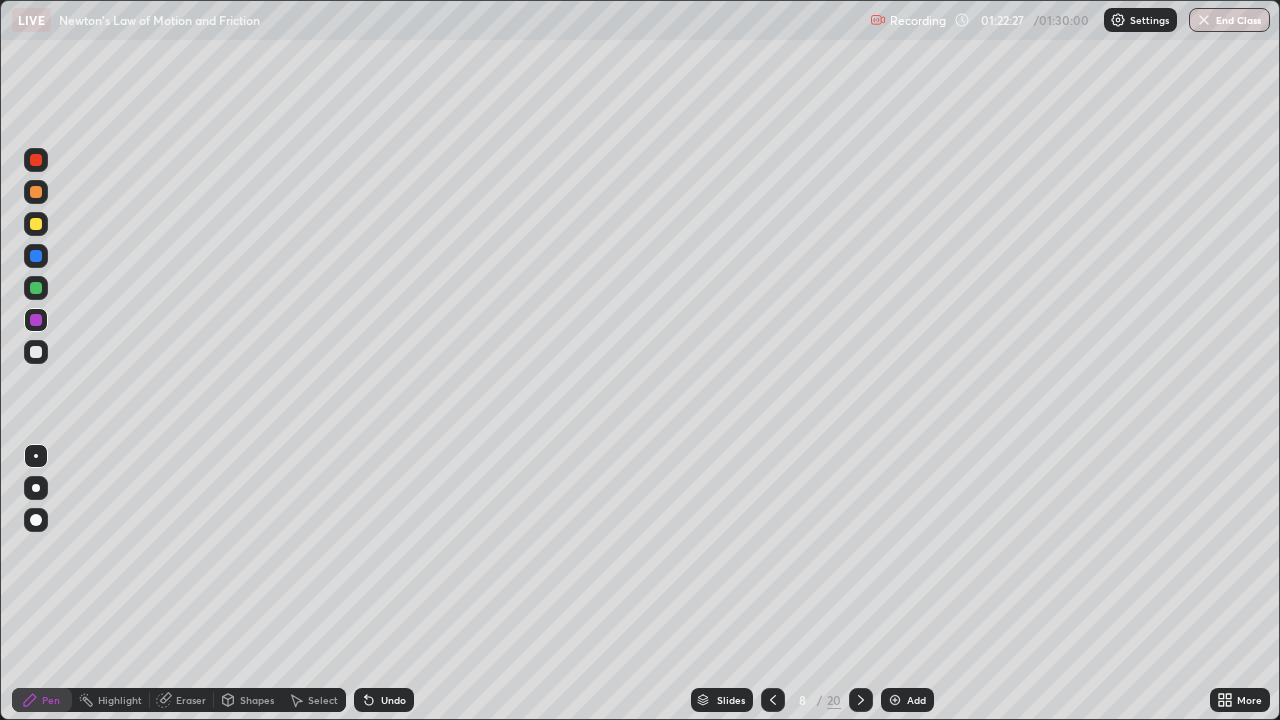 click on "Undo" at bounding box center (393, 700) 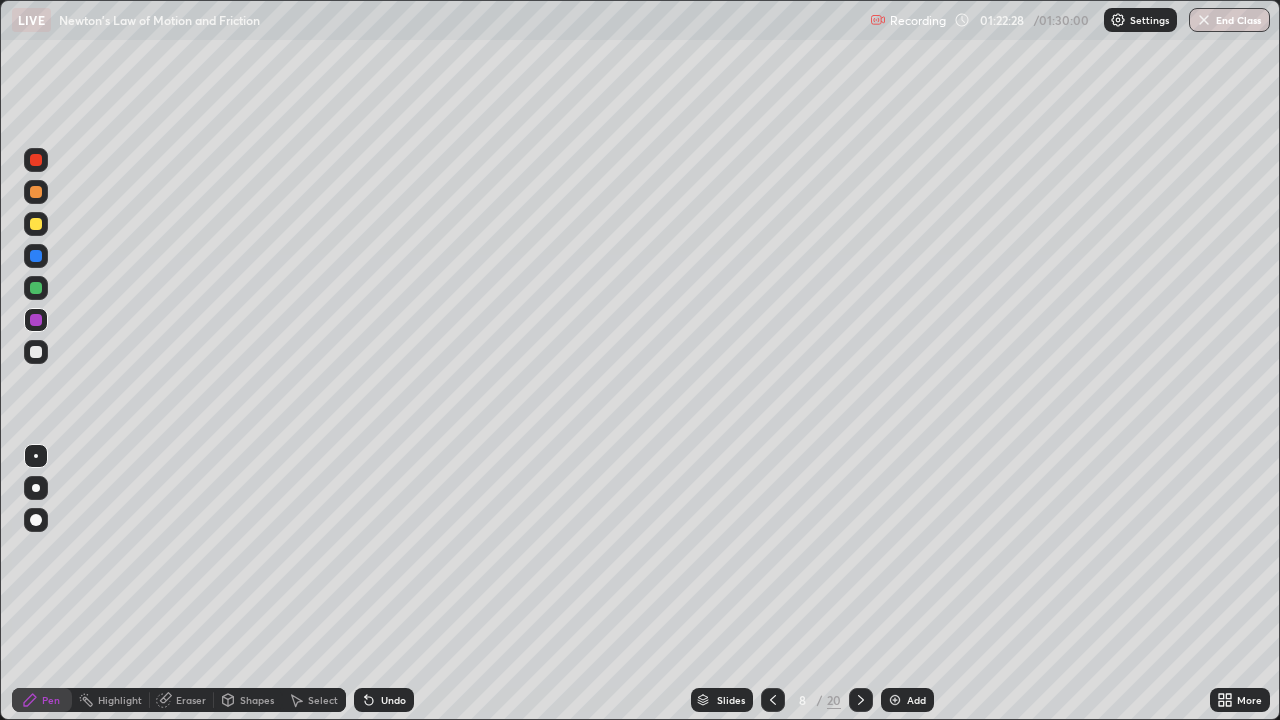 click on "Undo" at bounding box center (393, 700) 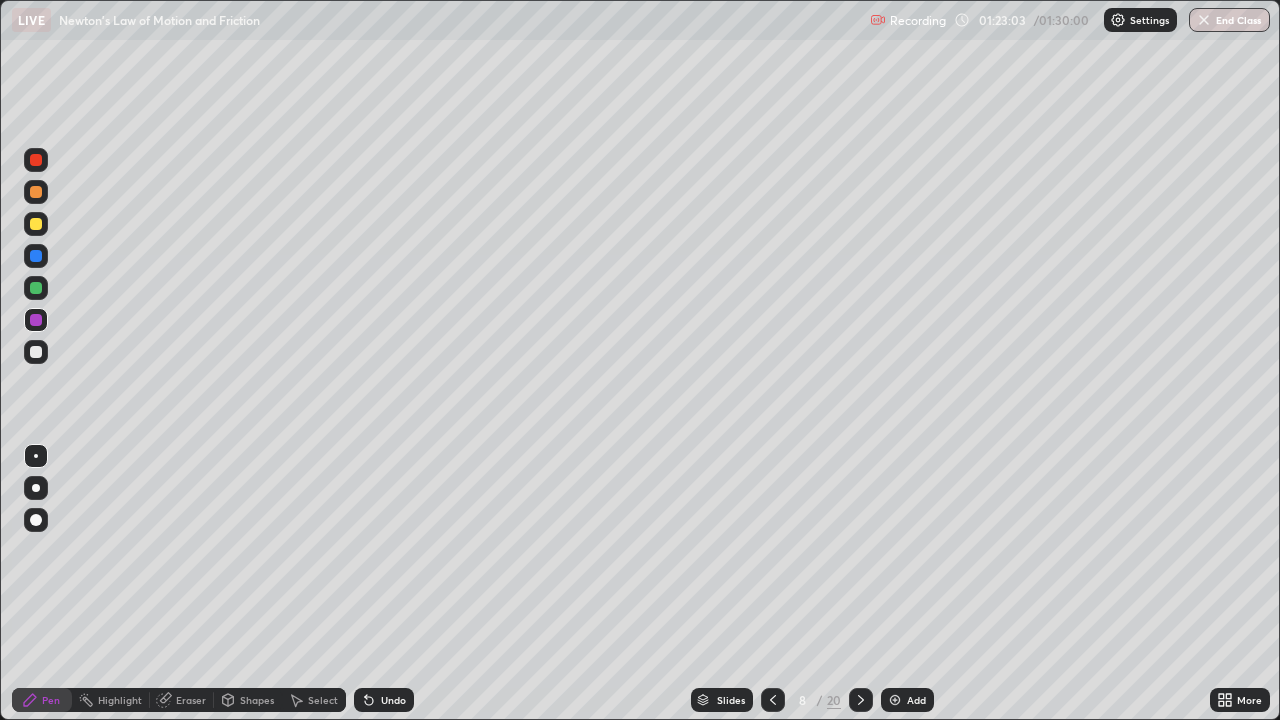 click at bounding box center [36, 288] 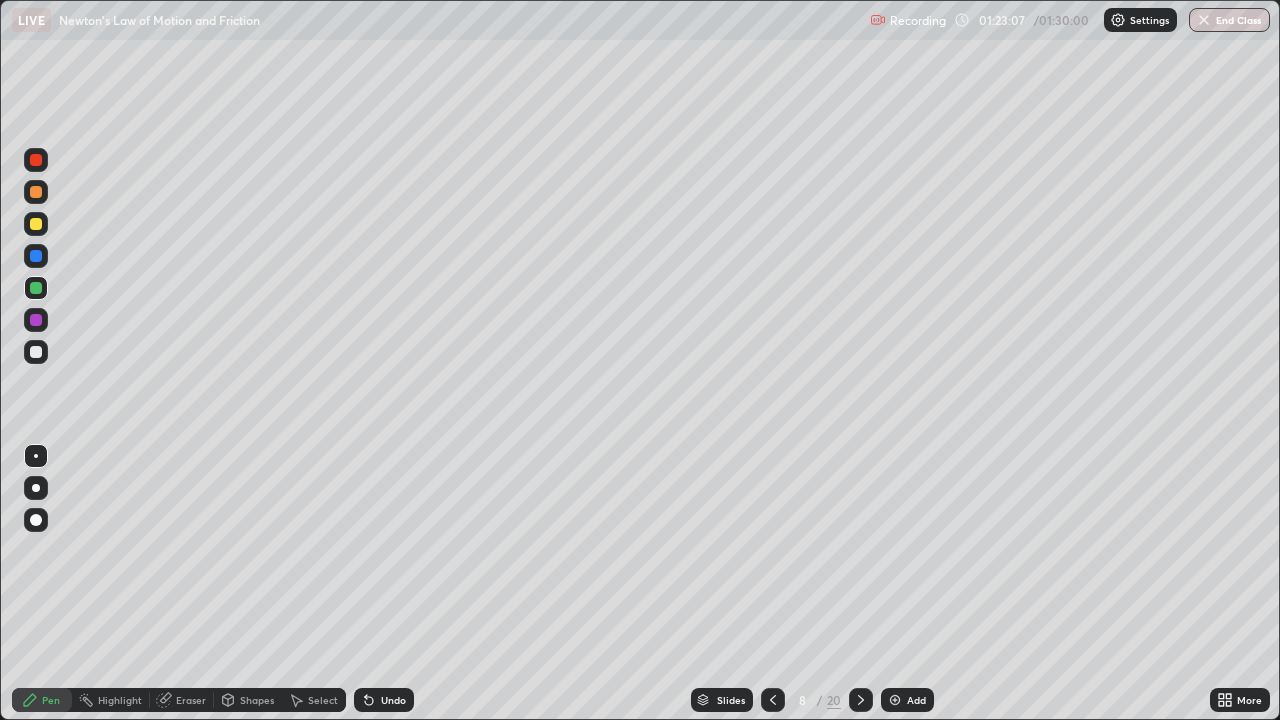click on "Undo" at bounding box center [384, 700] 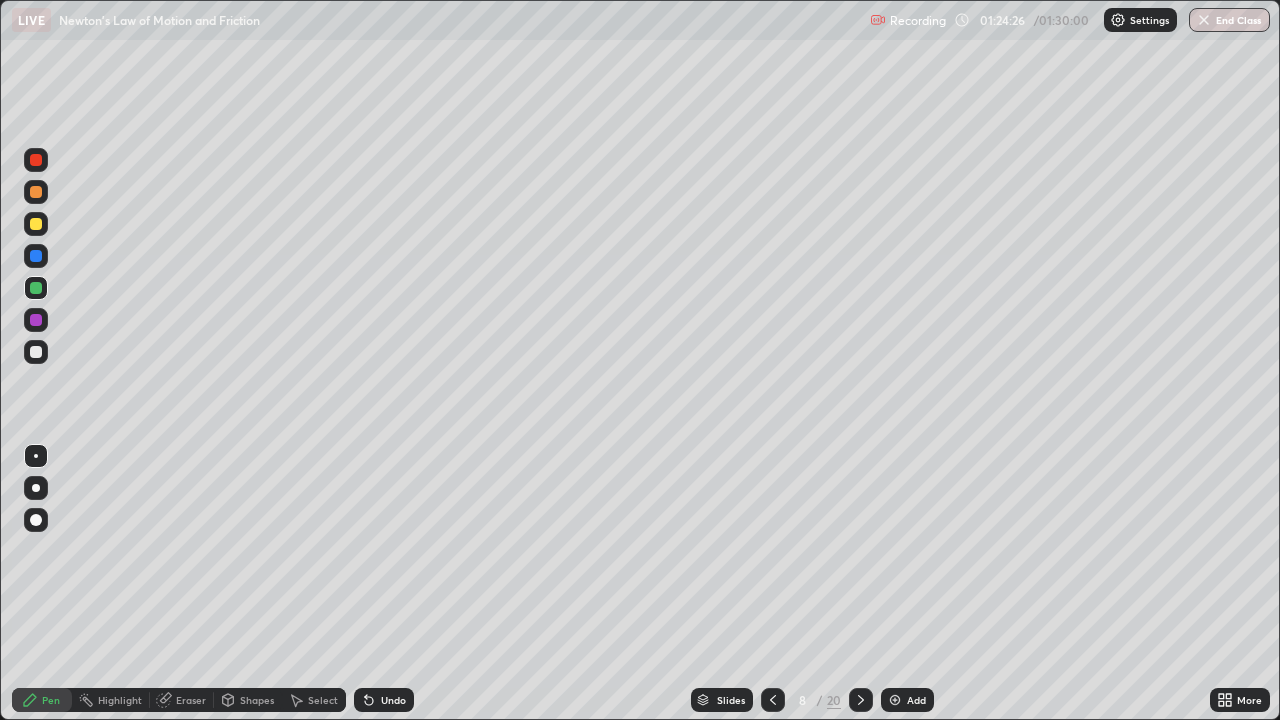 click at bounding box center (36, 160) 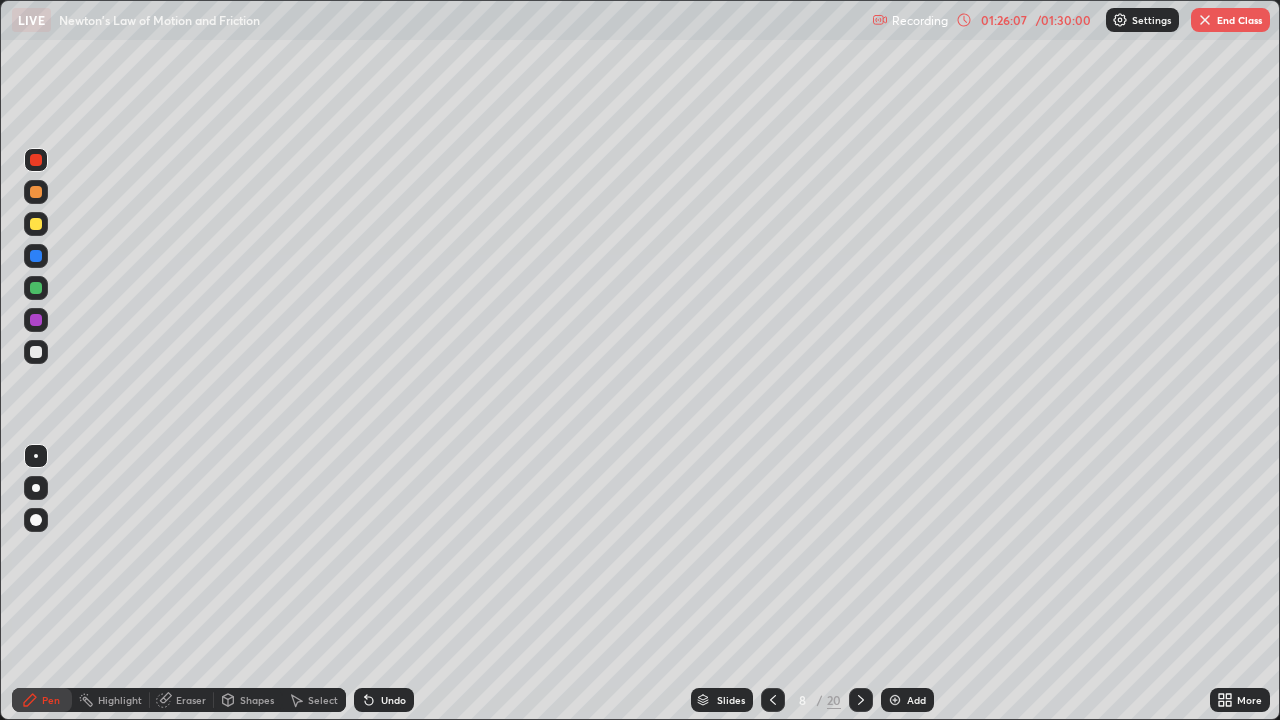 click on "End Class" at bounding box center [1230, 20] 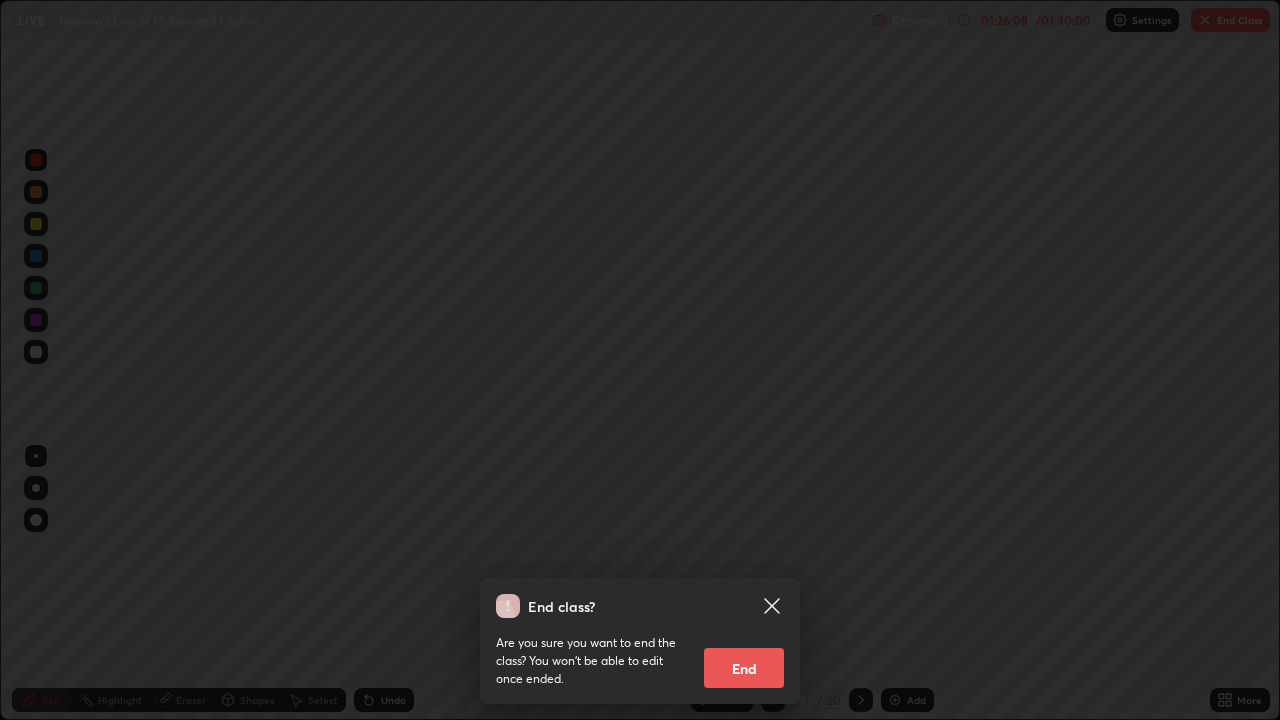 click on "End" at bounding box center [744, 668] 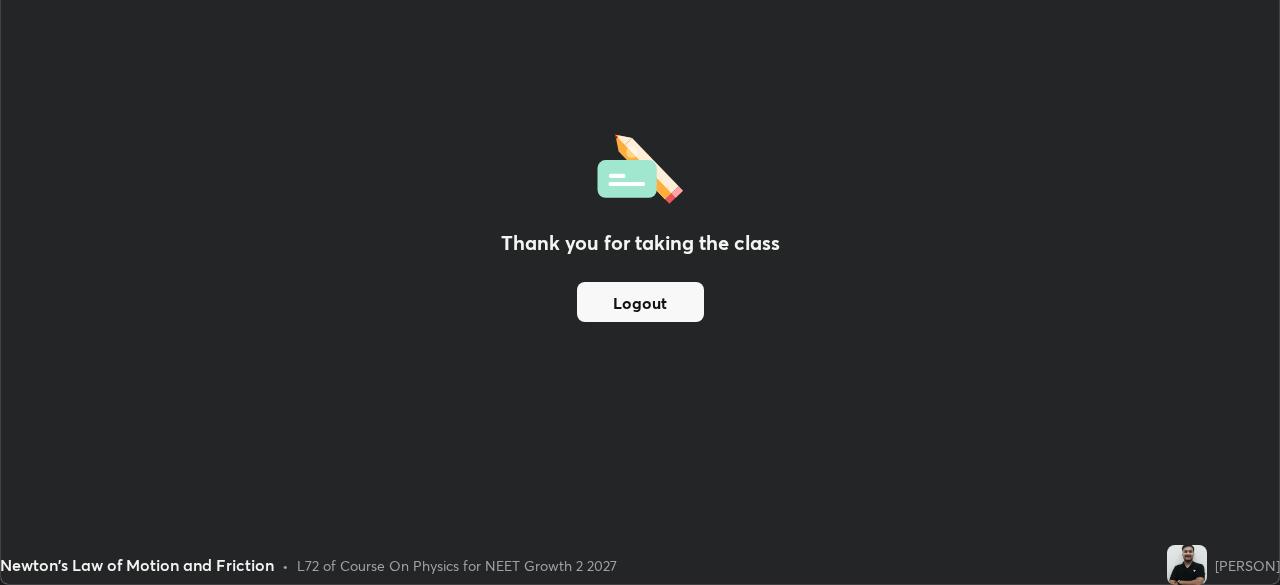 scroll, scrollTop: 585, scrollLeft: 1280, axis: both 